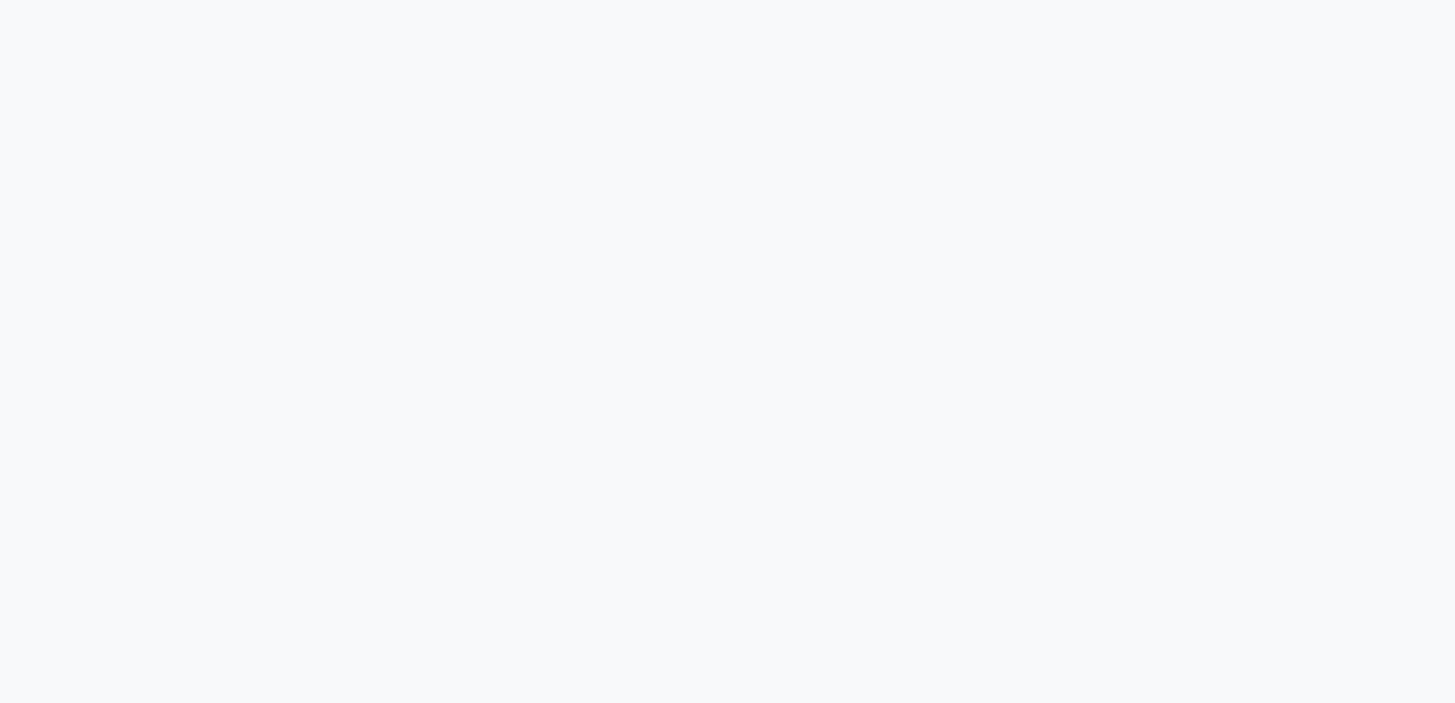 scroll, scrollTop: 0, scrollLeft: 0, axis: both 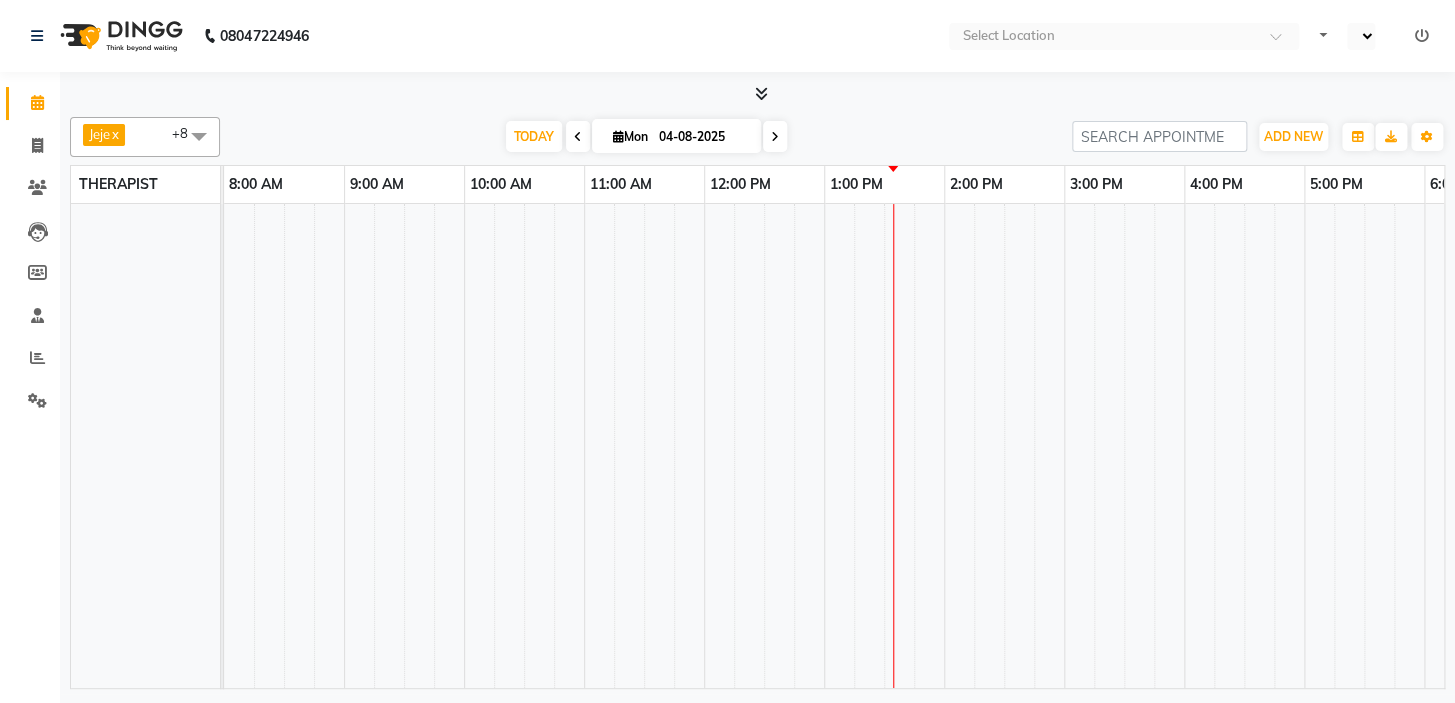 select on "ec" 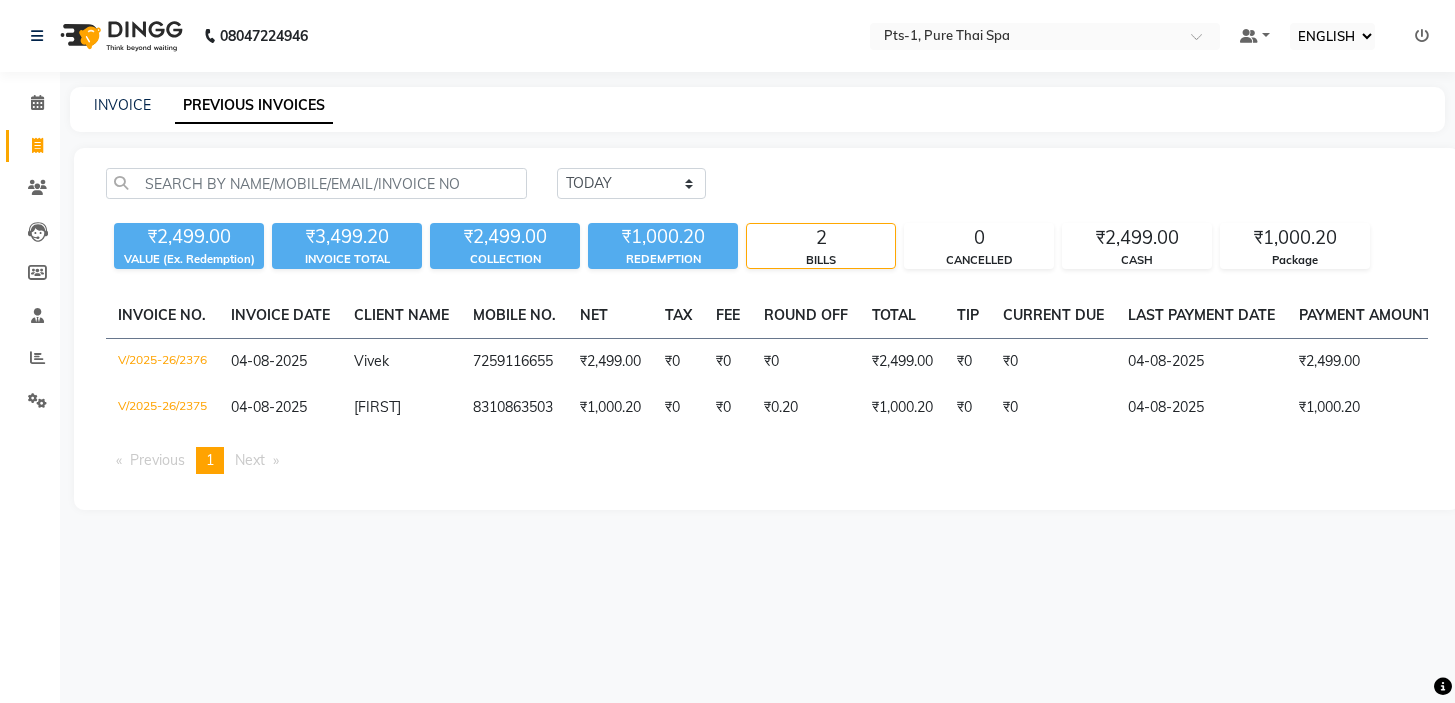 select on "ec" 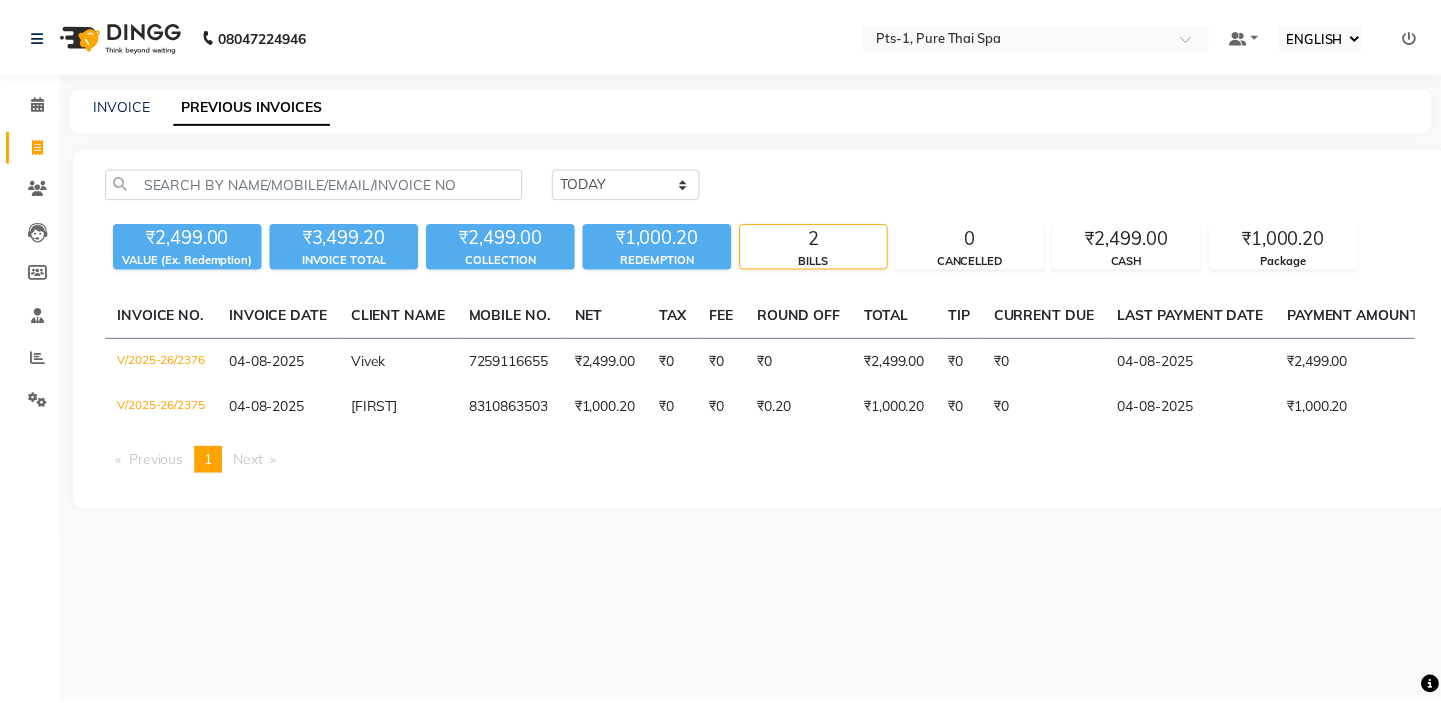 scroll, scrollTop: 0, scrollLeft: 0, axis: both 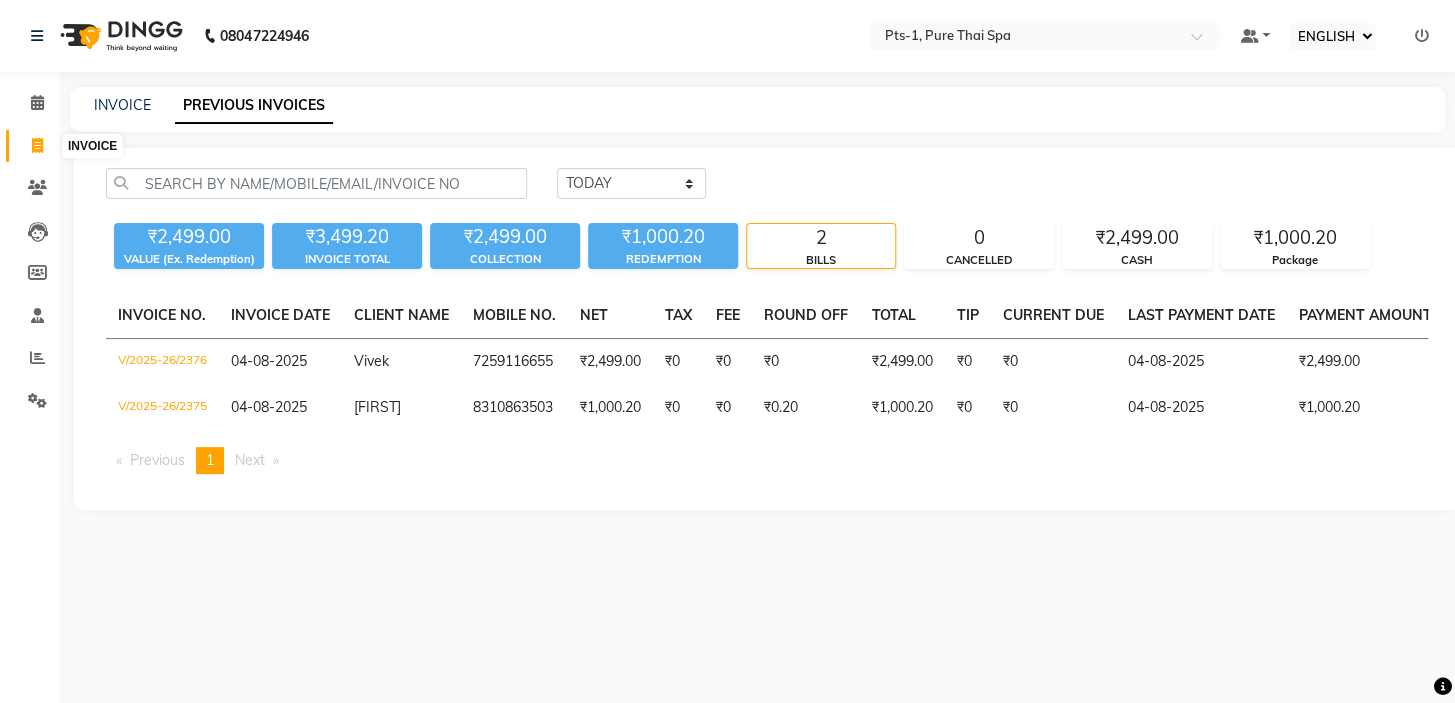 click 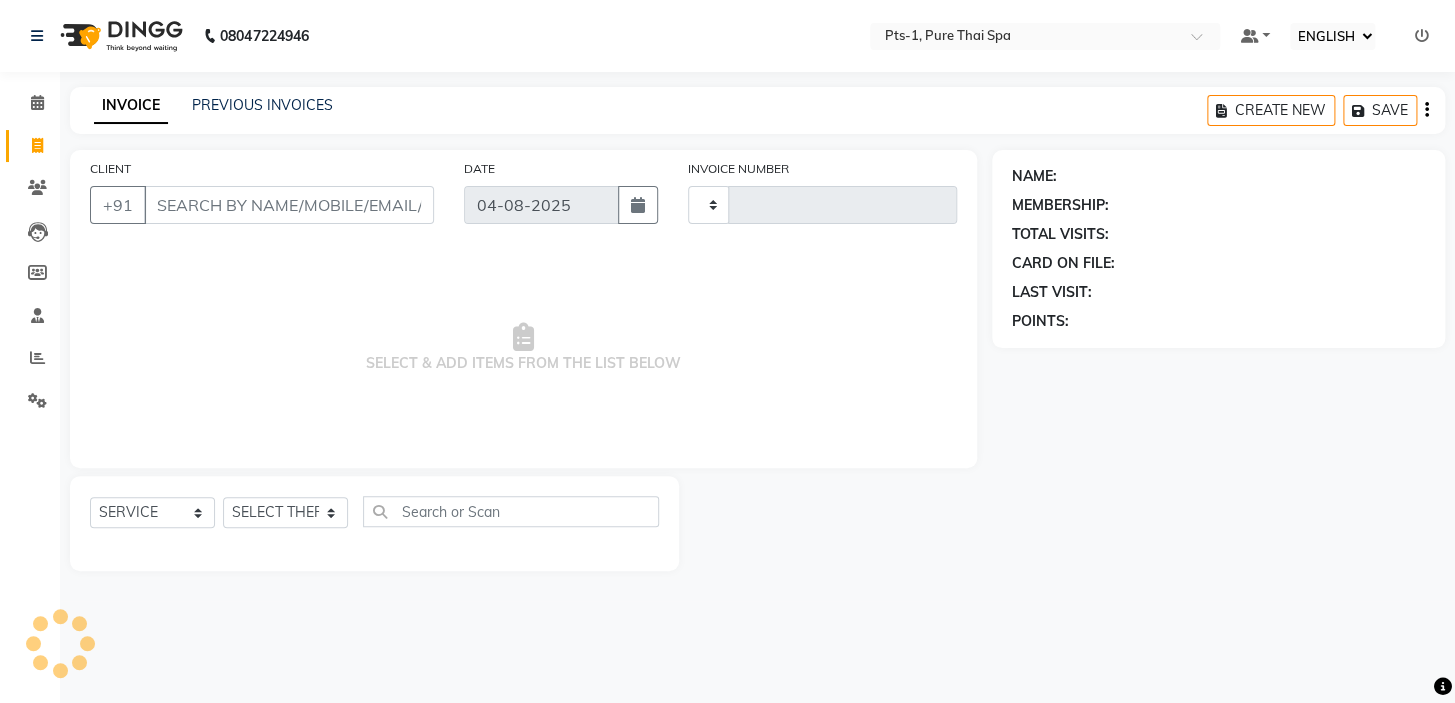 type on "2377" 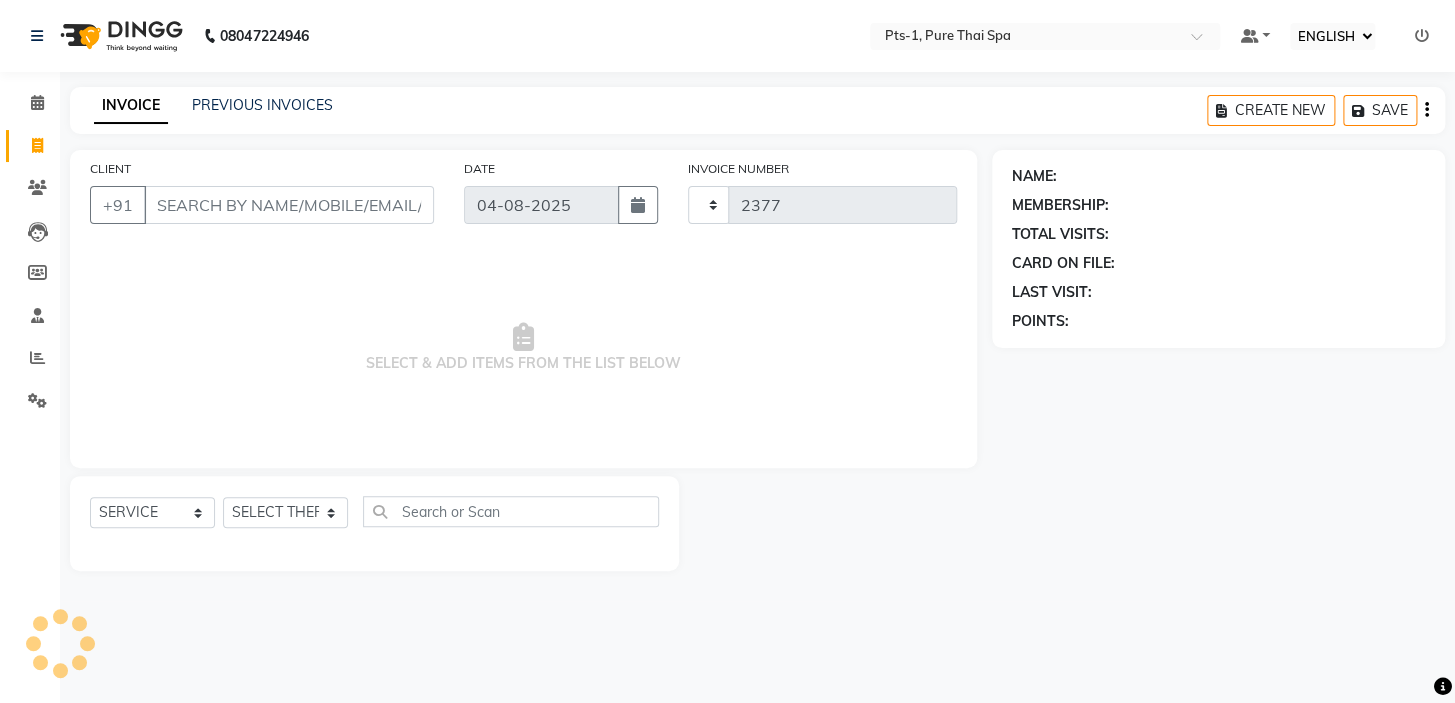select on "5296" 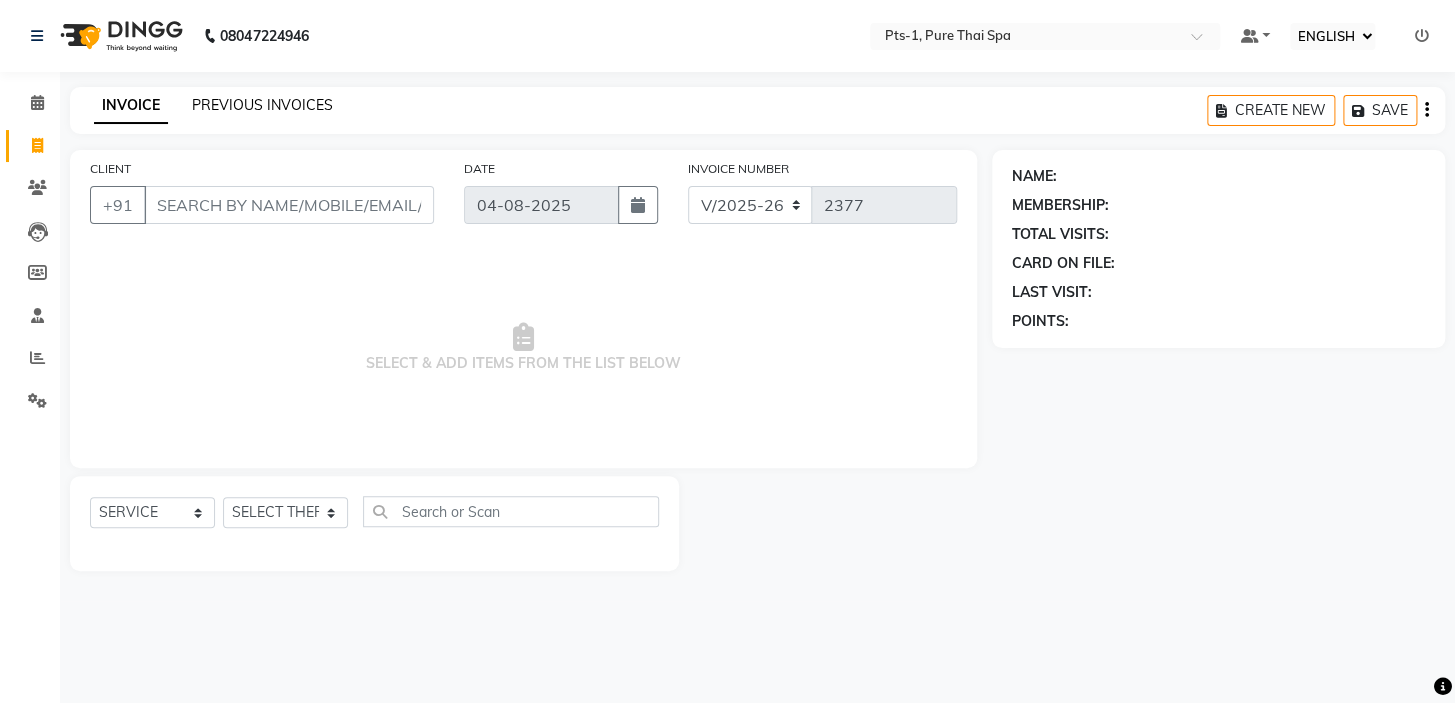 click on "PREVIOUS INVOICES" 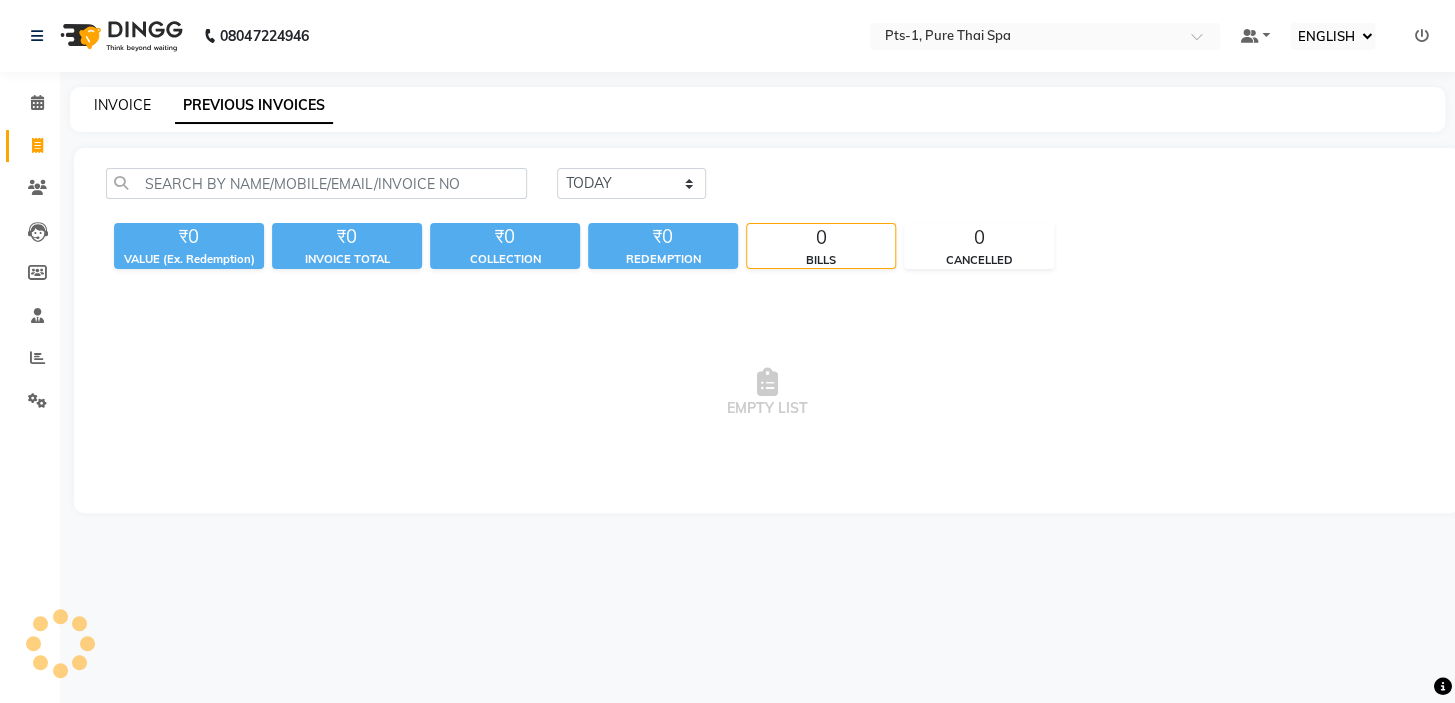 click on "INVOICE" 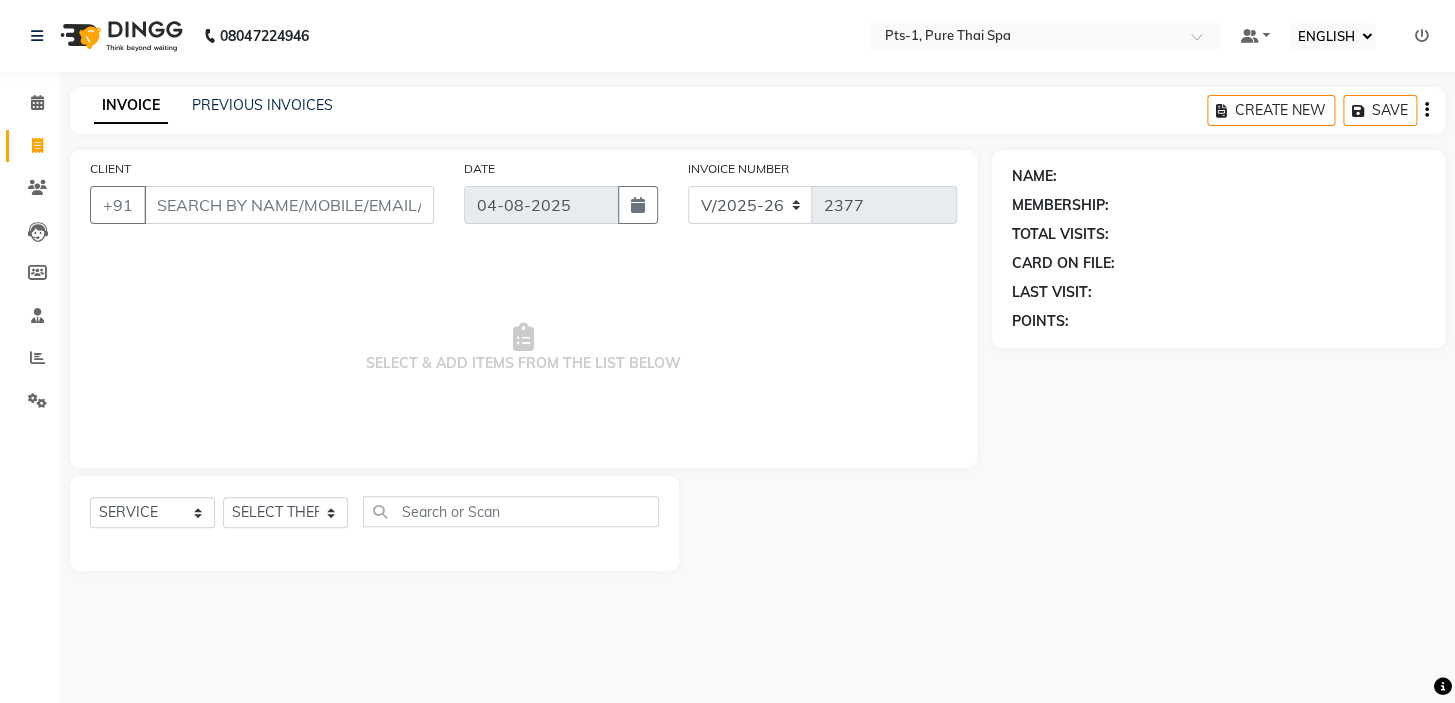 click on "CLIENT" at bounding box center [289, 205] 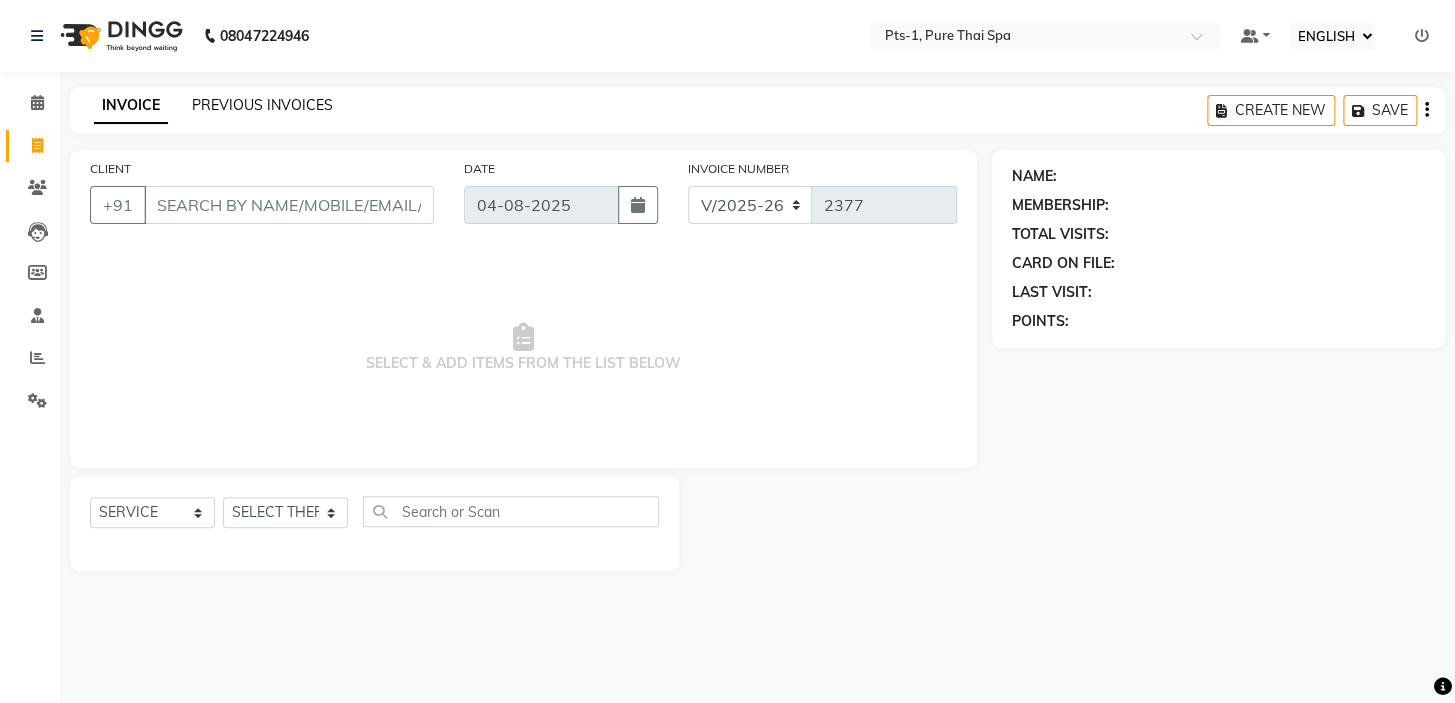 click on "PREVIOUS INVOICES" 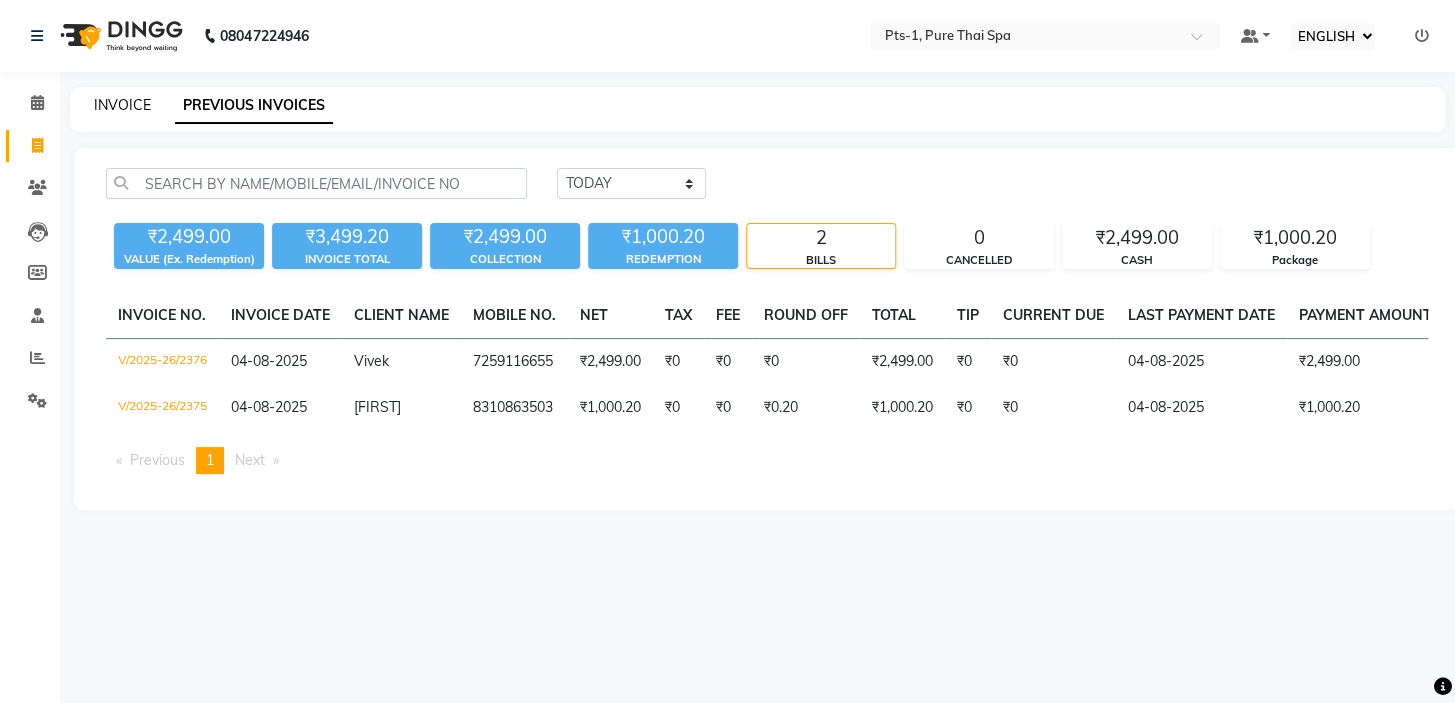 click on "INVOICE" 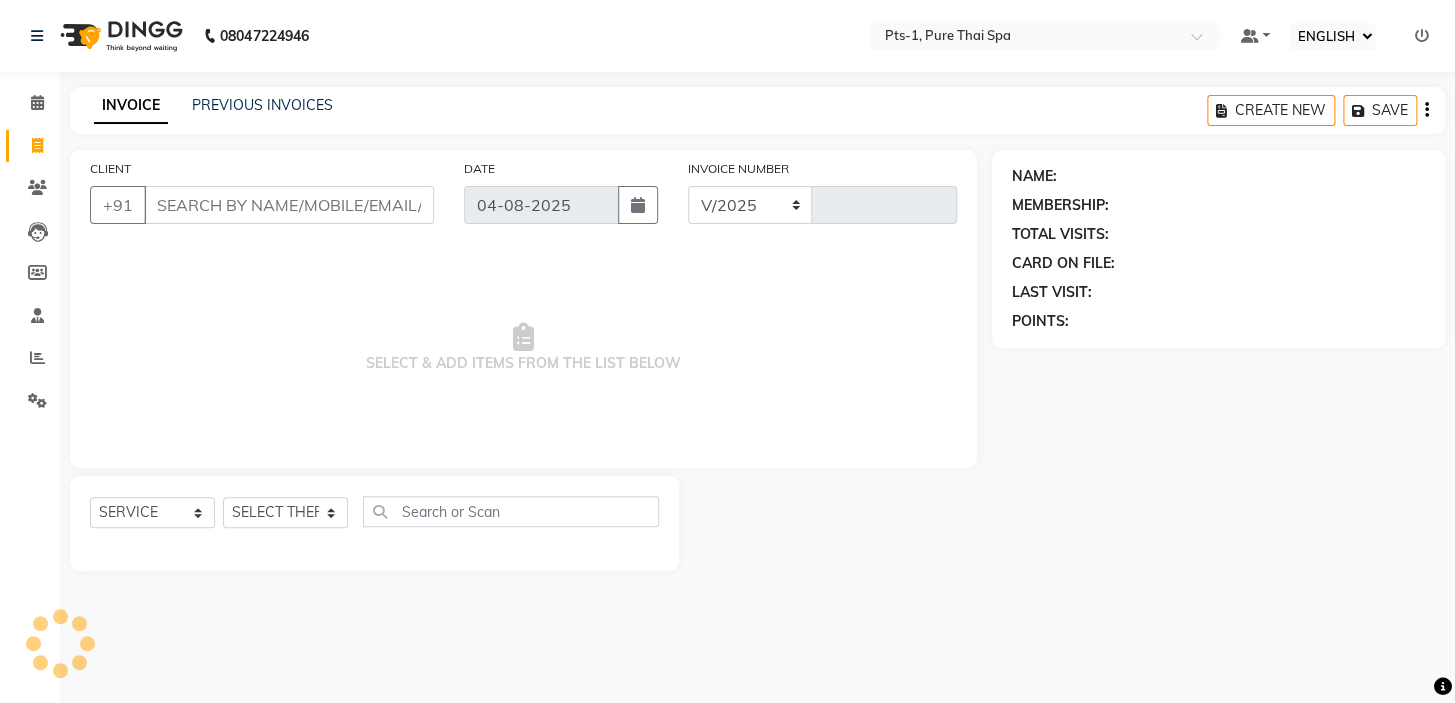 select on "5296" 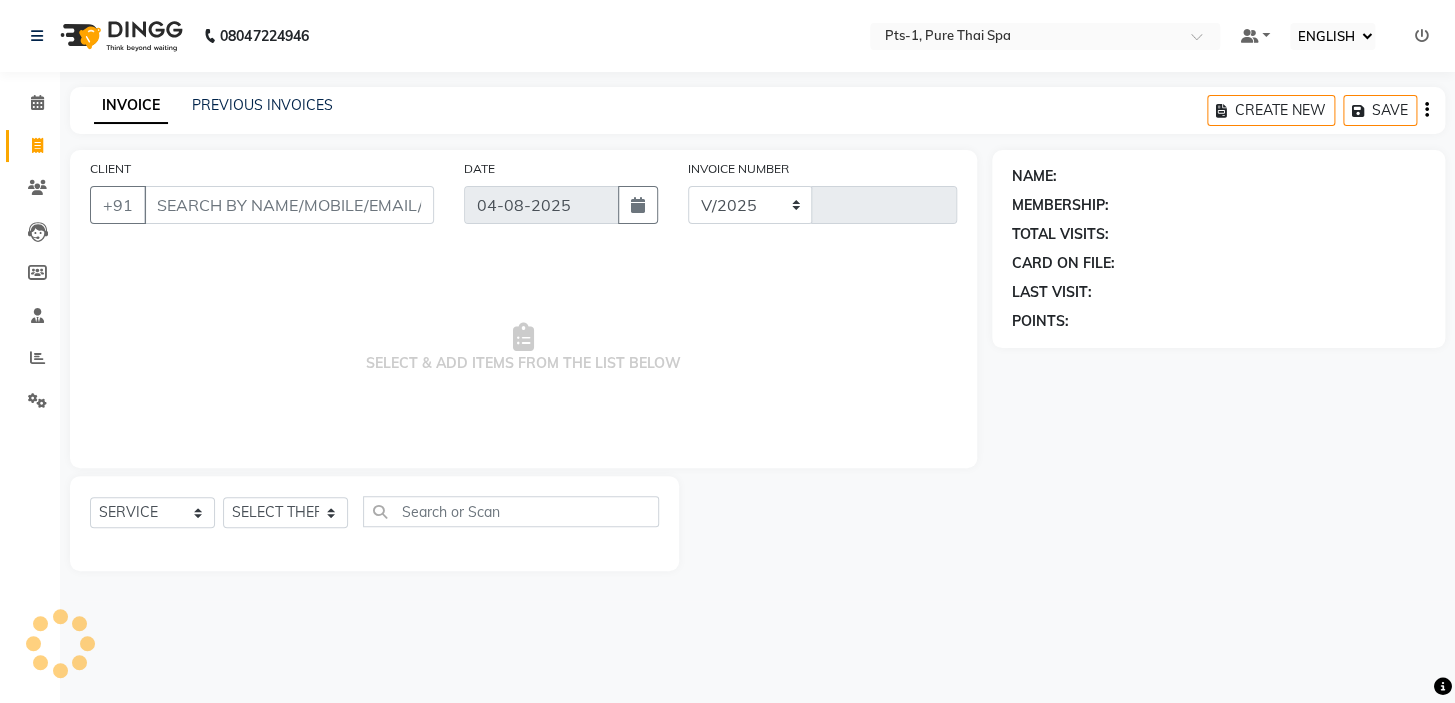type on "2377" 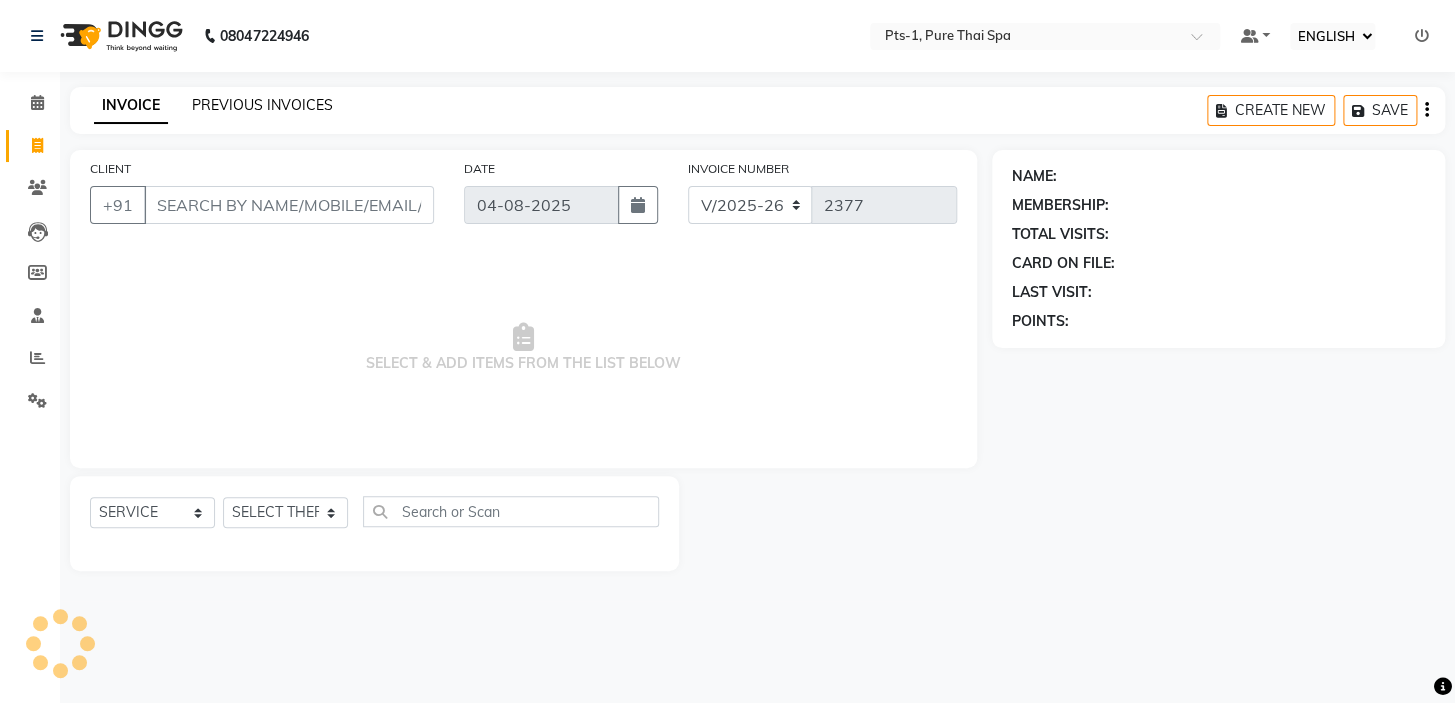 click on "PREVIOUS INVOICES" 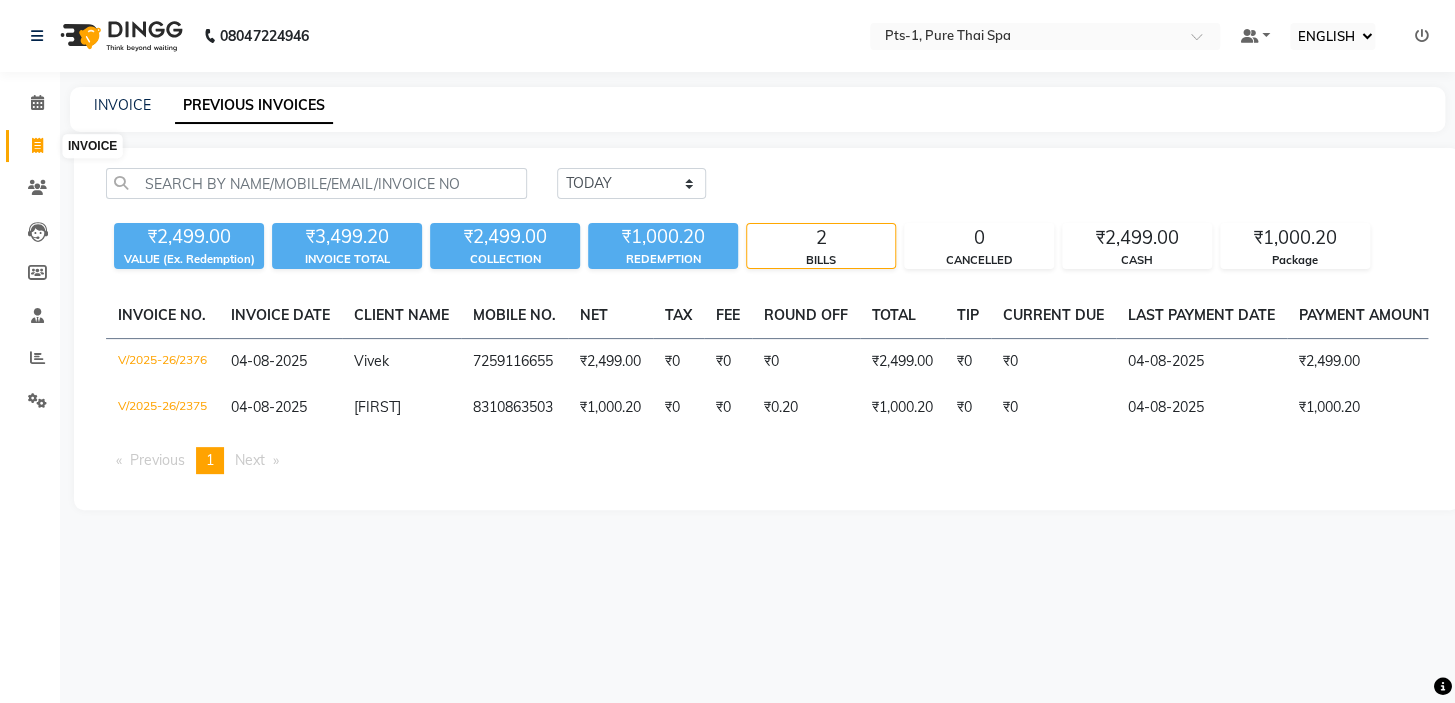 click 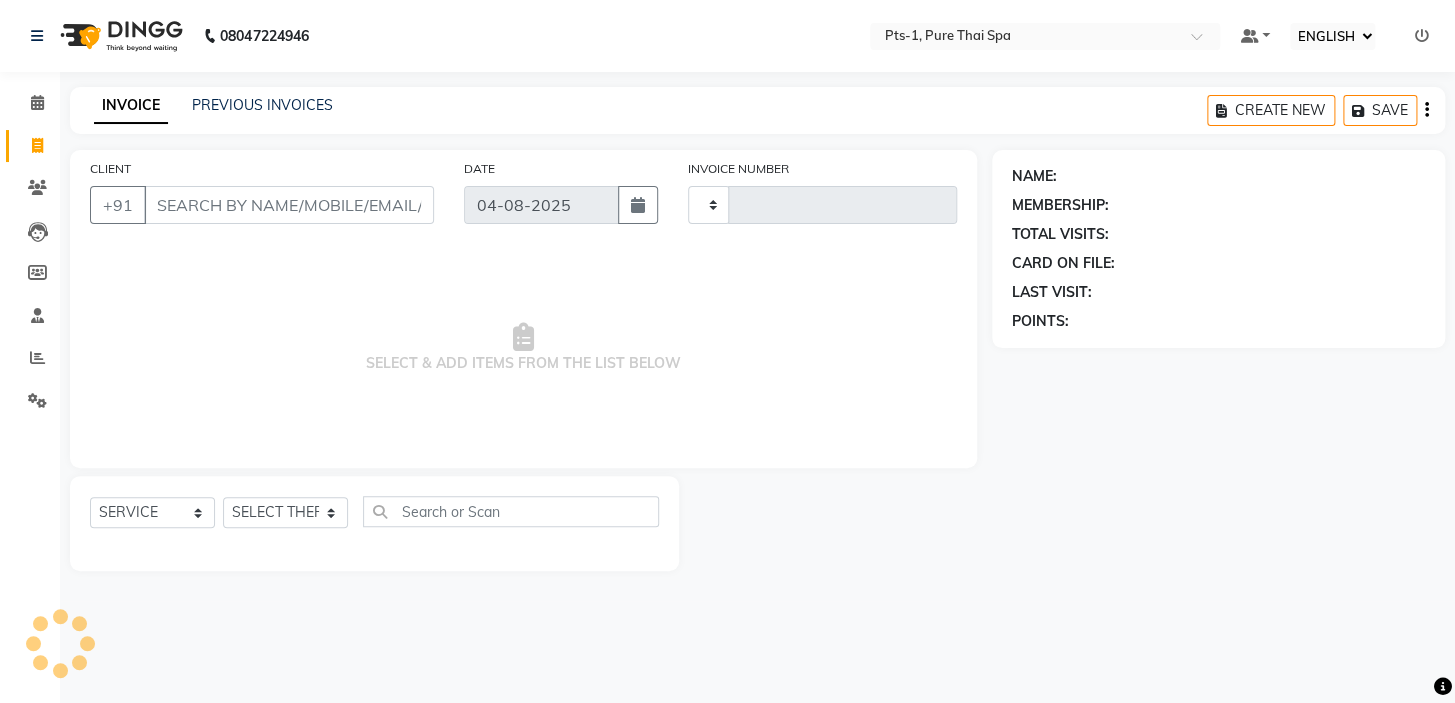 type on "2377" 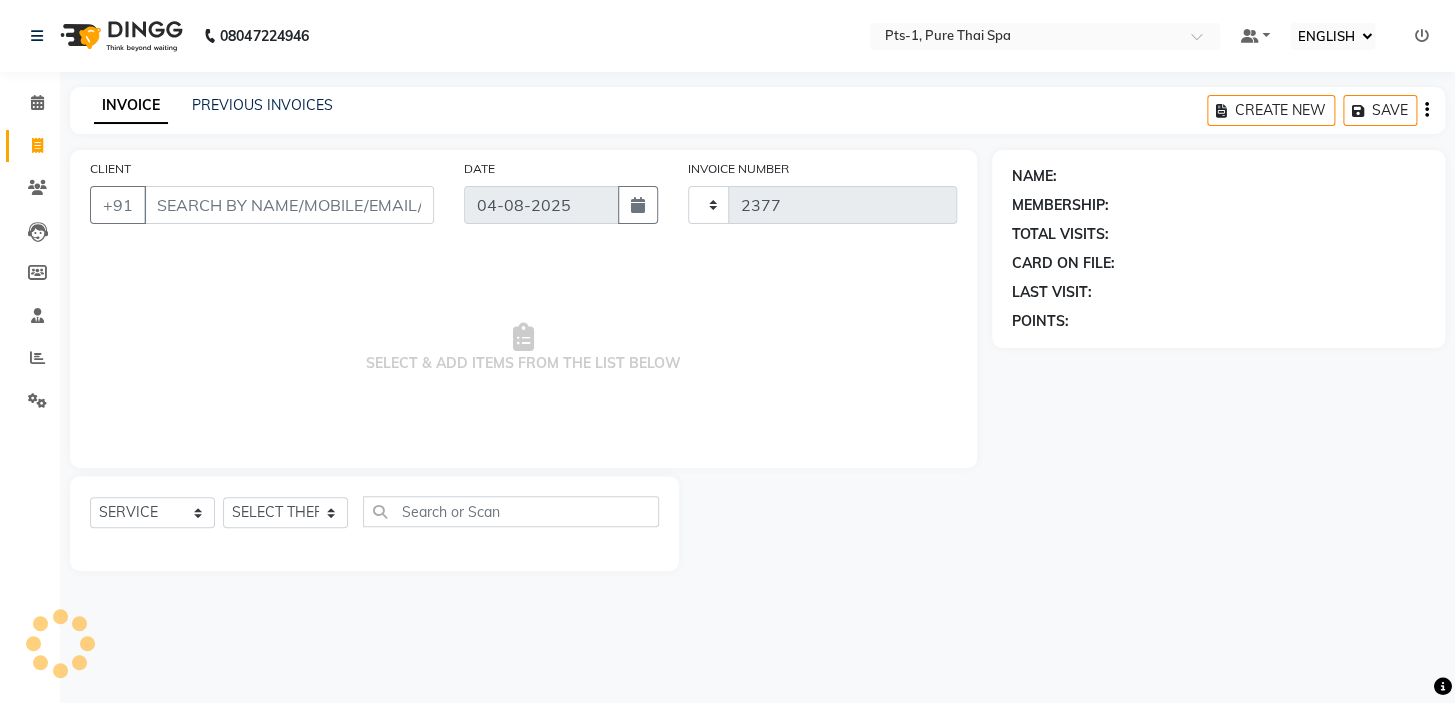select on "5296" 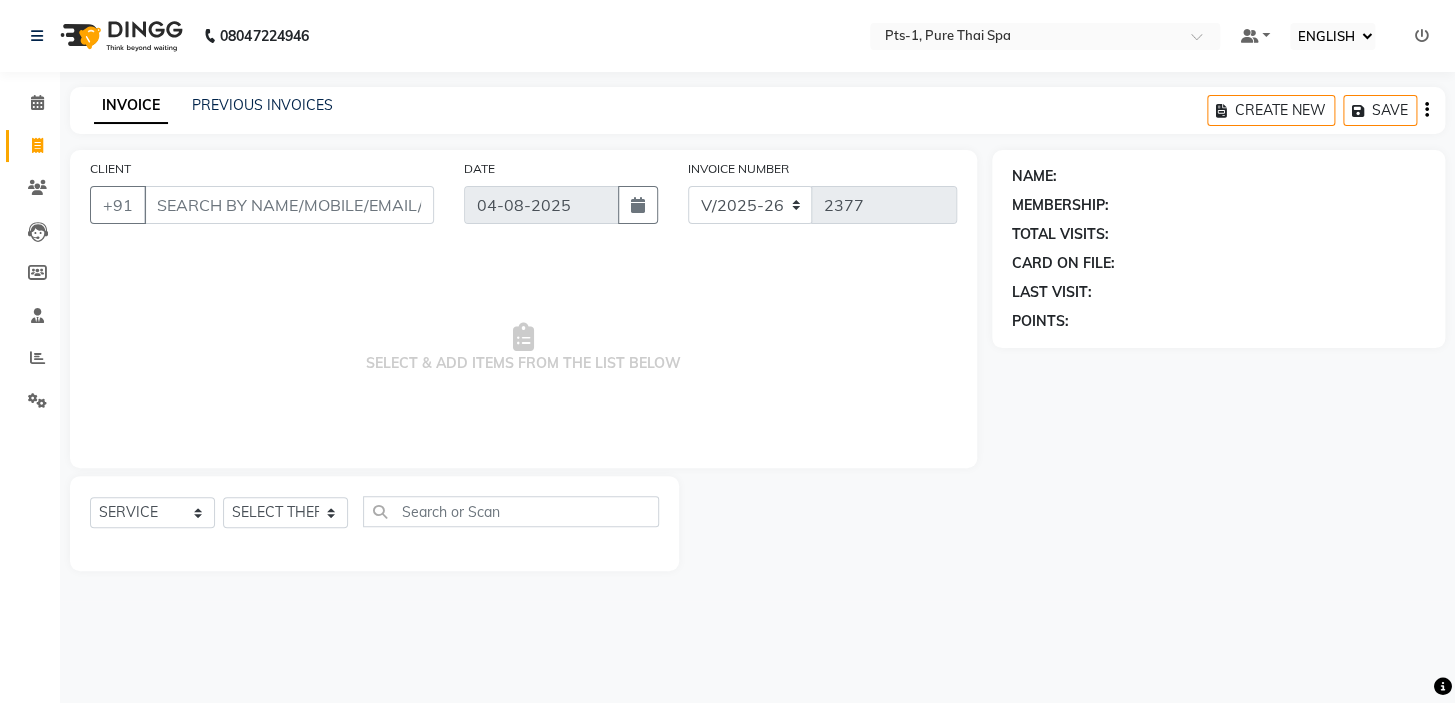 click on "CLIENT" at bounding box center (289, 205) 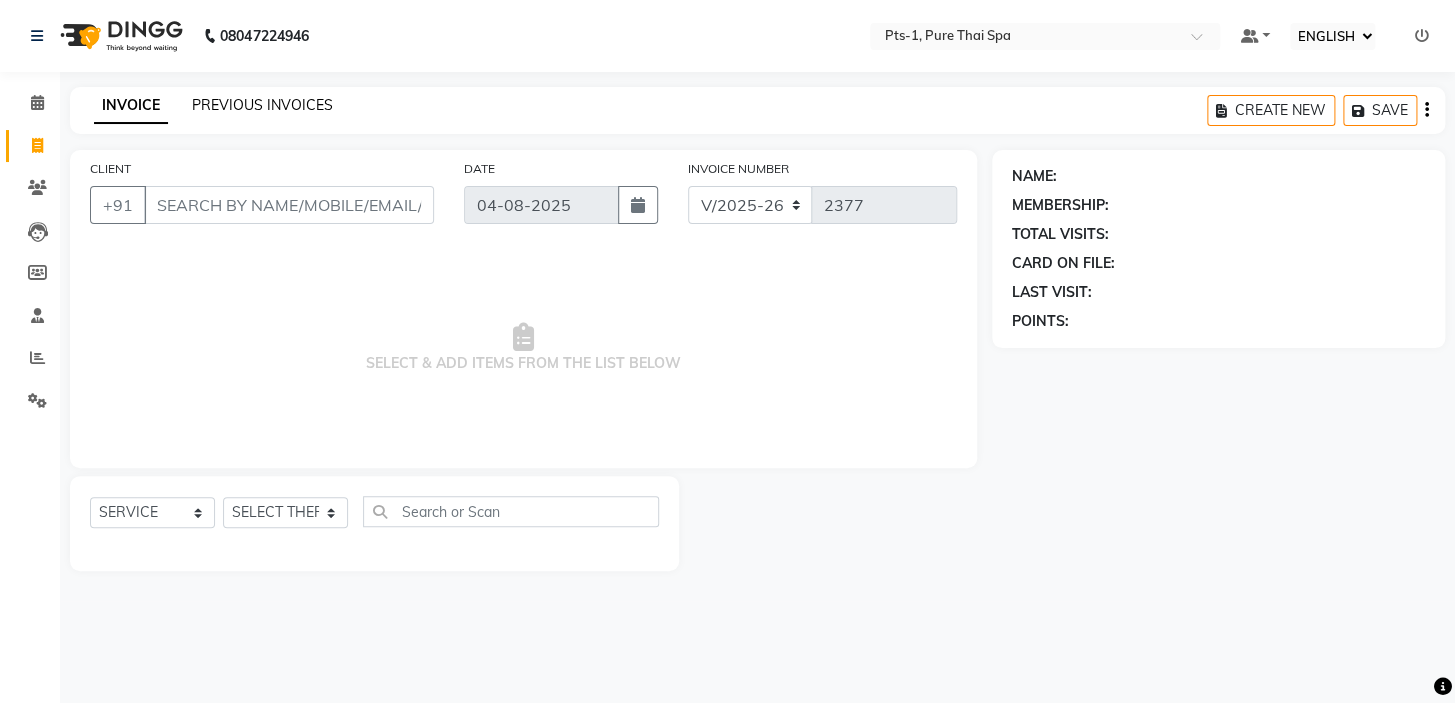 click on "PREVIOUS INVOICES" 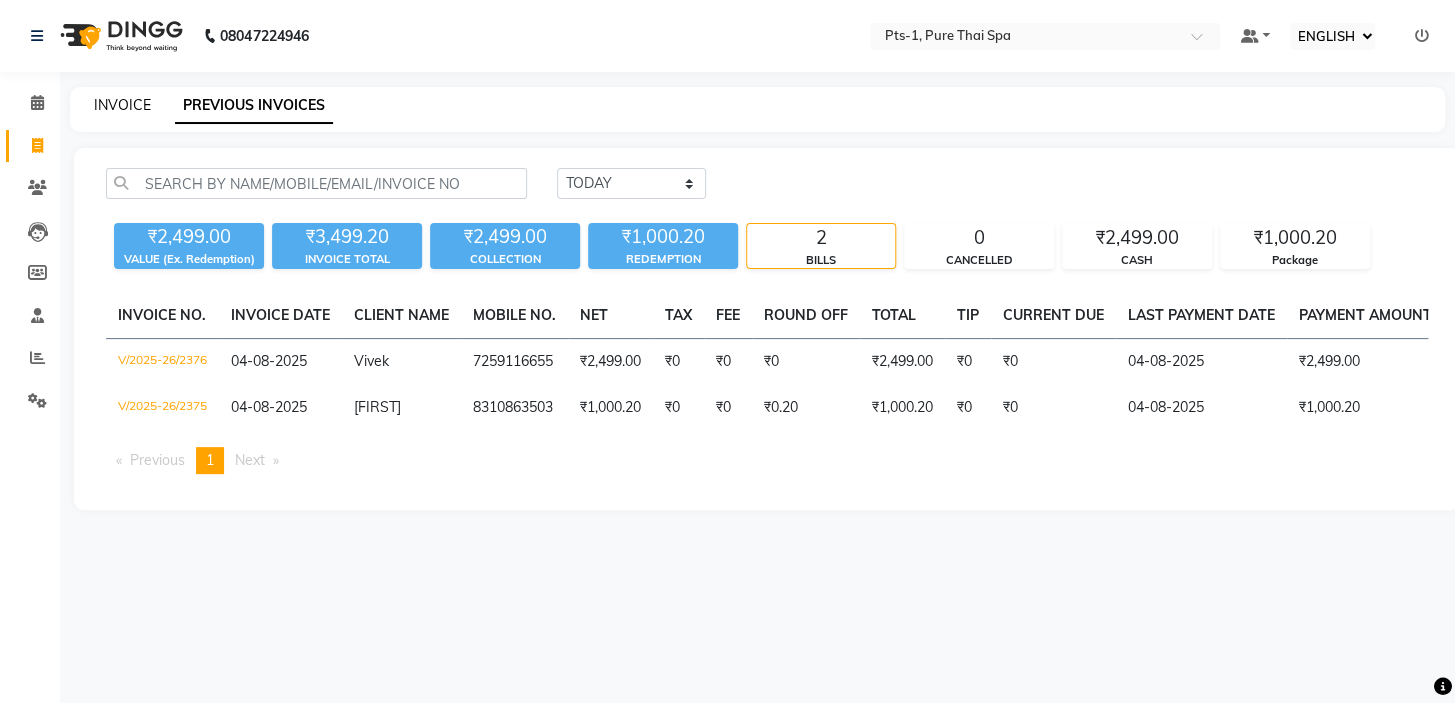 click on "INVOICE" 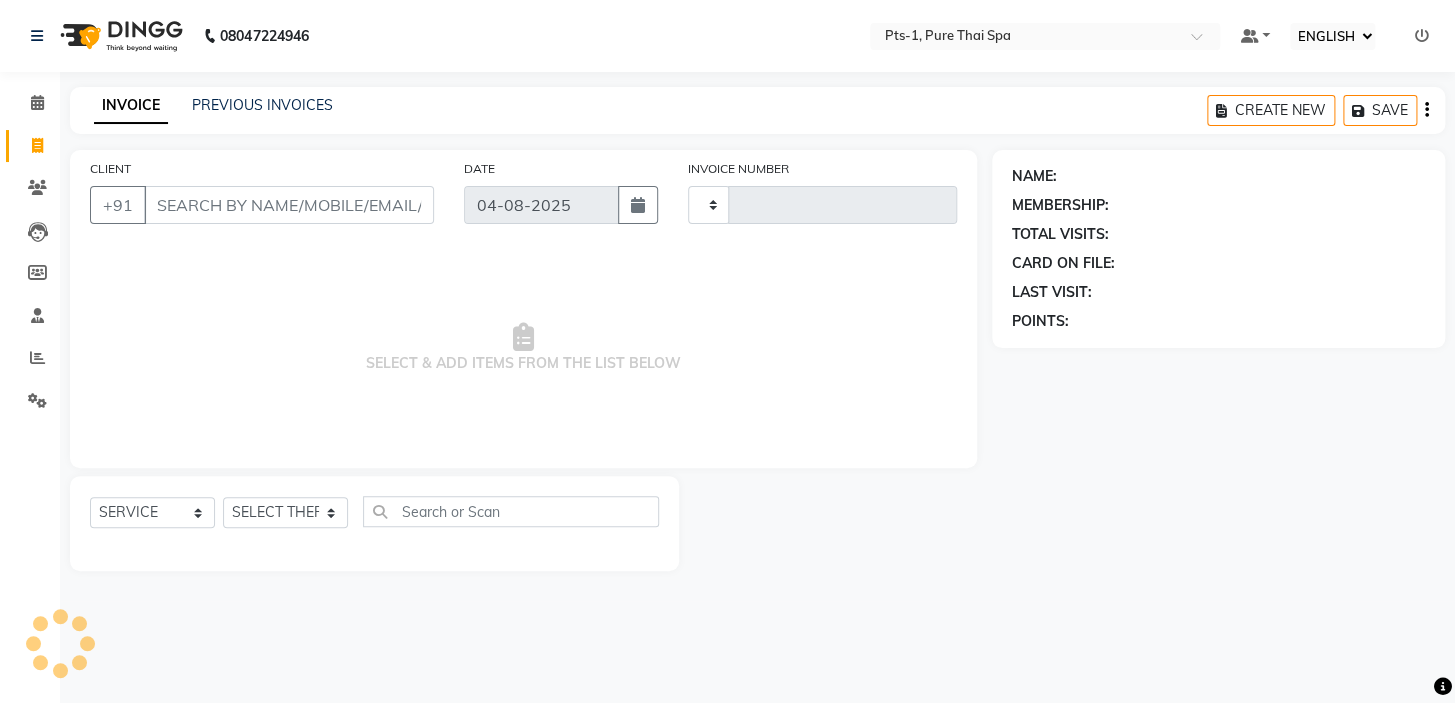 type on "2377" 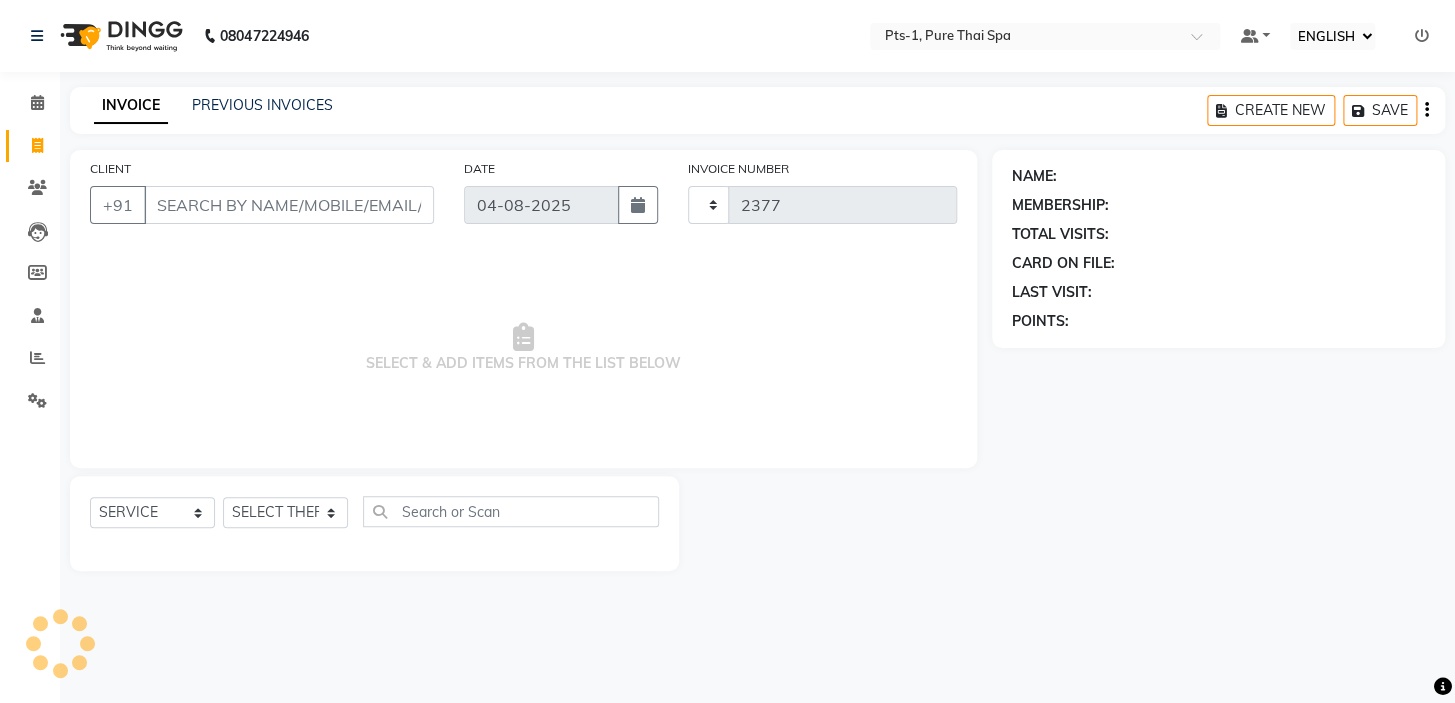select on "5296" 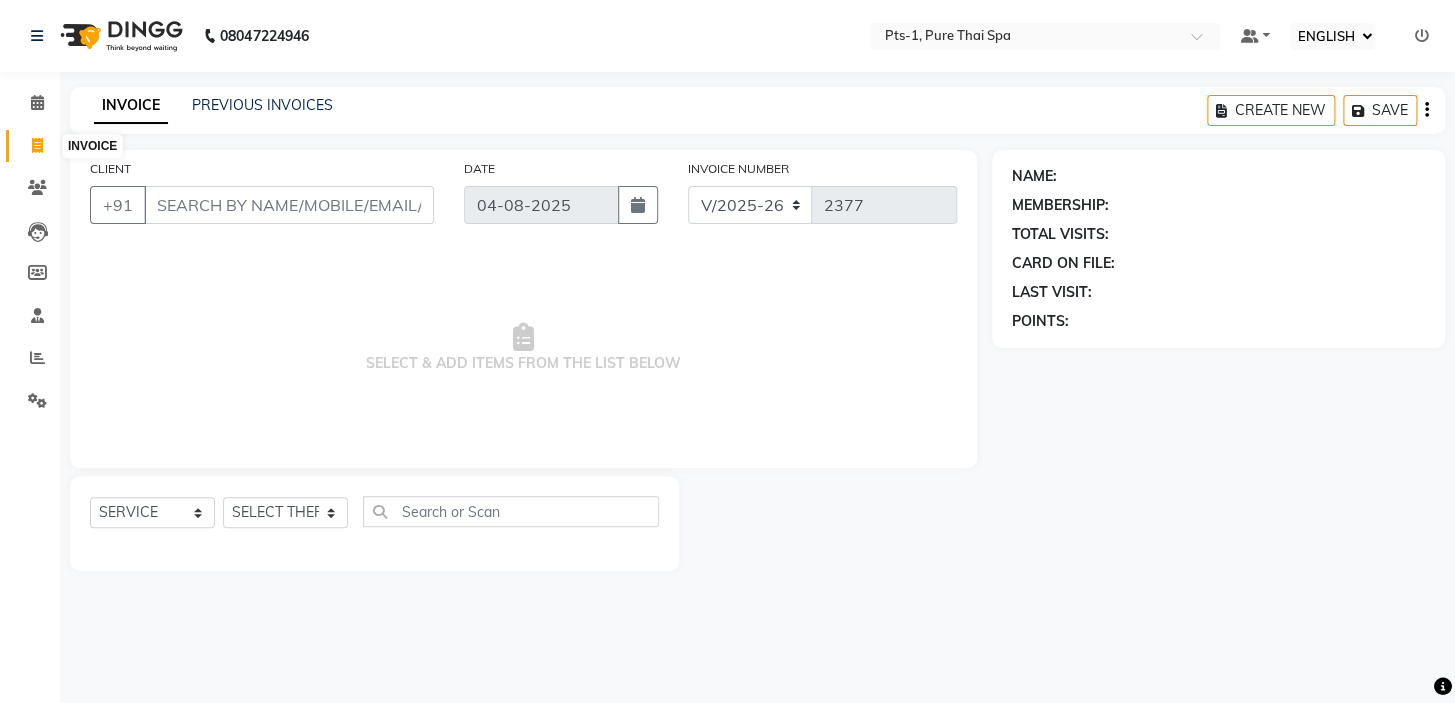 click 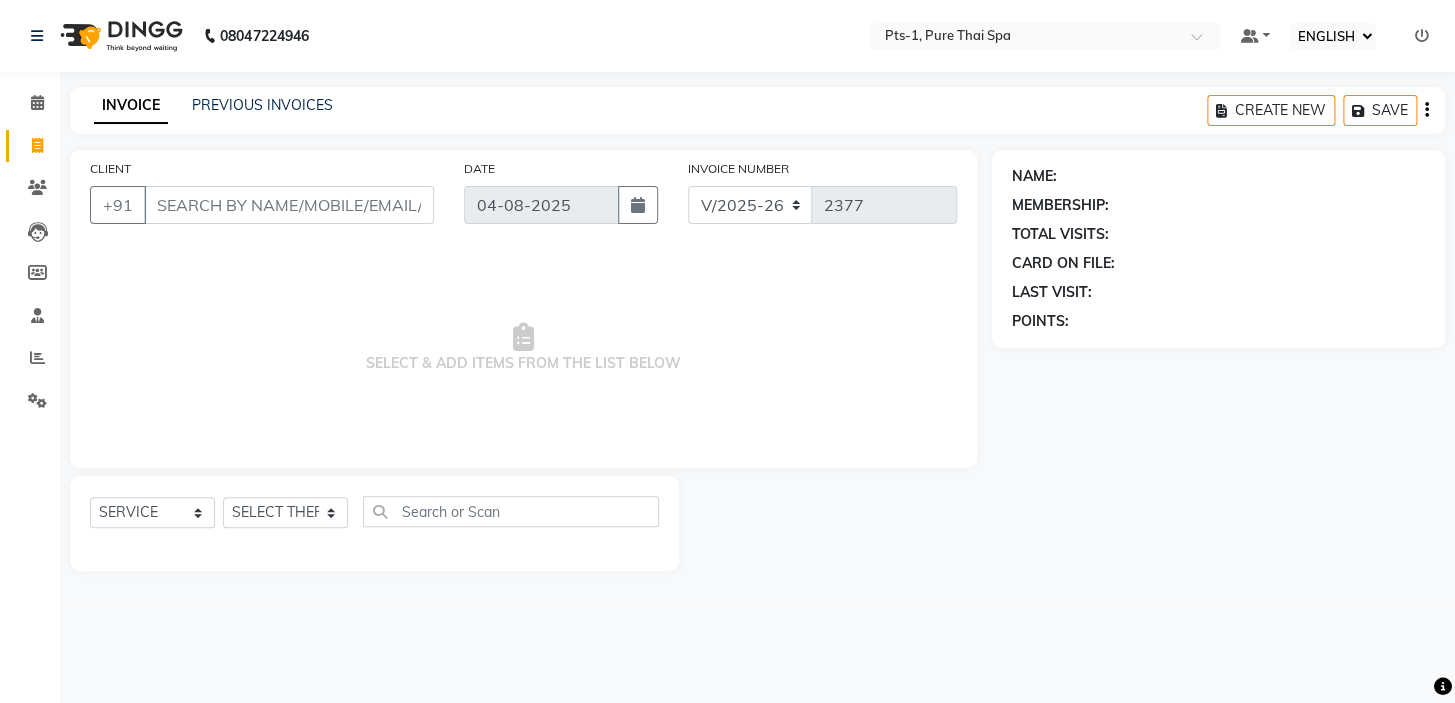 click on "CLIENT" at bounding box center (289, 205) 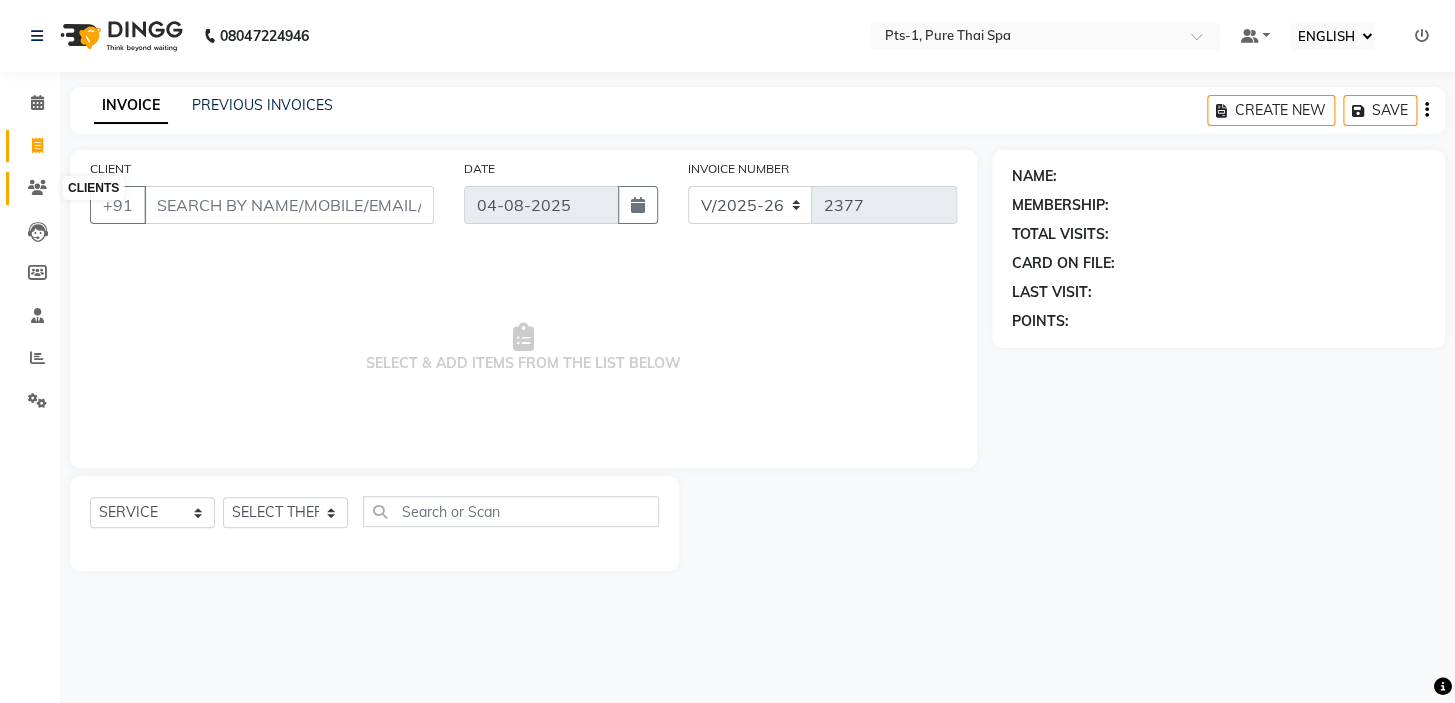 click 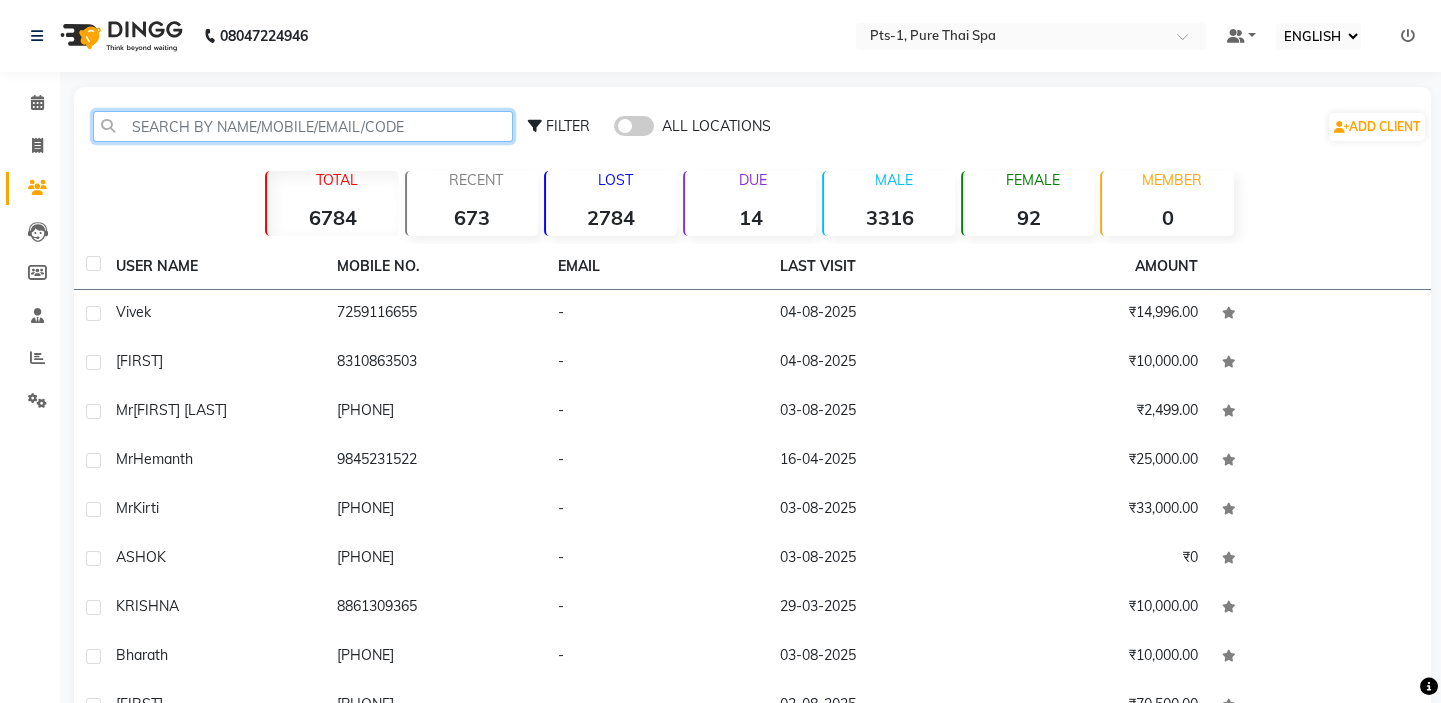click 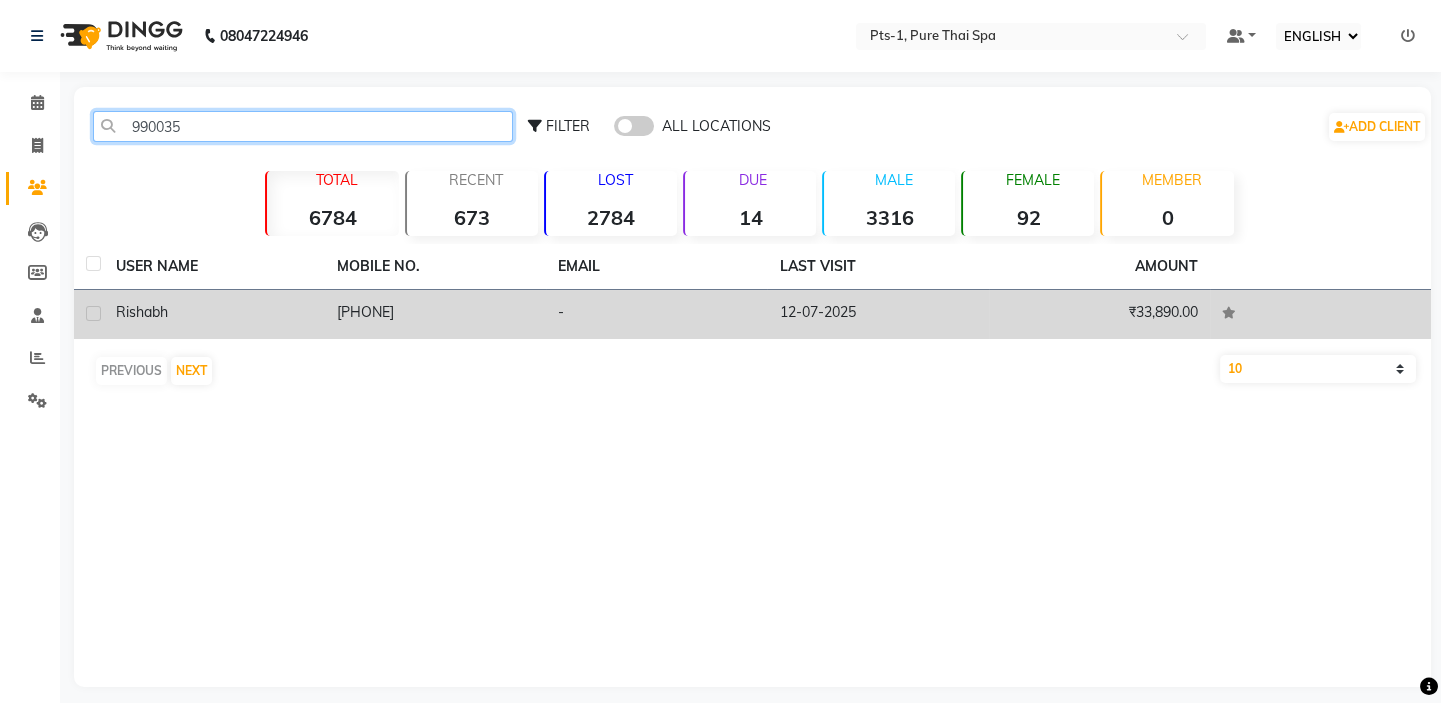 type on "990035" 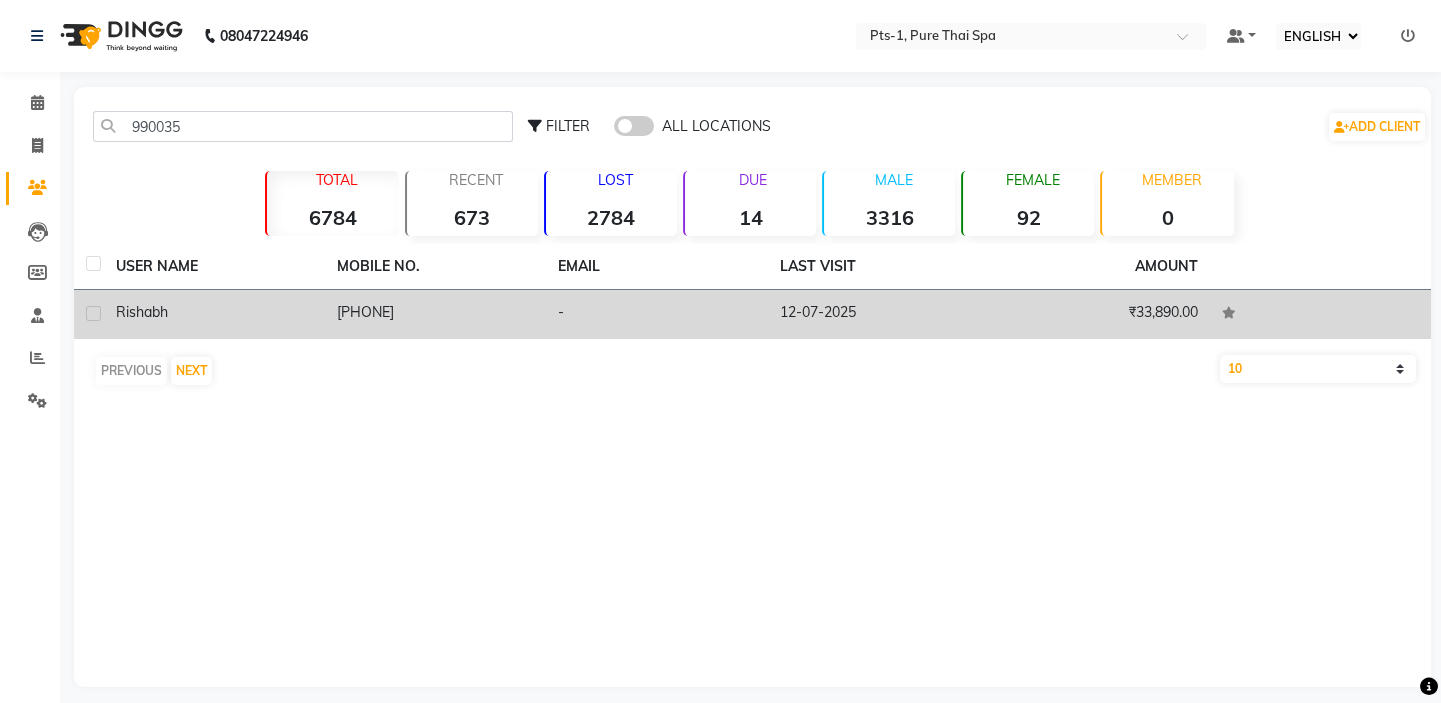click on "[PHONE]" 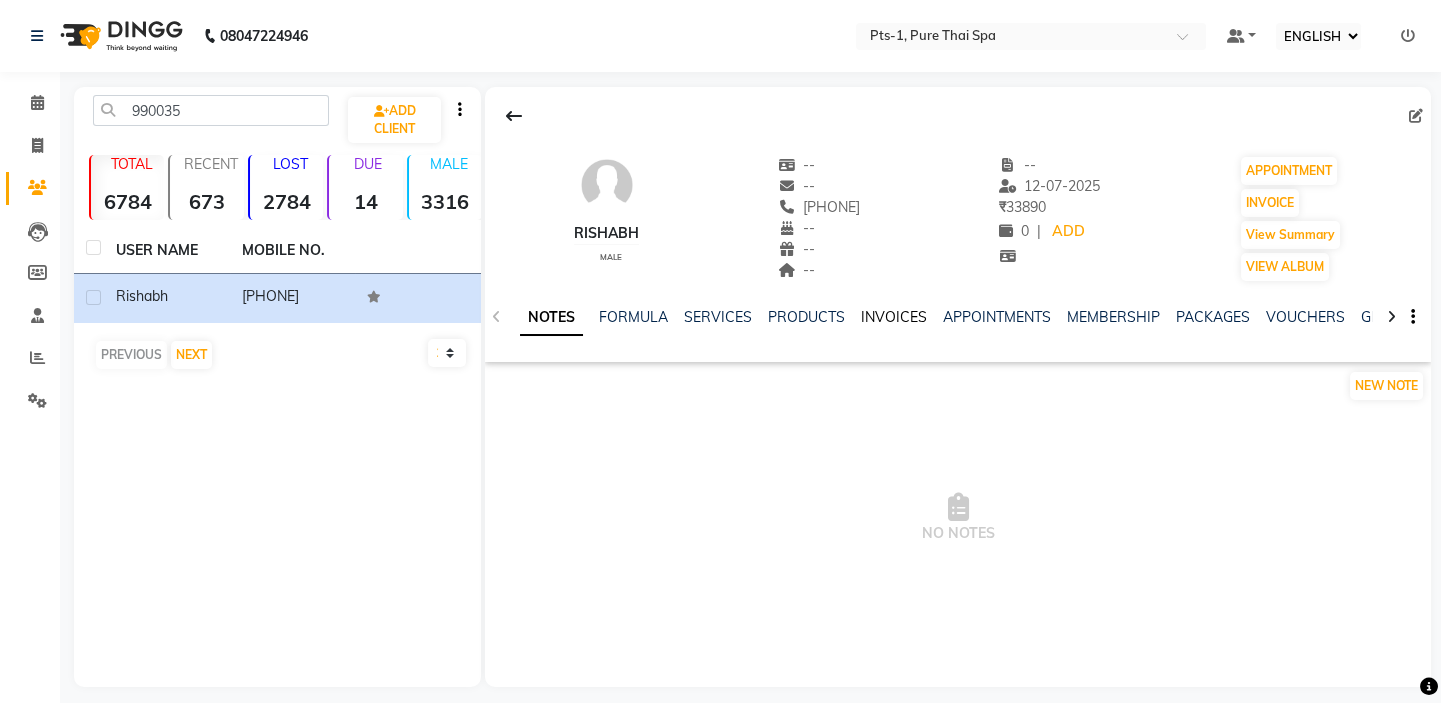 click on "INVOICES" 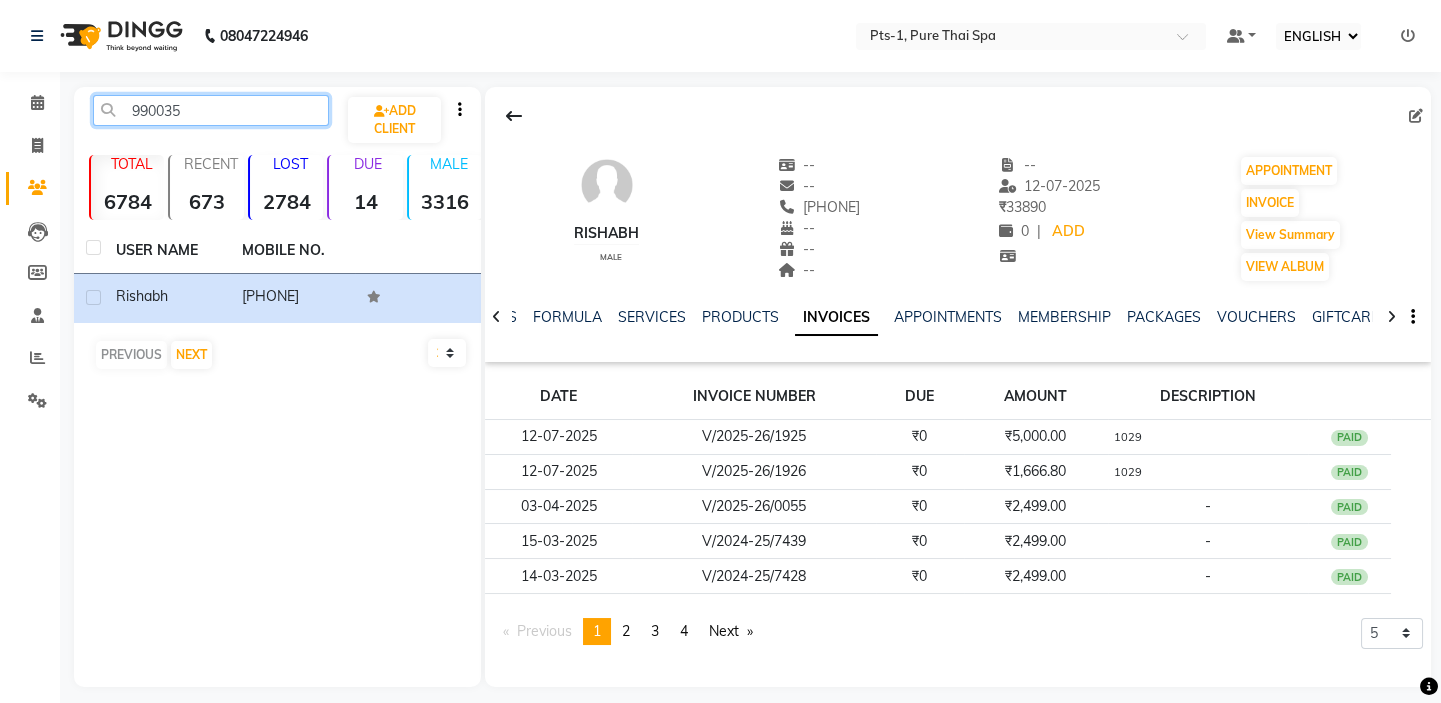 drag, startPoint x: 176, startPoint y: 114, endPoint x: 89, endPoint y: 122, distance: 87.36704 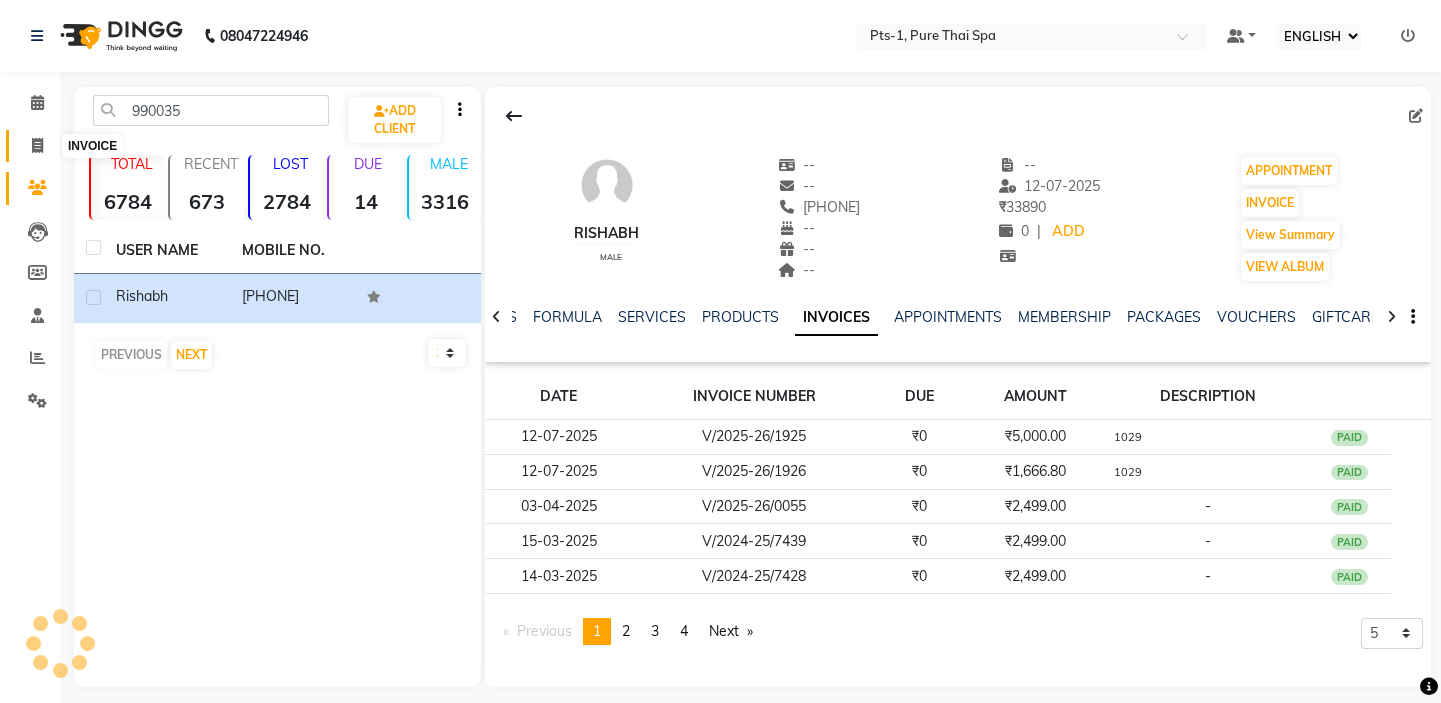 click 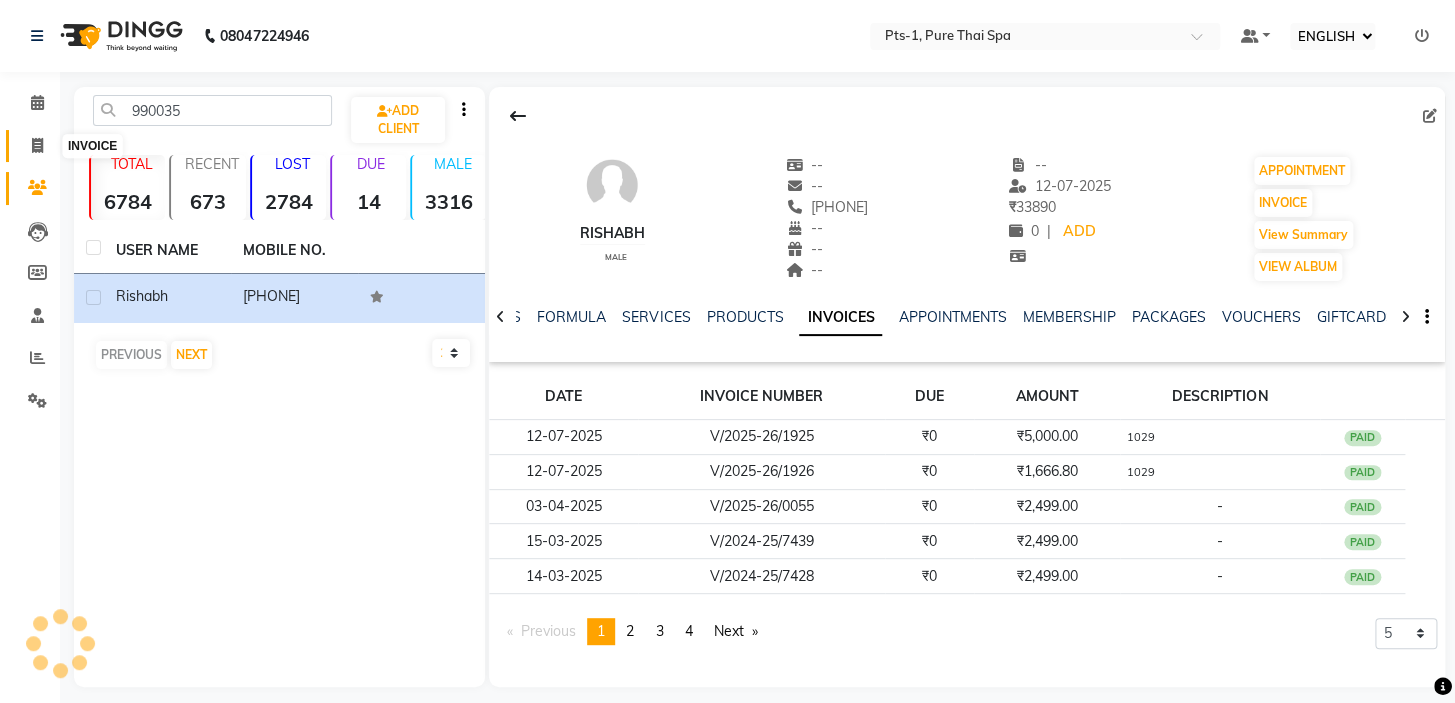 select on "service" 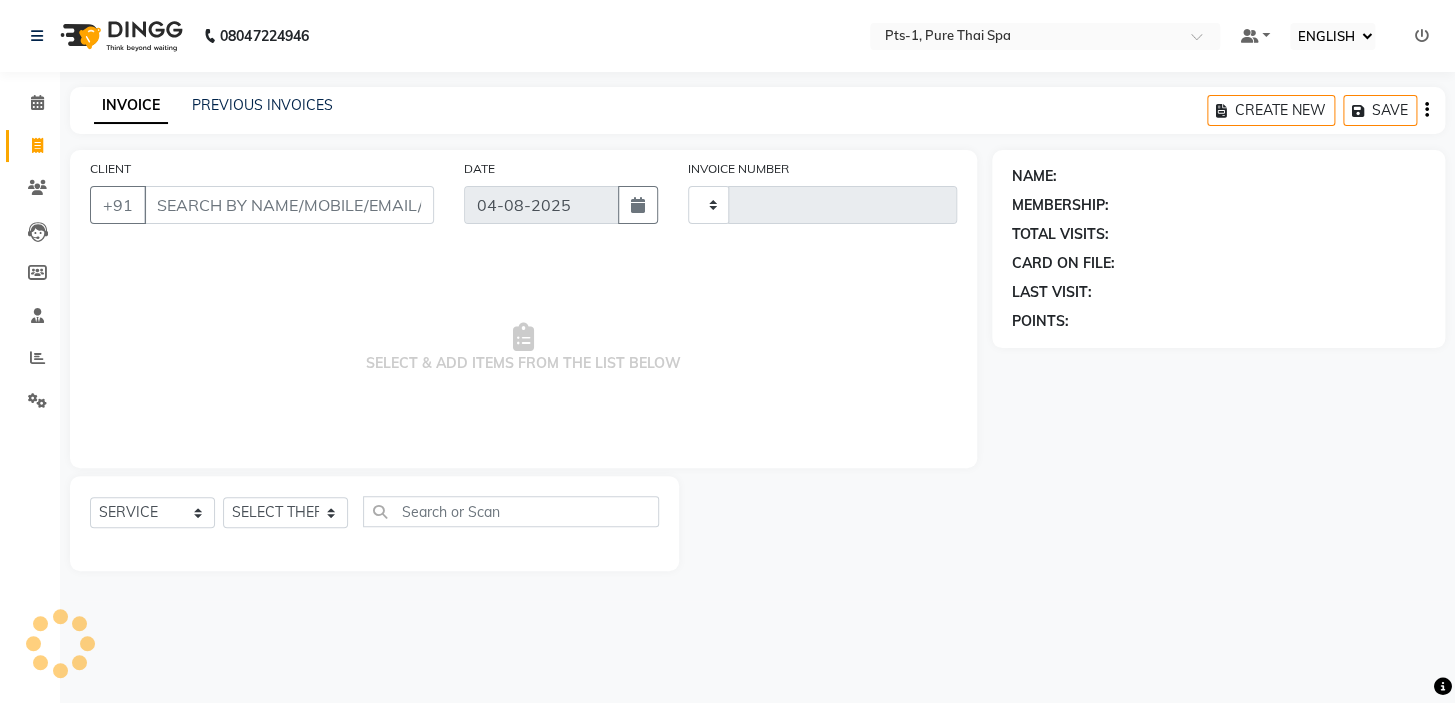 type on "2377" 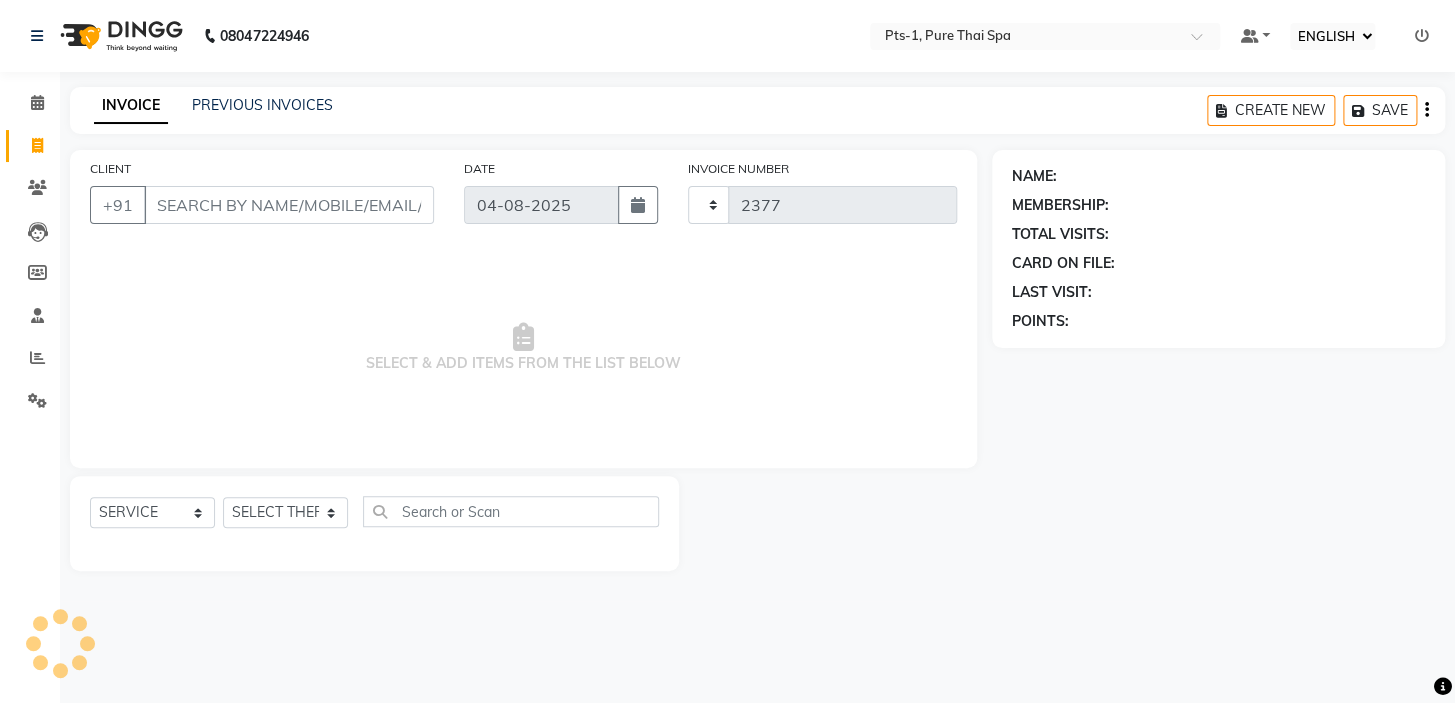 select on "5296" 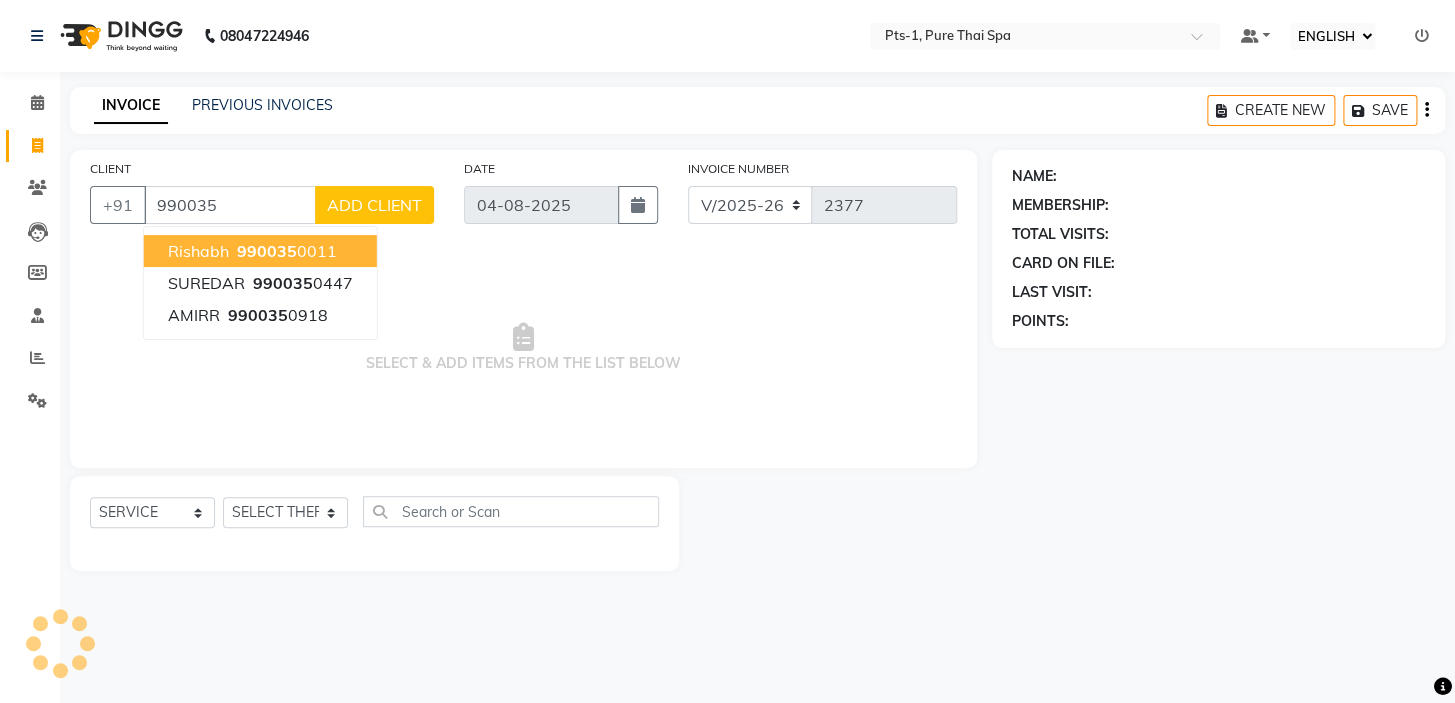 click on "Rishabh" at bounding box center [198, 251] 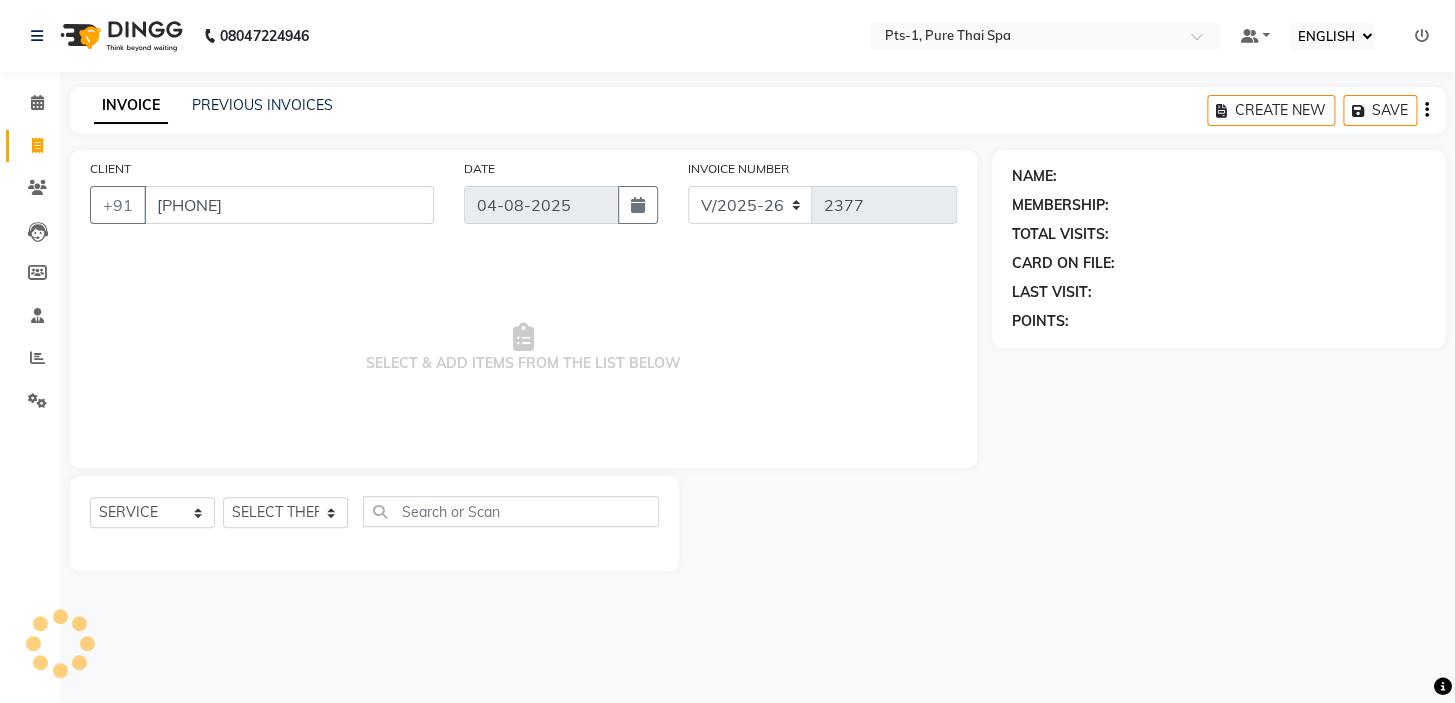 type on "[PHONE]" 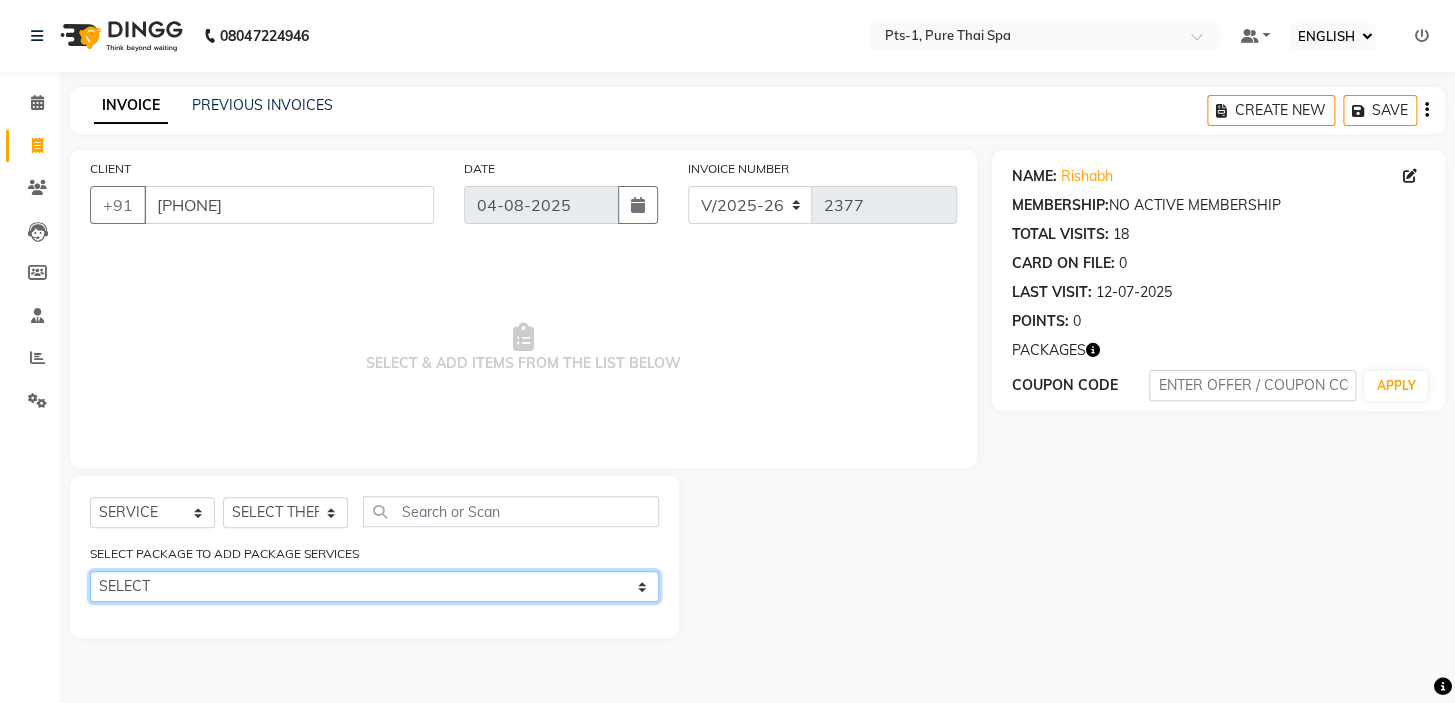 click on "SELECT PTS PACKAGE (5K) 3 SERVICES WITH STEAM" 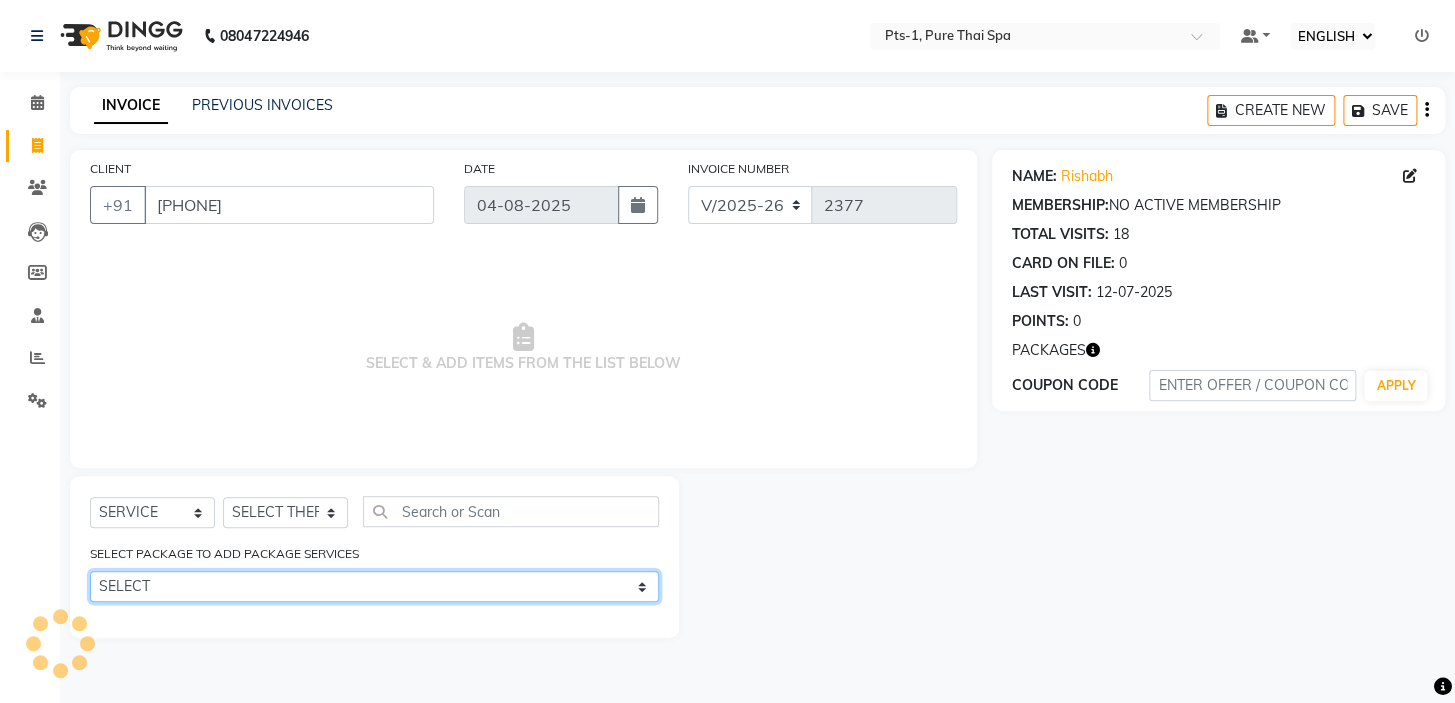 select on "1: Object" 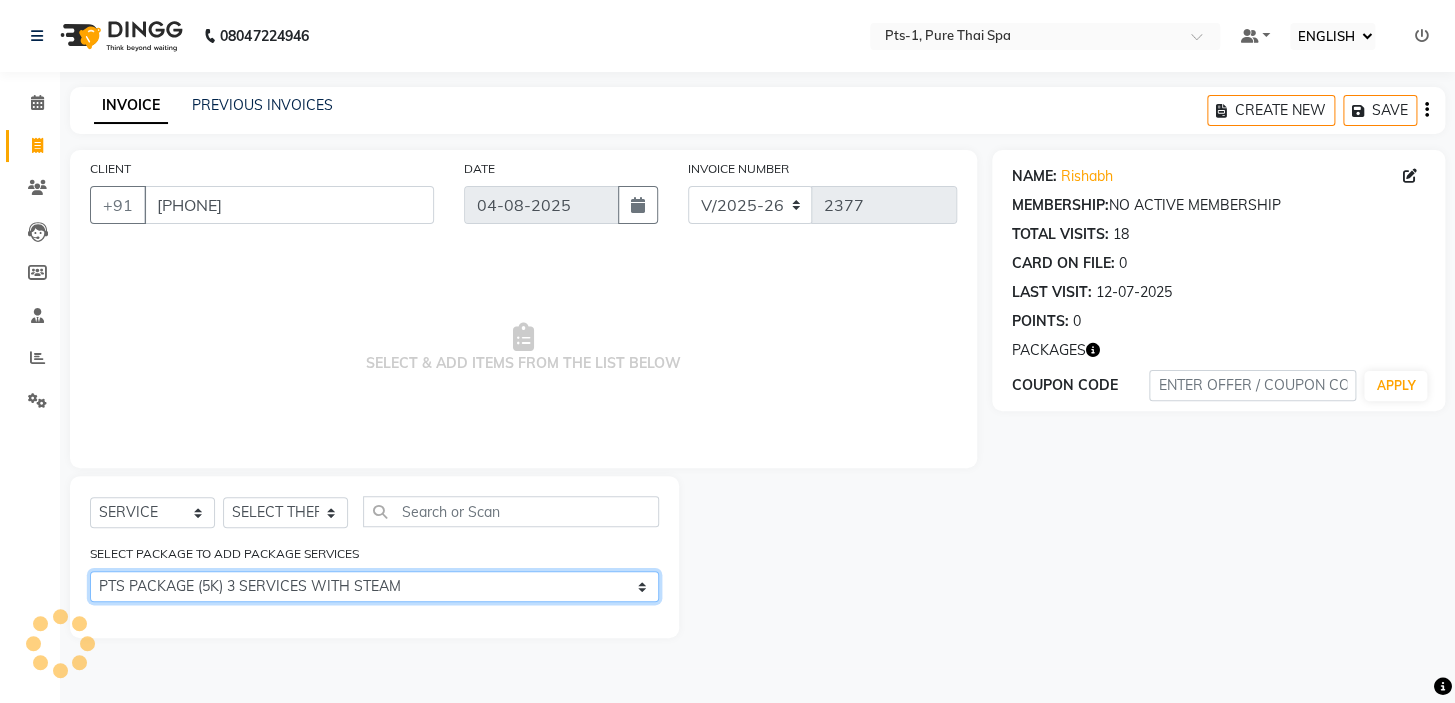 click on "SELECT PTS PACKAGE (5K) 3 SERVICES WITH STEAM" 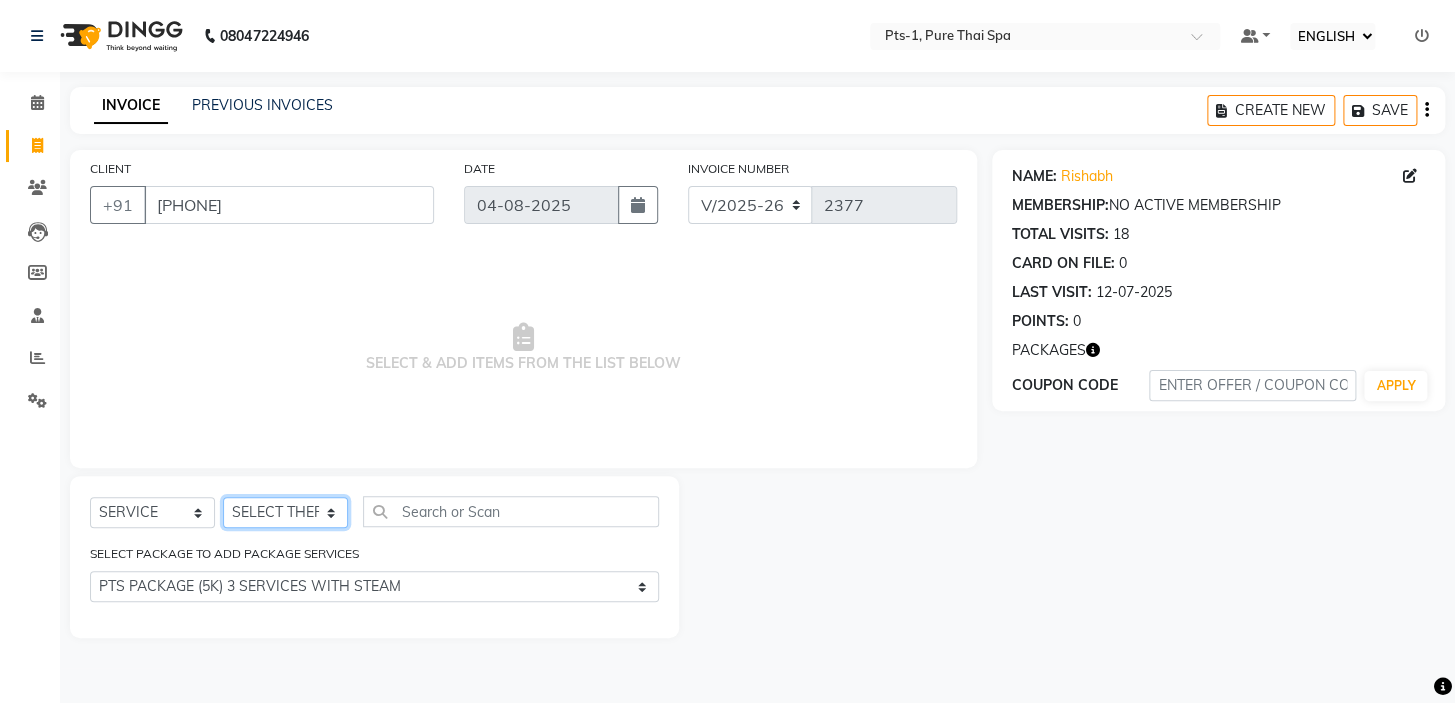 click on "SELECT THERAPIST [FIRST] [FIRST] [FIRST] [FIRST] [FIRST] [FIRST] [FIRST] [FIRST] [FIRST] [FIRST] [FIRST] [FIRST] [FIRST] [FIRST] [FIRST] [FIRST] [FIRST] [FIRST] [FIRST]" 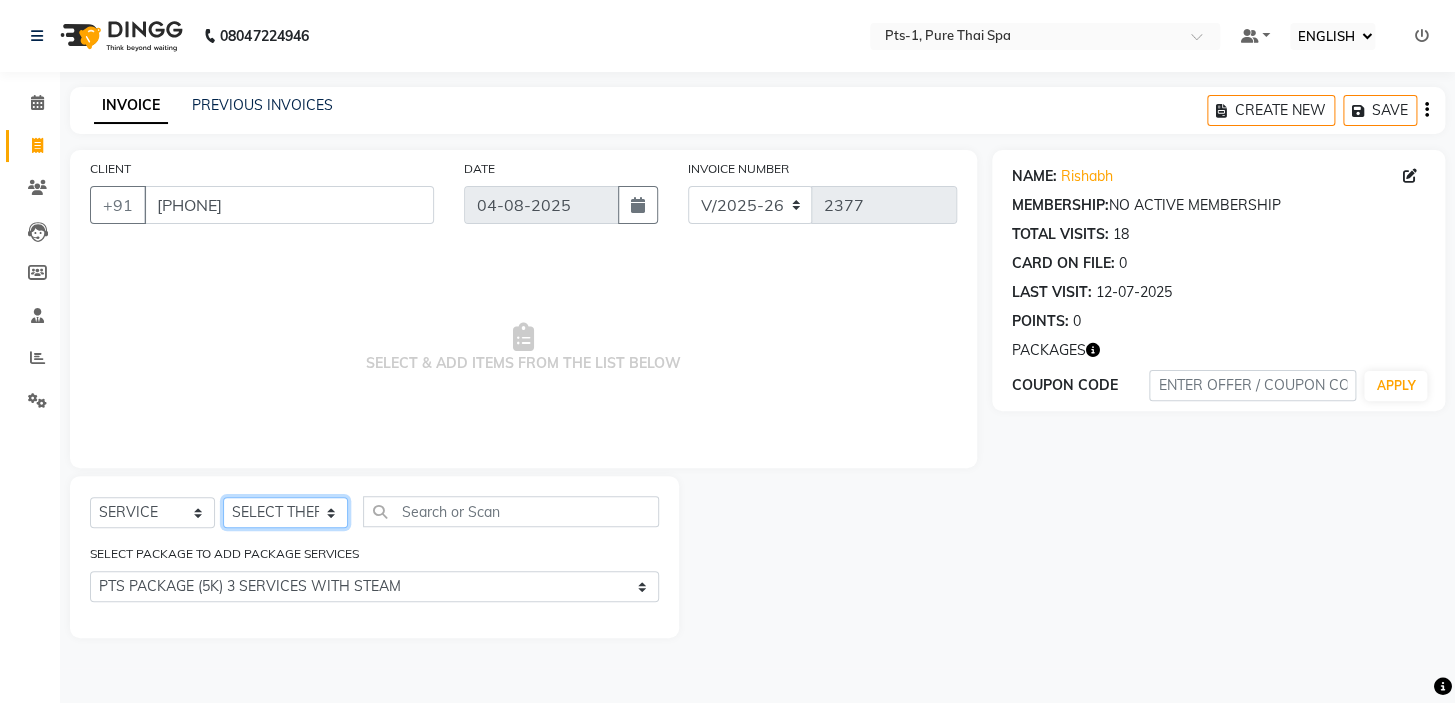 select on "80363" 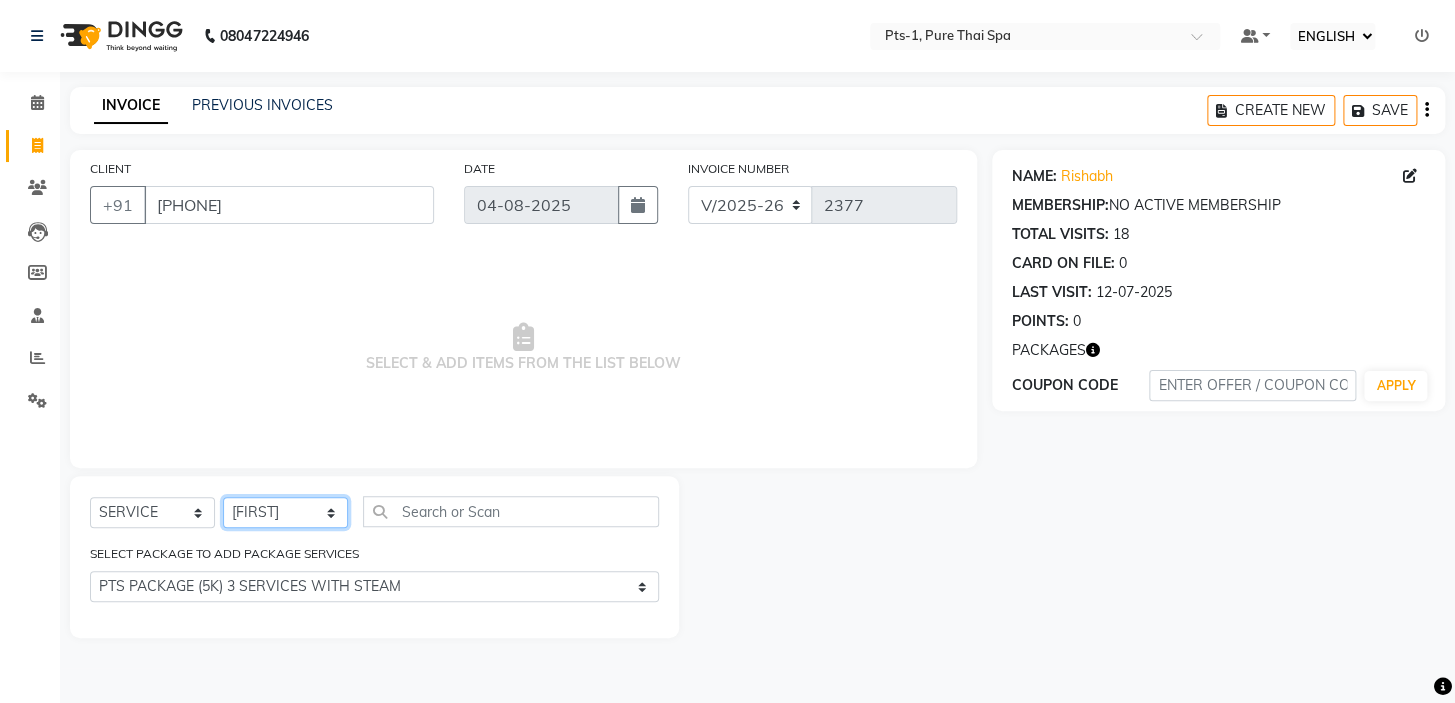 click on "SELECT THERAPIST [FIRST] [FIRST] [FIRST] [FIRST] [FIRST] [FIRST] [FIRST] [FIRST] [FIRST] [FIRST] [FIRST] [FIRST] [FIRST] [FIRST] [FIRST] [FIRST] [FIRST] [FIRST] [FIRST]" 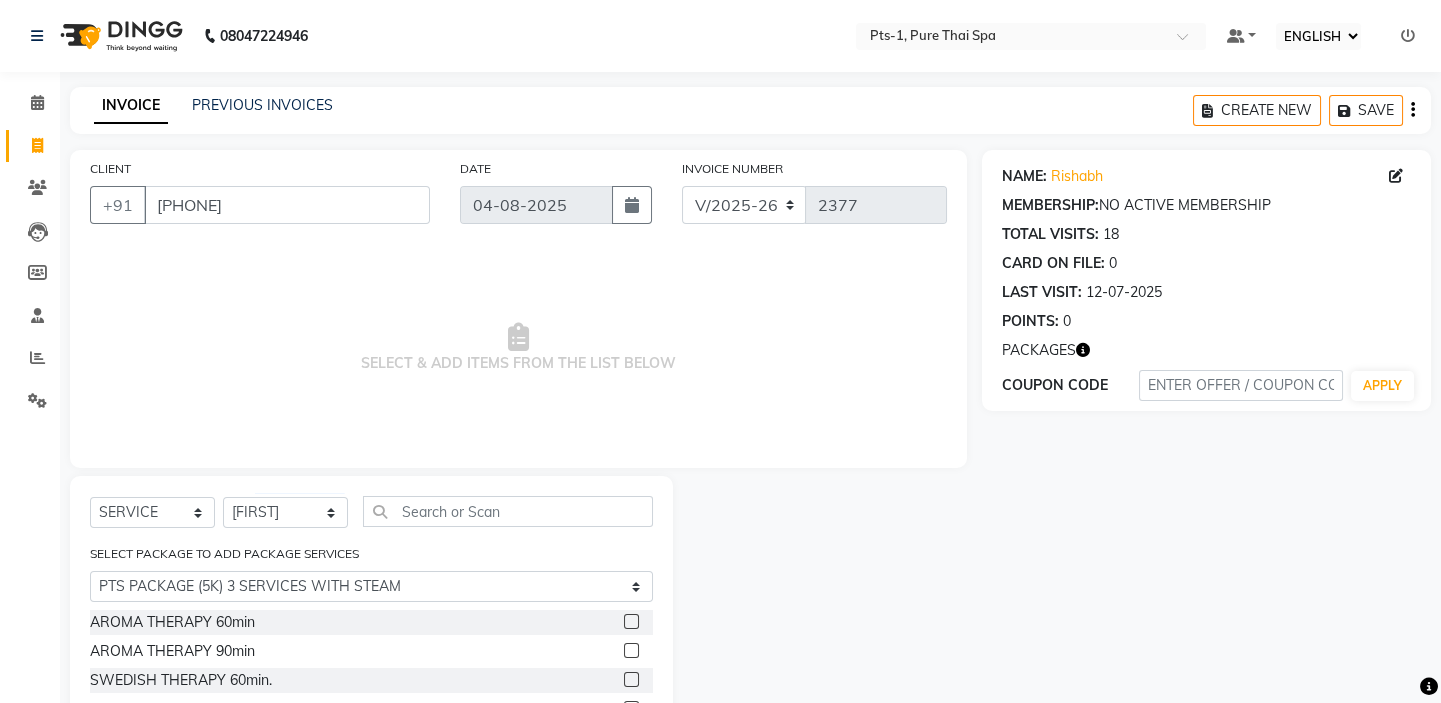 click 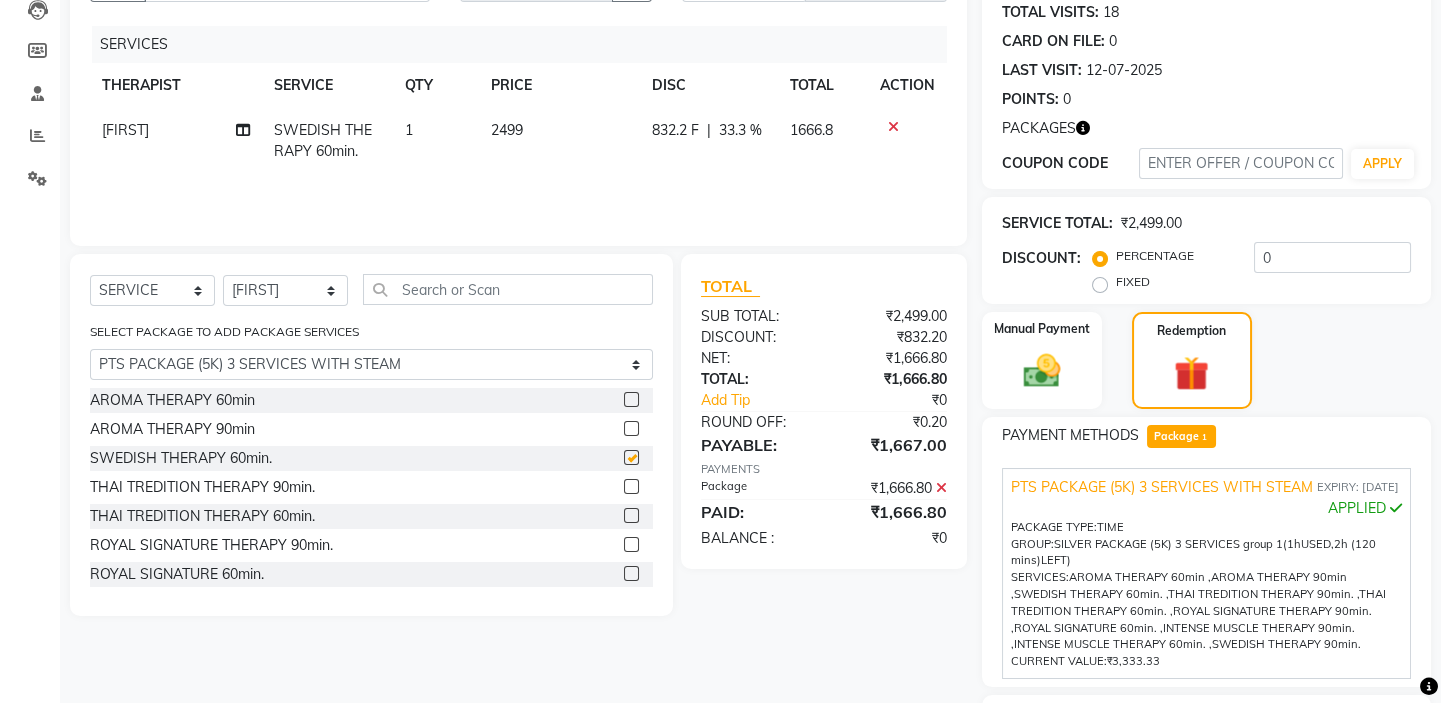 checkbox on "false" 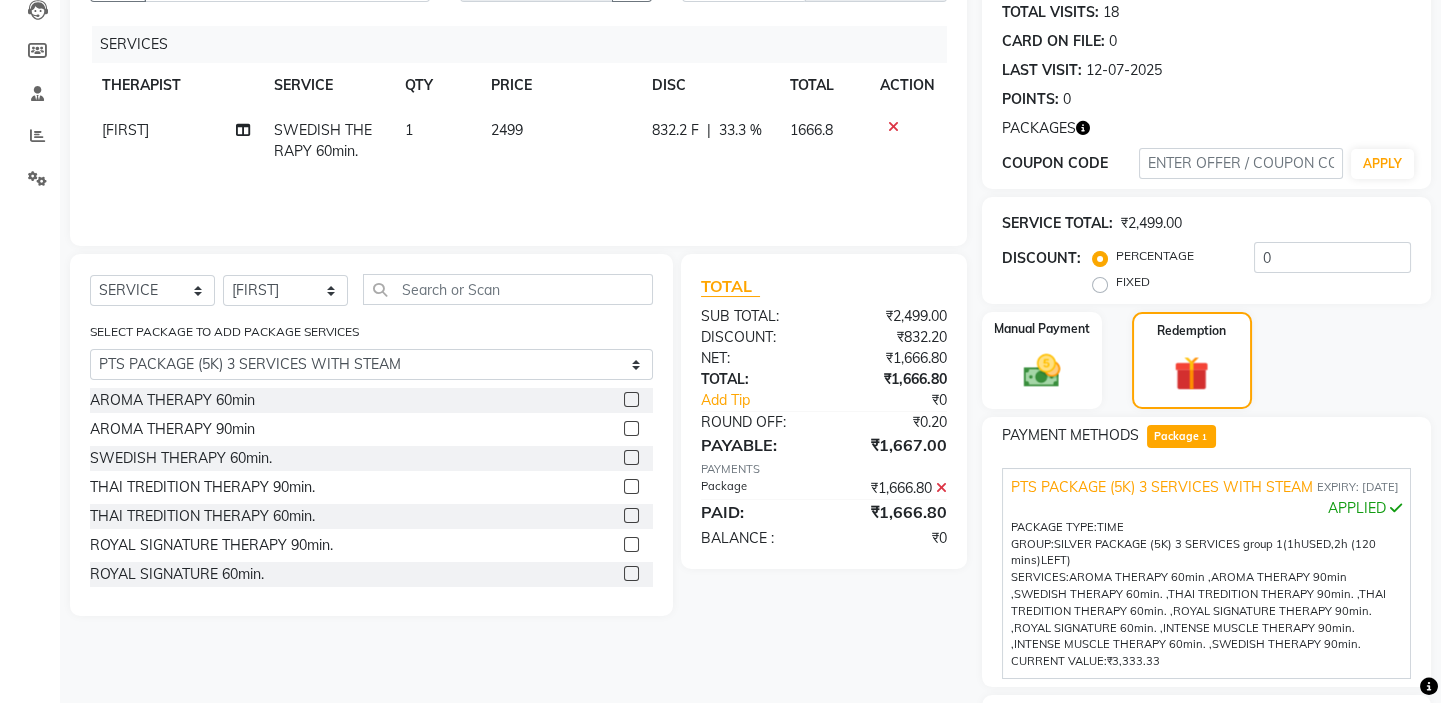 scroll, scrollTop: 400, scrollLeft: 0, axis: vertical 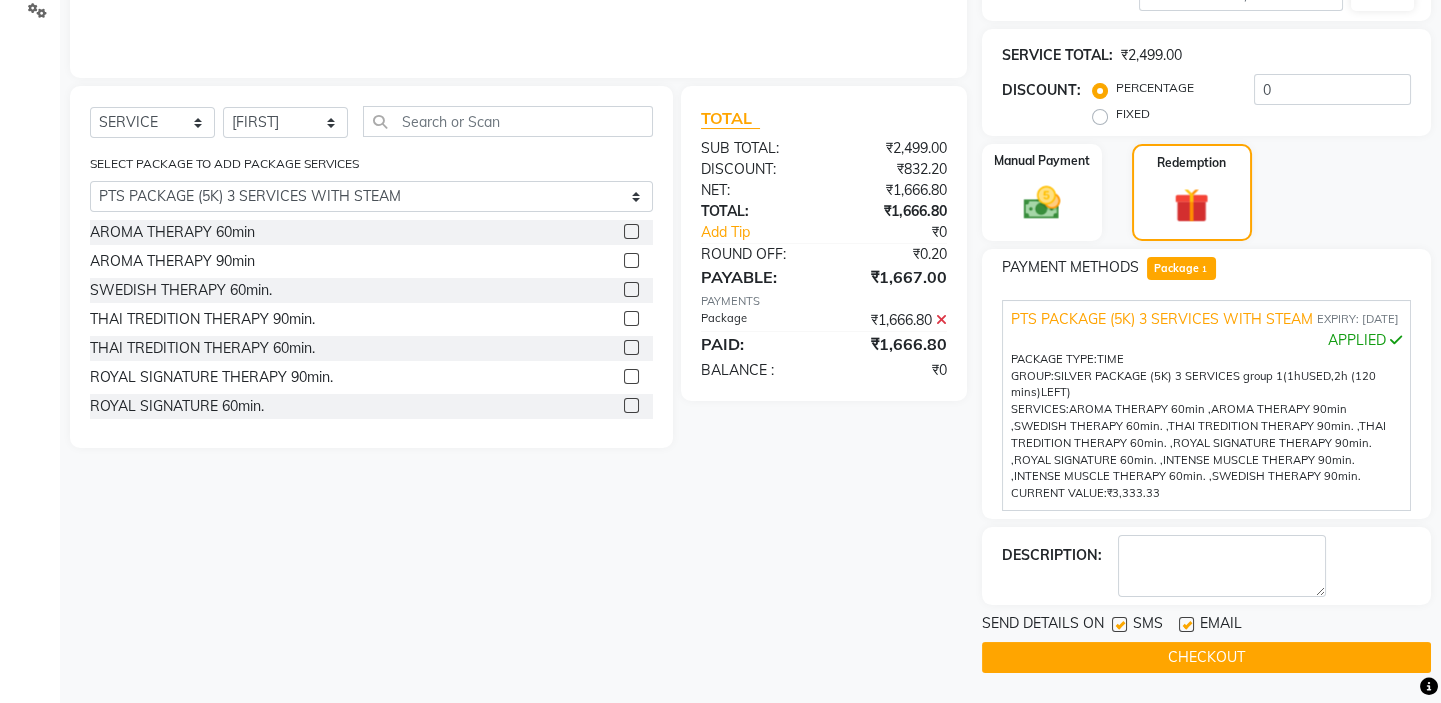 click 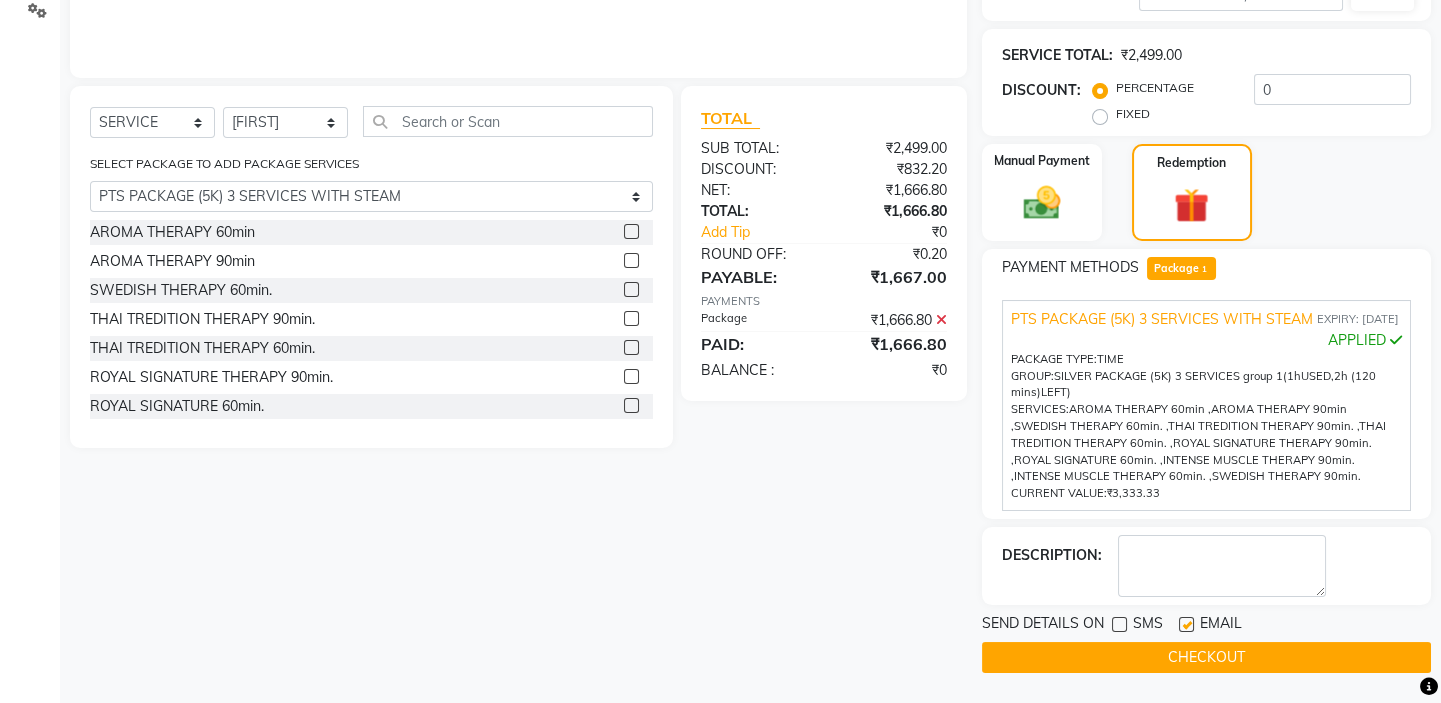 click 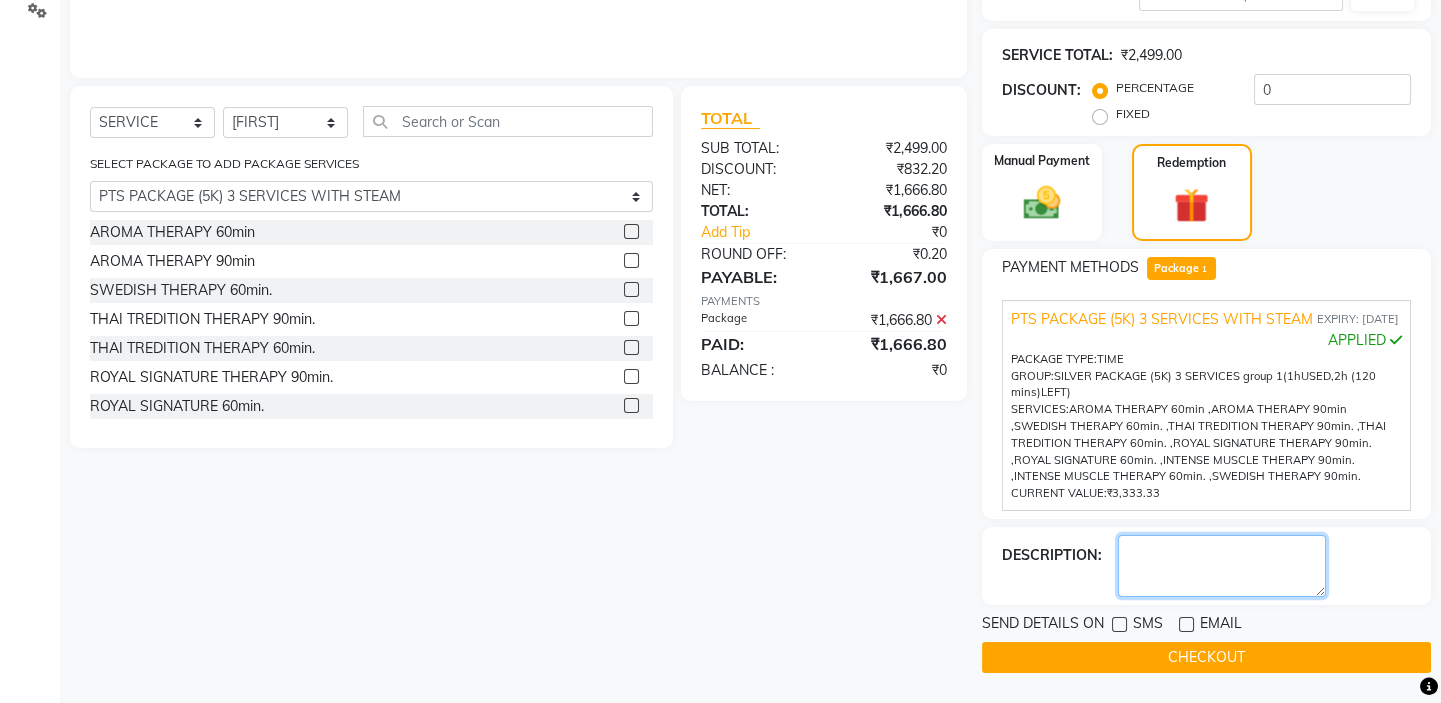 click 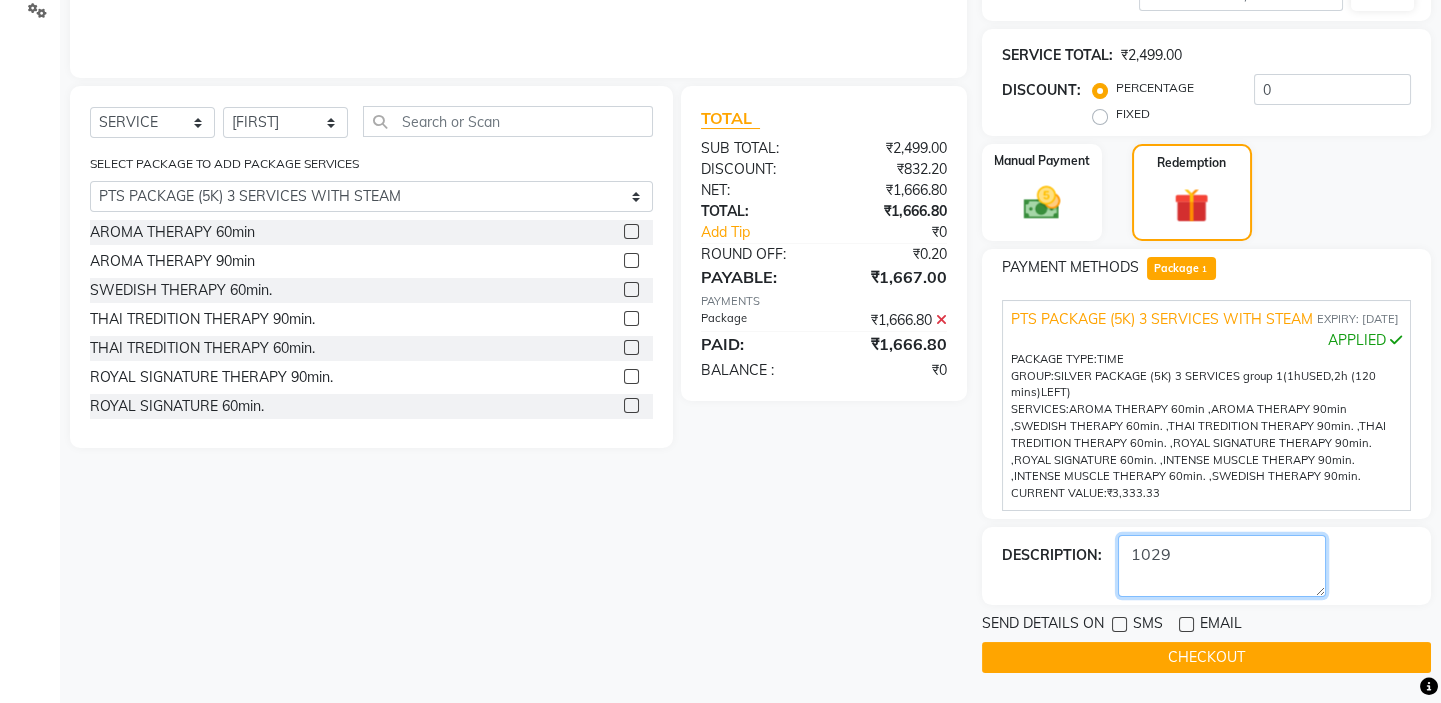 type on "1029" 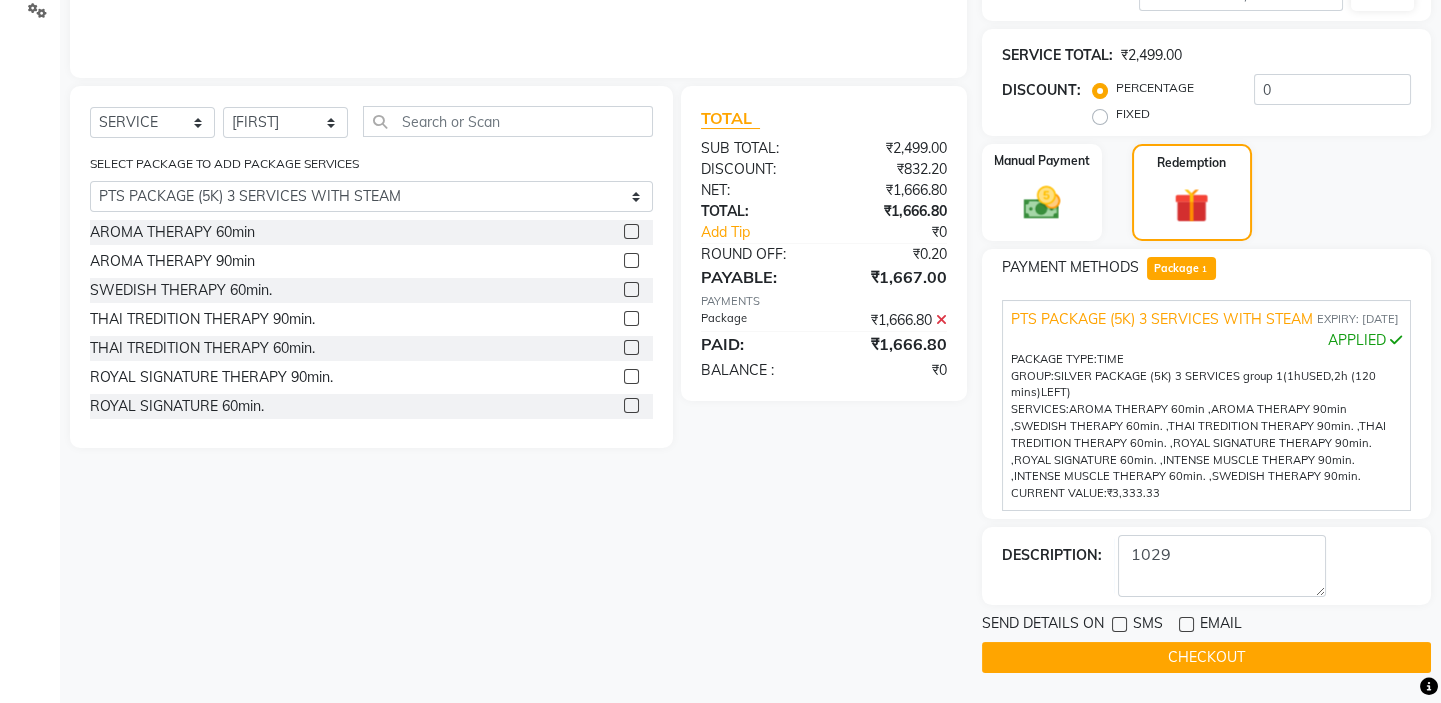 click on "CHECKOUT" 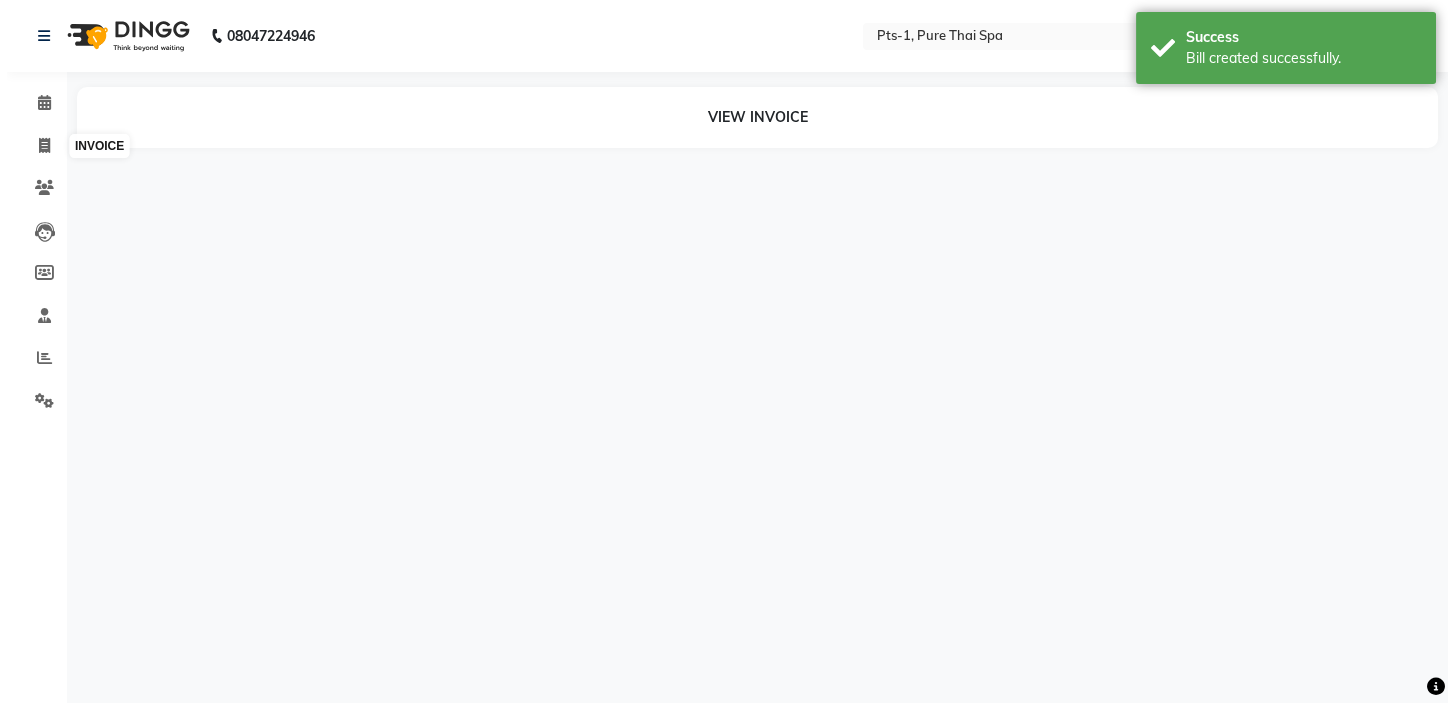 scroll, scrollTop: 0, scrollLeft: 0, axis: both 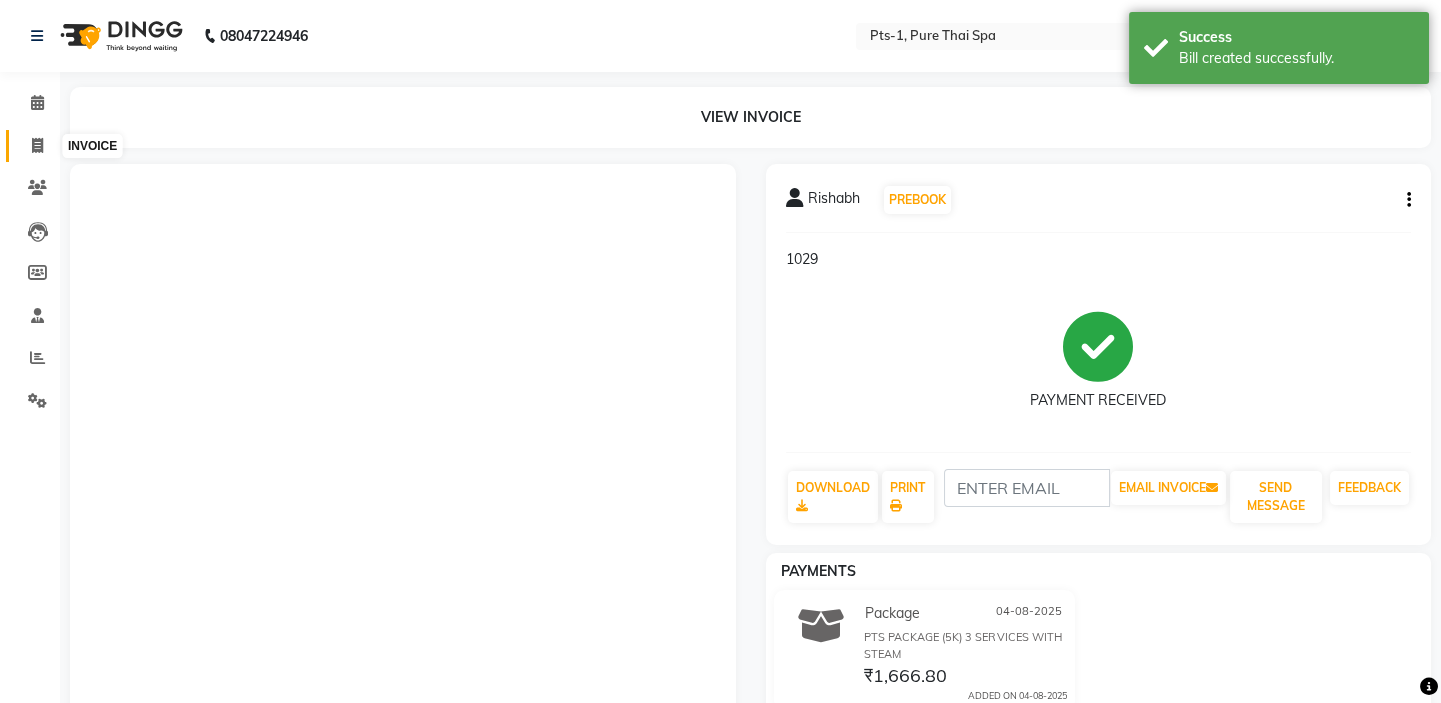 click 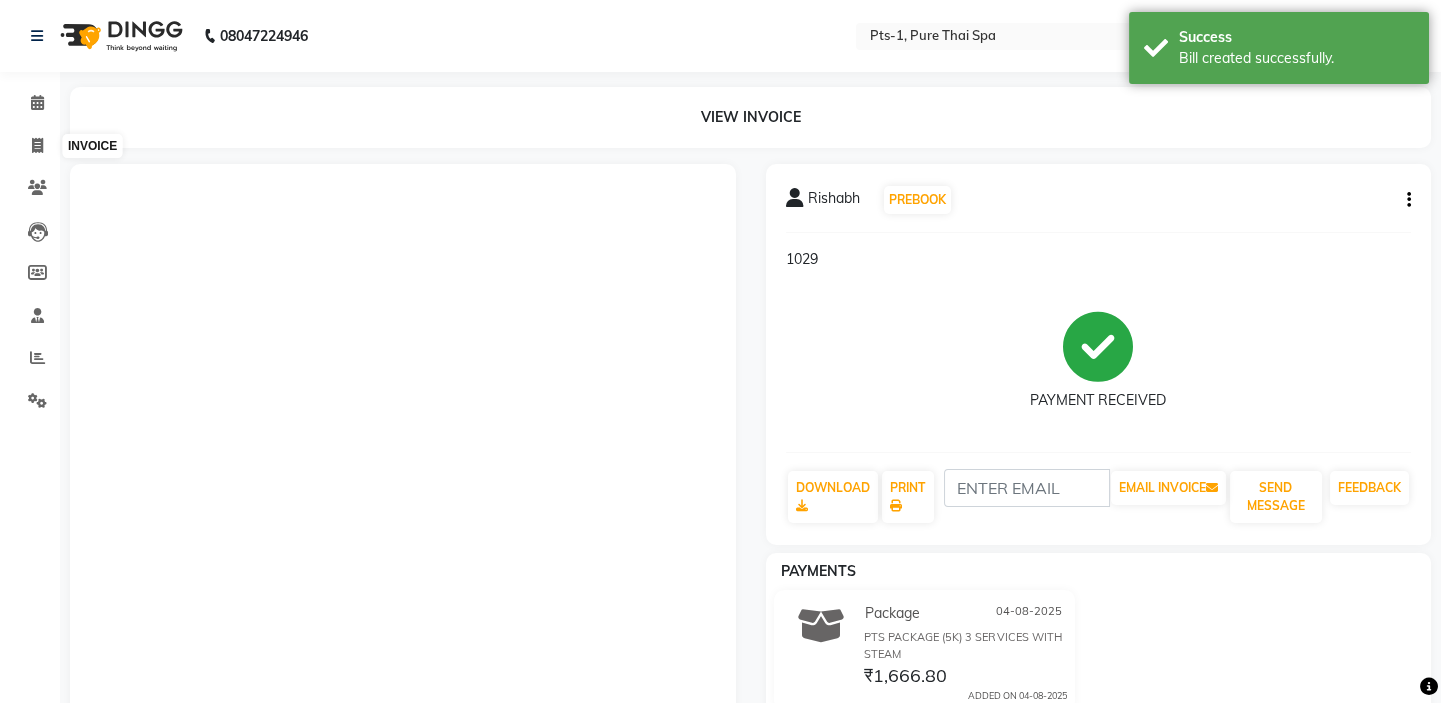 select on "service" 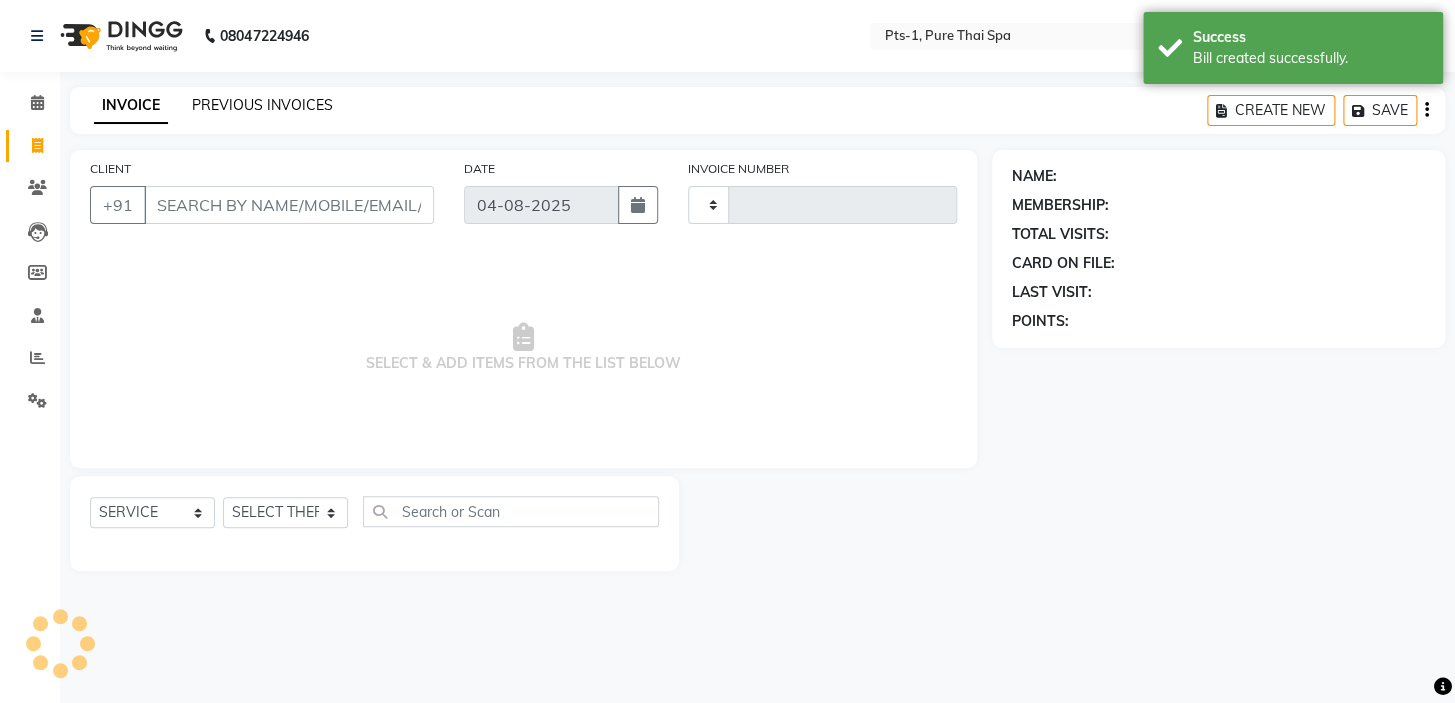 click on "PREVIOUS INVOICES" 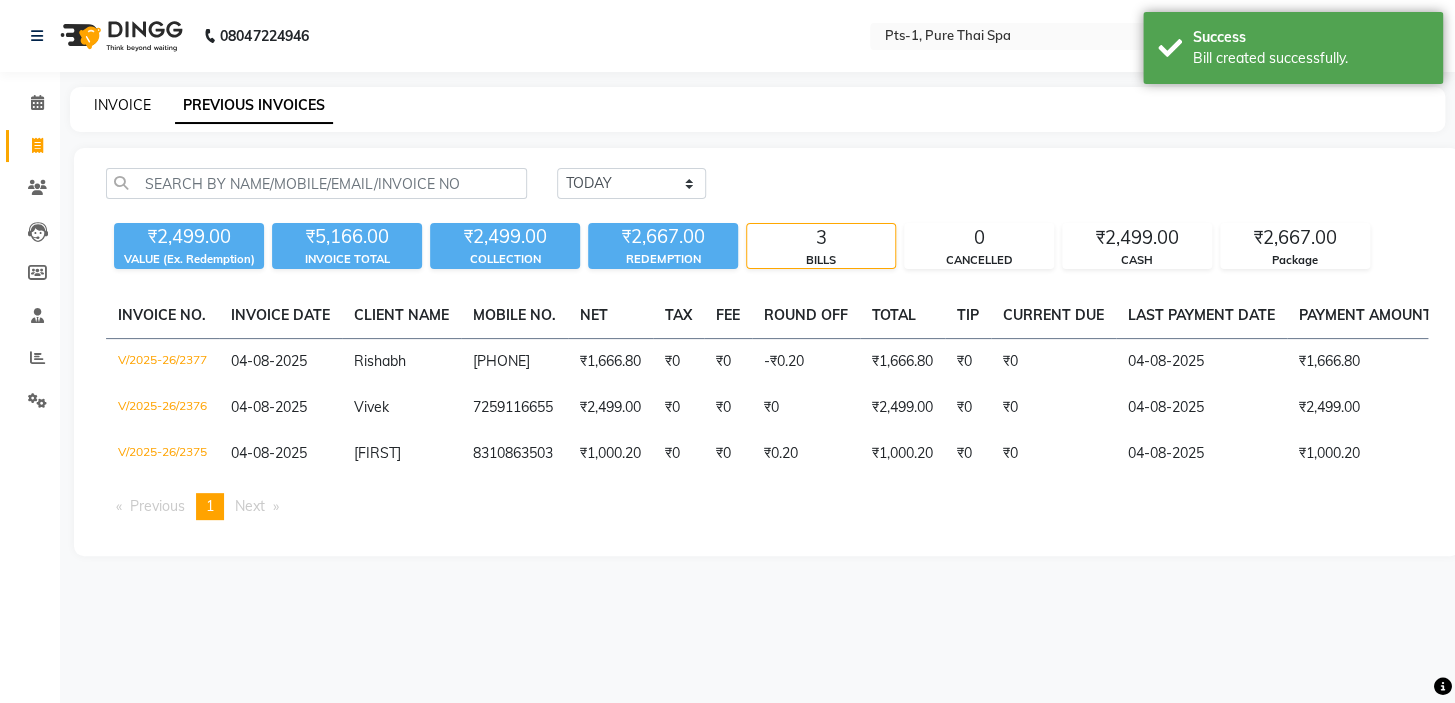 click on "INVOICE" 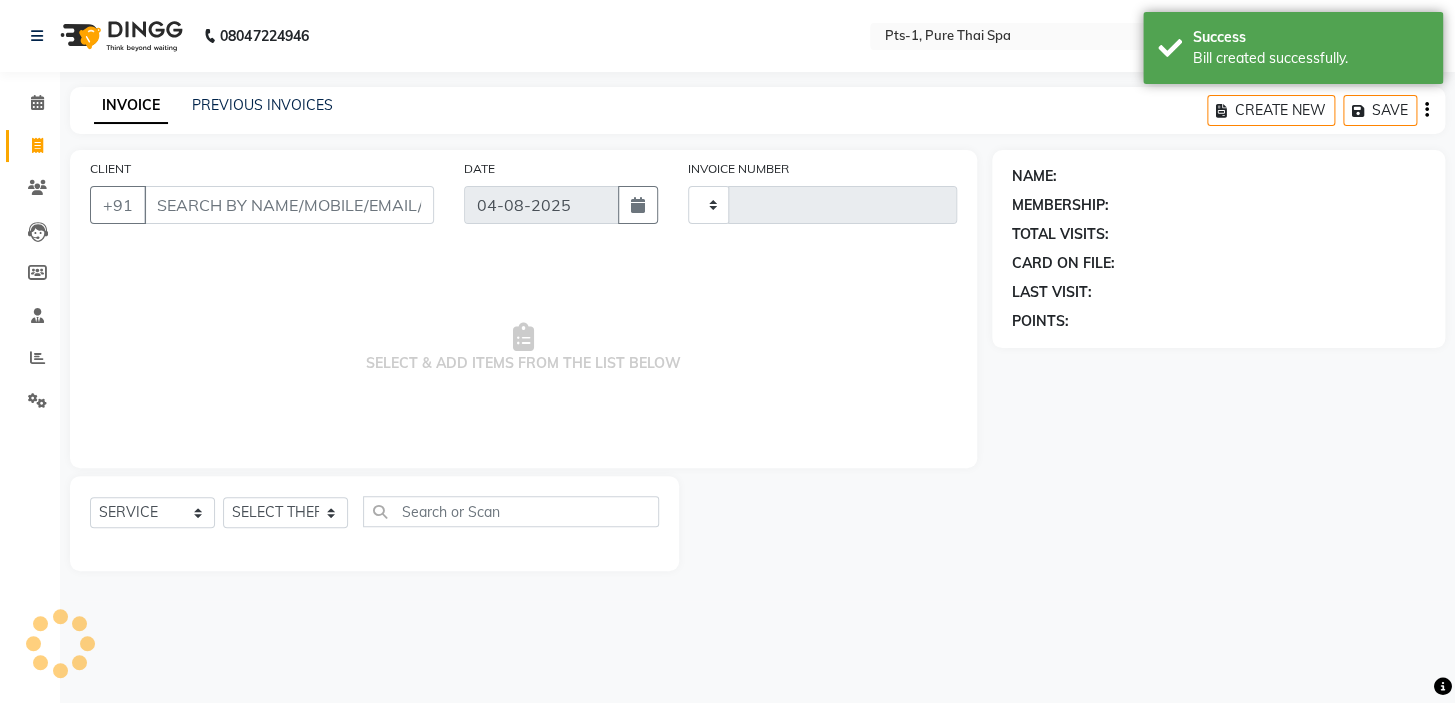 type on "2378" 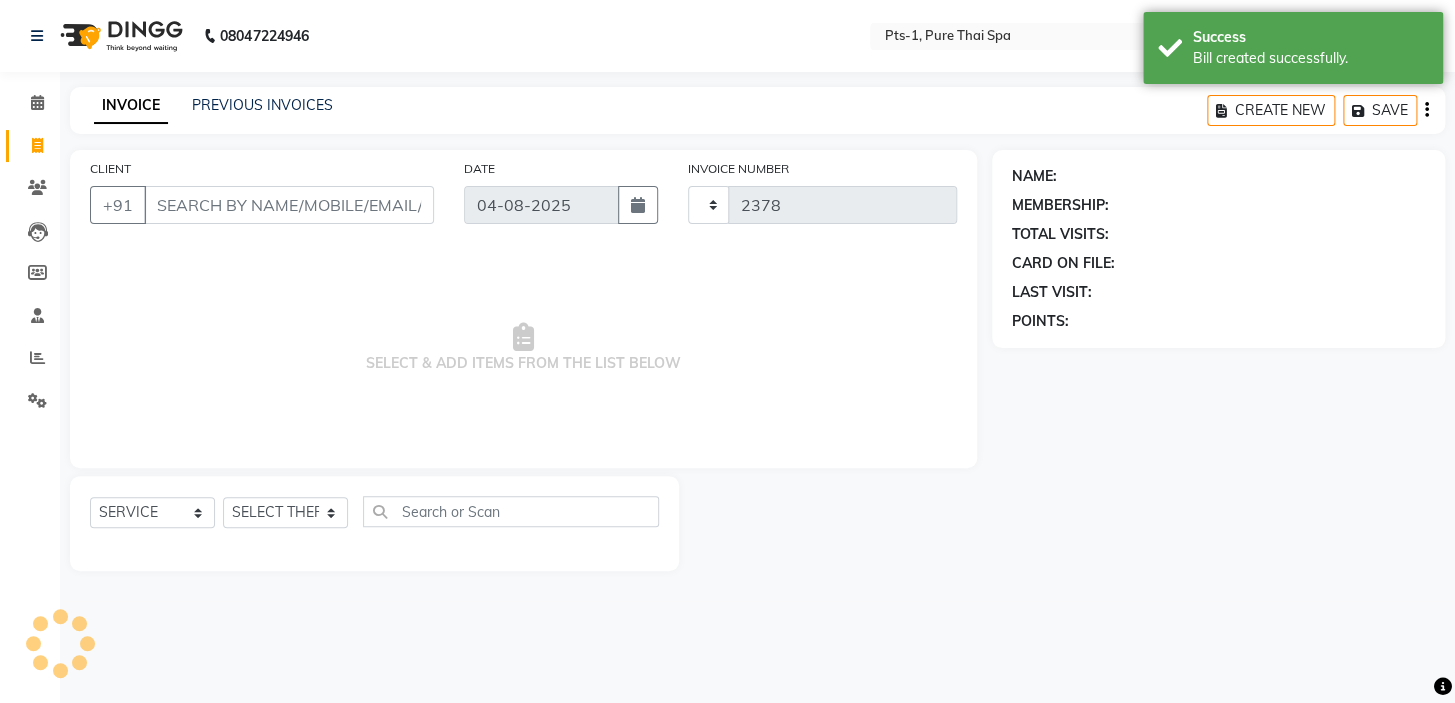 select on "5296" 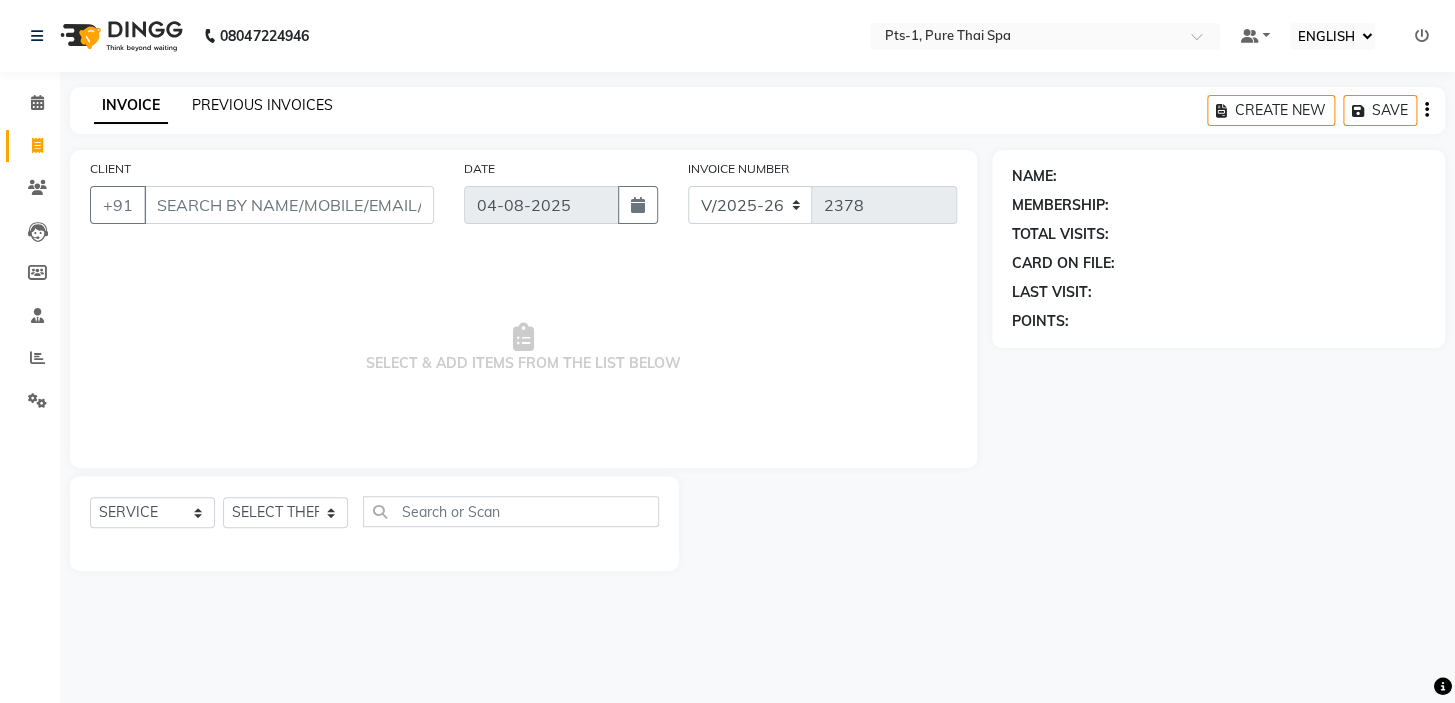 click on "PREVIOUS INVOICES" 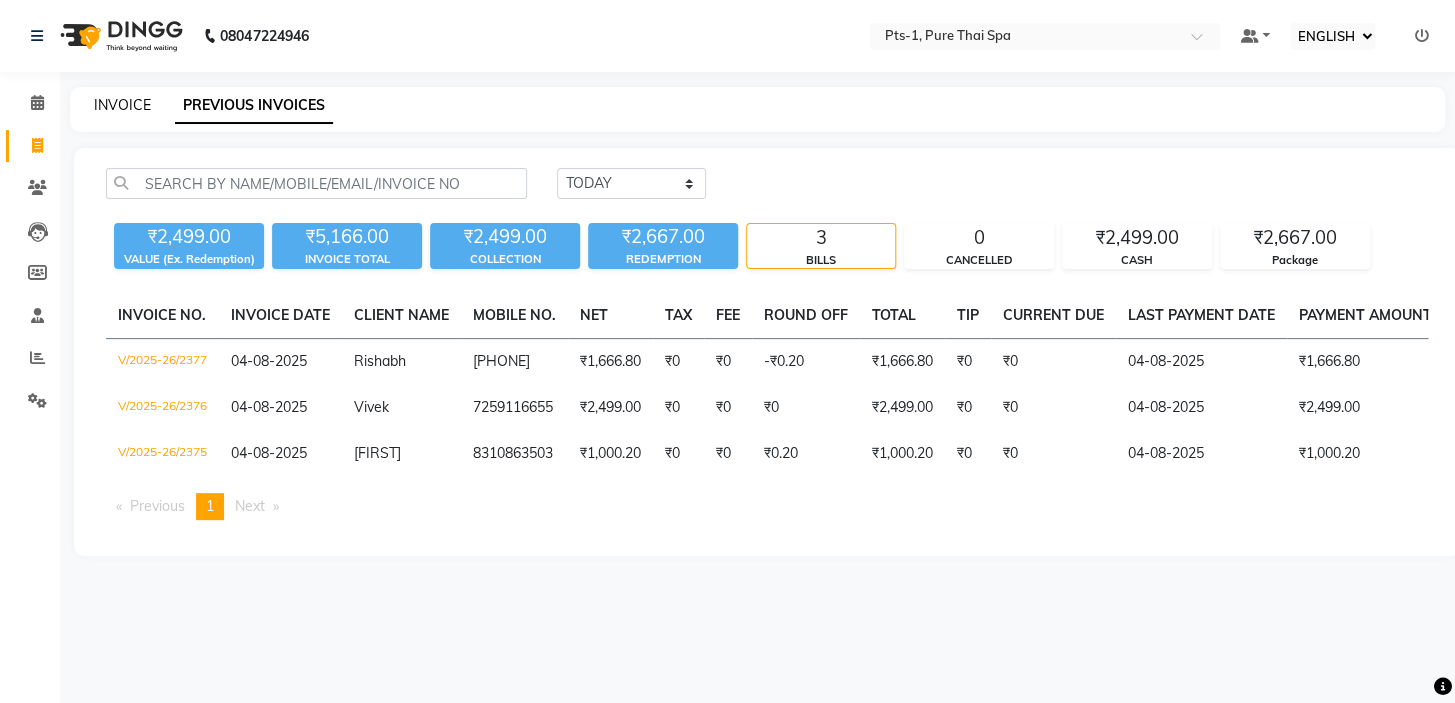 click on "INVOICE" 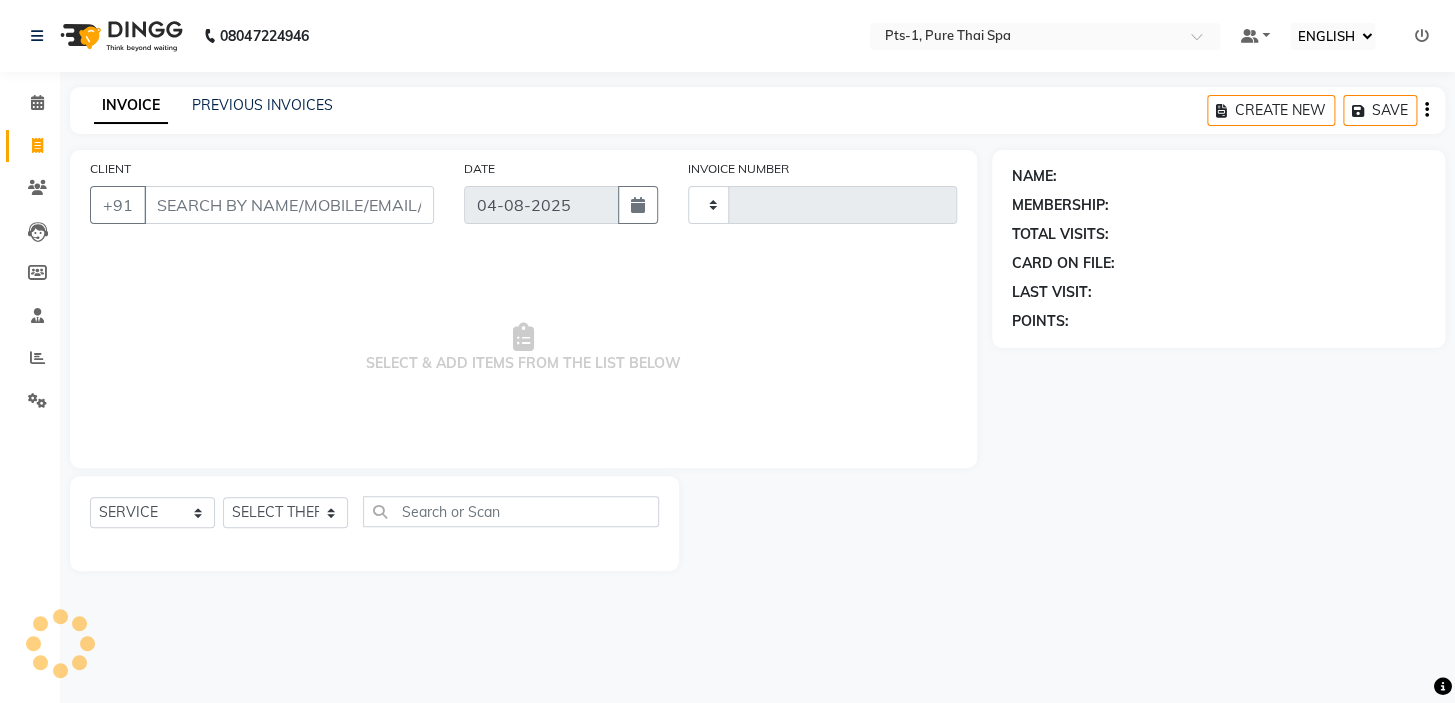 type on "2378" 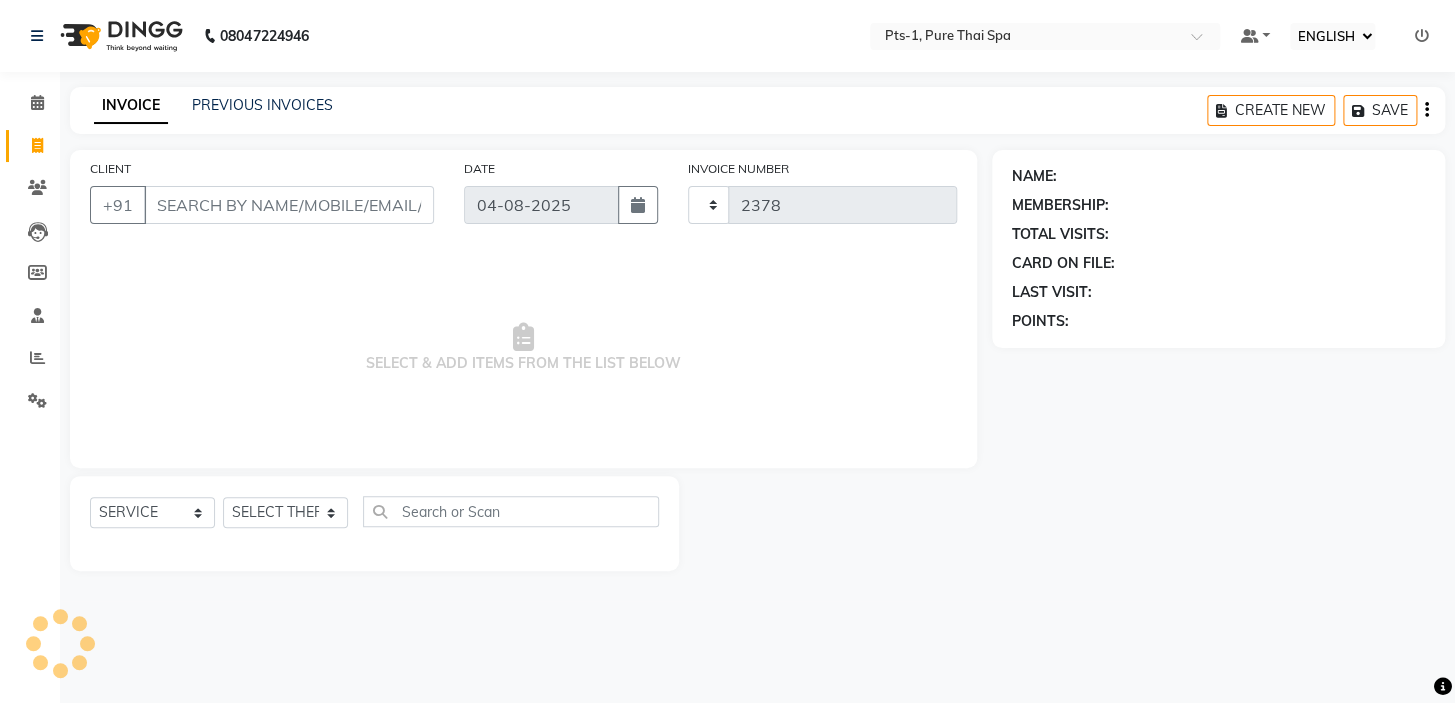 select on "5296" 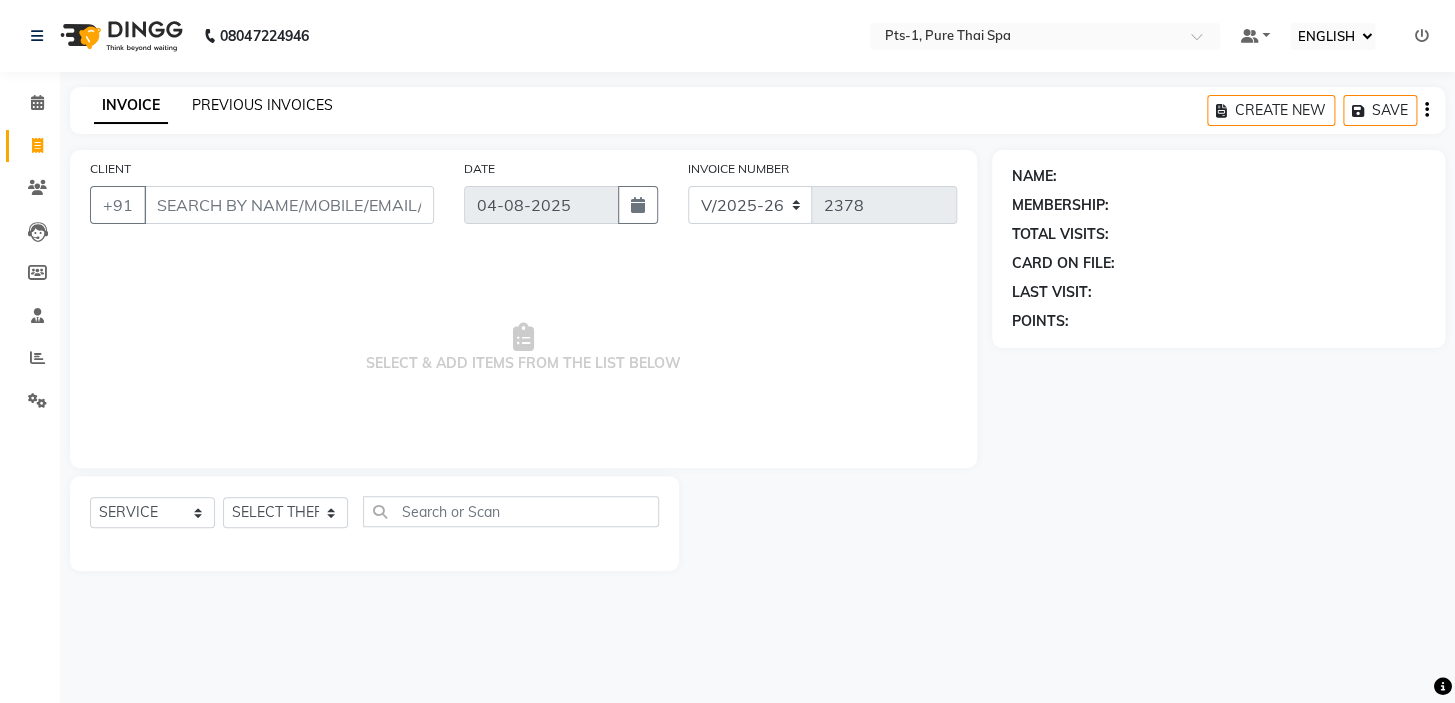 click on "PREVIOUS INVOICES" 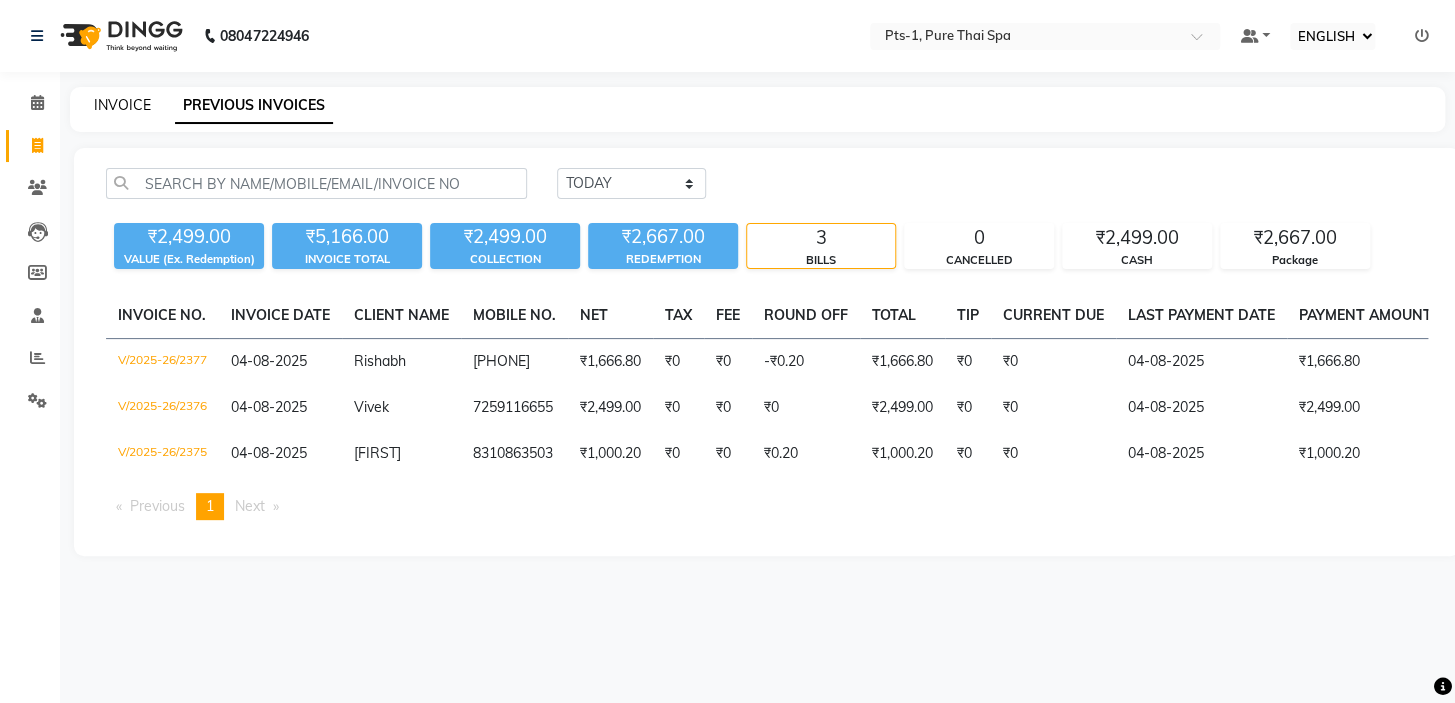 click on "INVOICE" 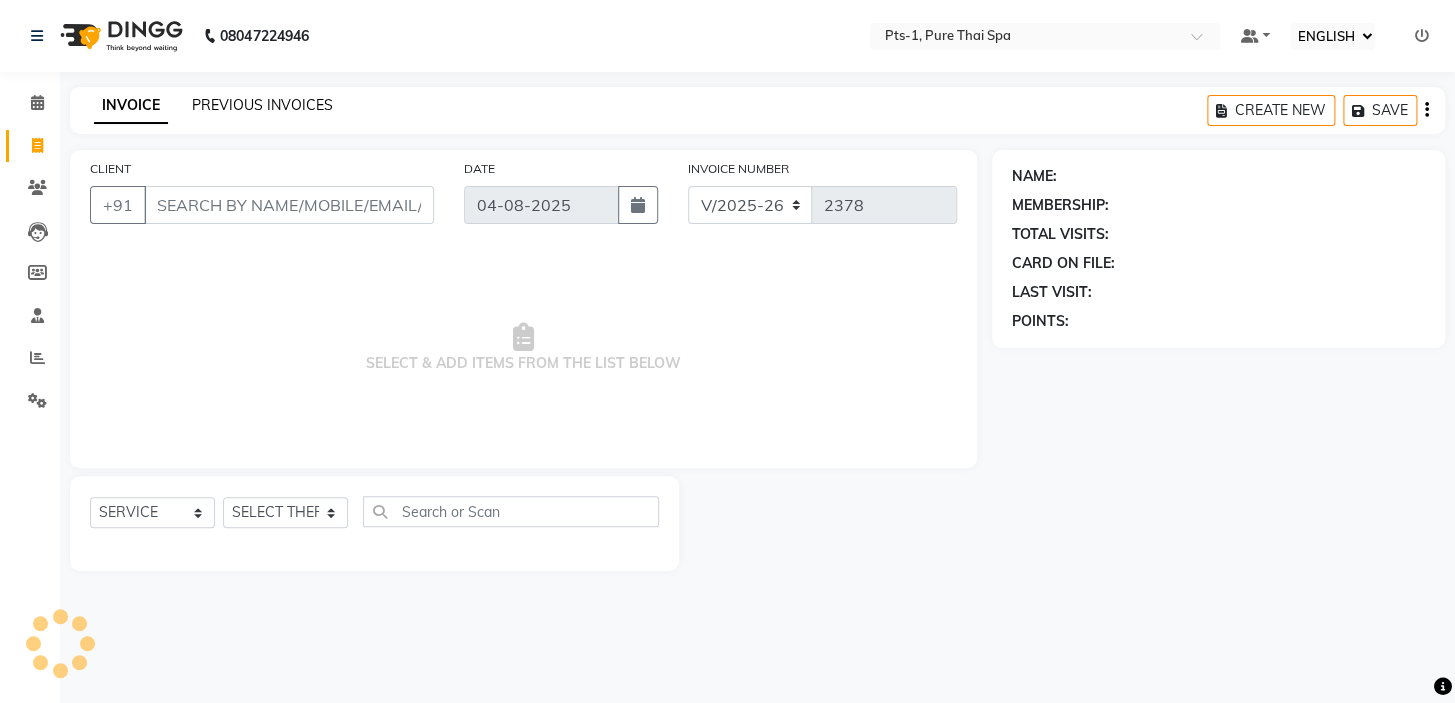 click on "PREVIOUS INVOICES" 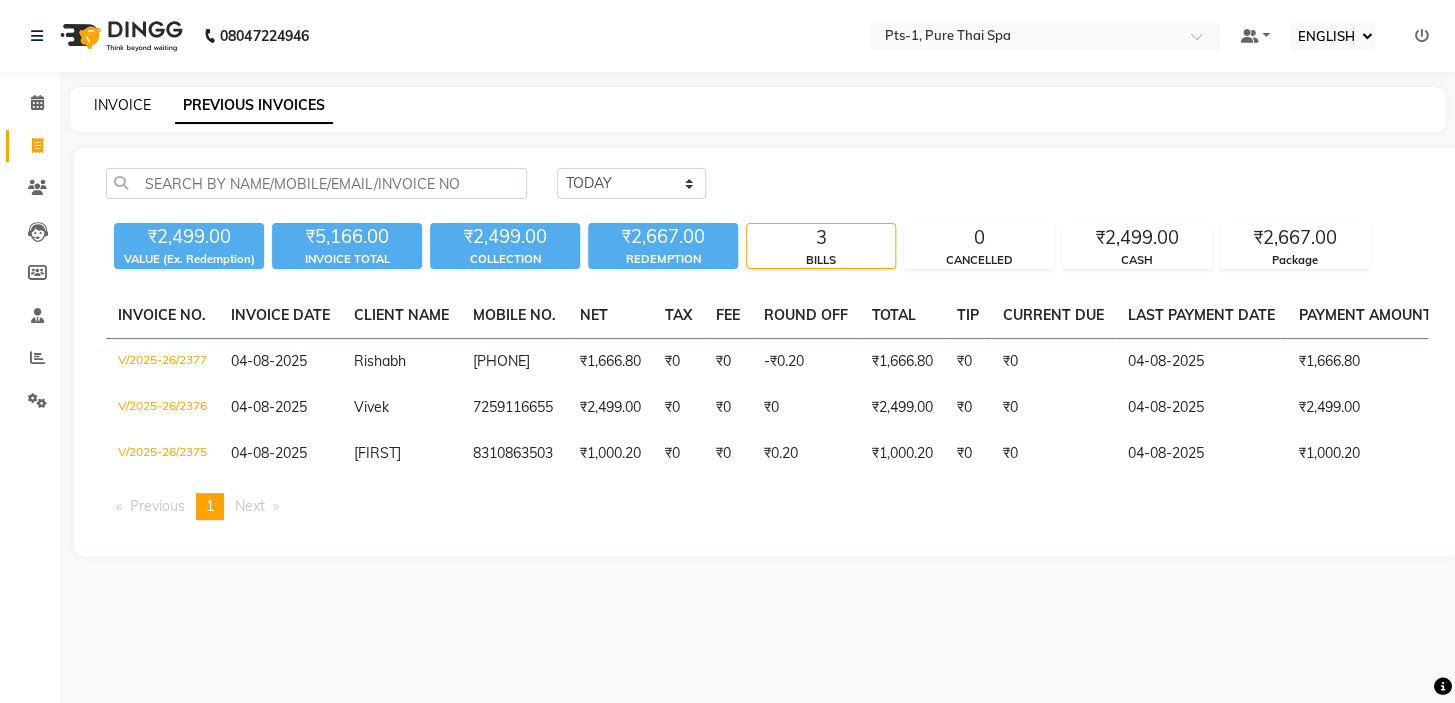 click on "INVOICE" 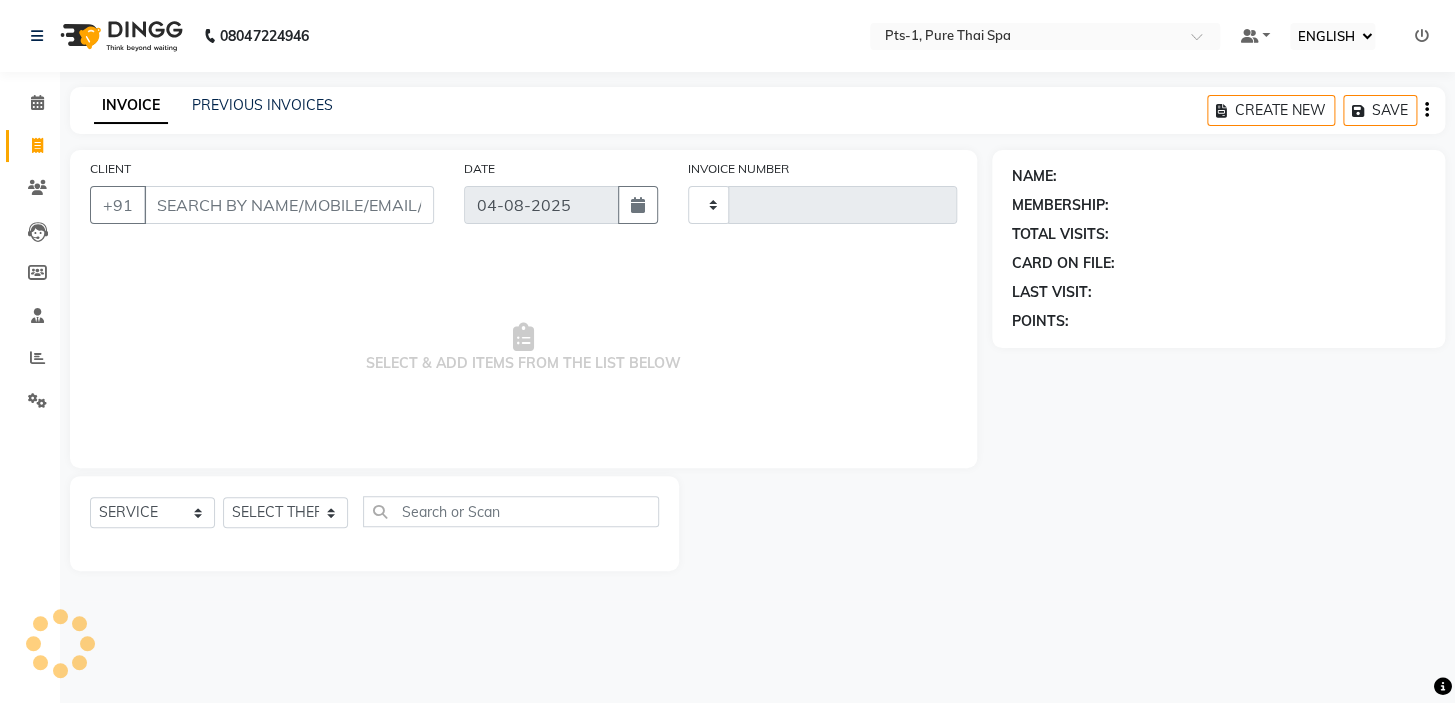 type on "2378" 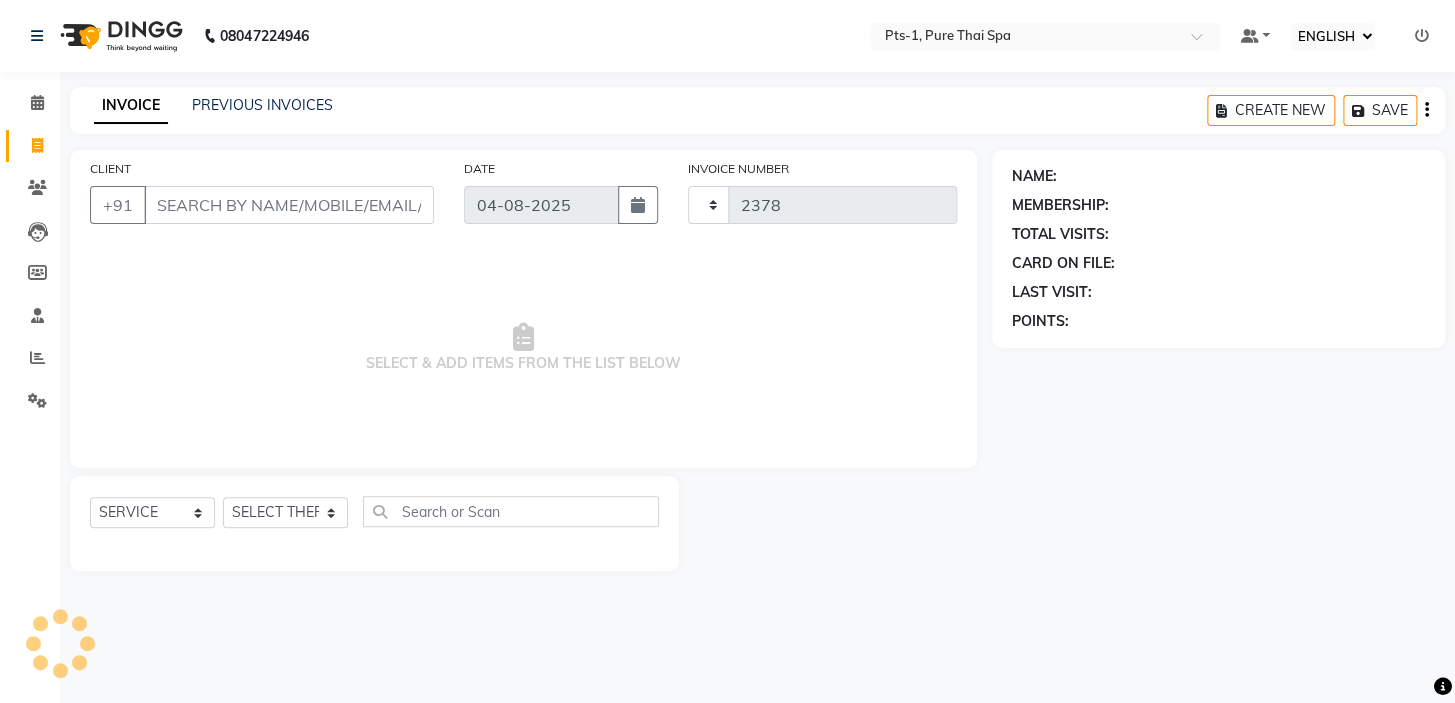 select on "5296" 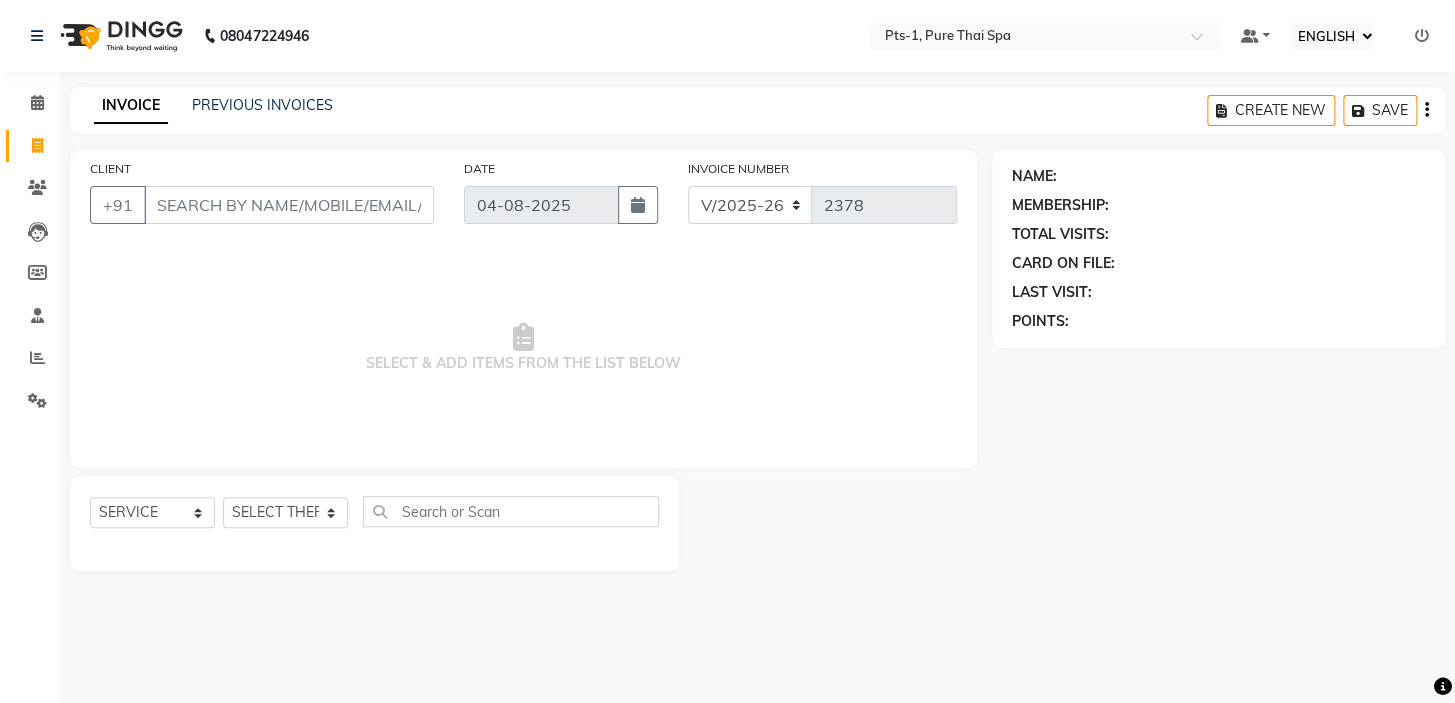 click on "CLIENT" at bounding box center [289, 205] 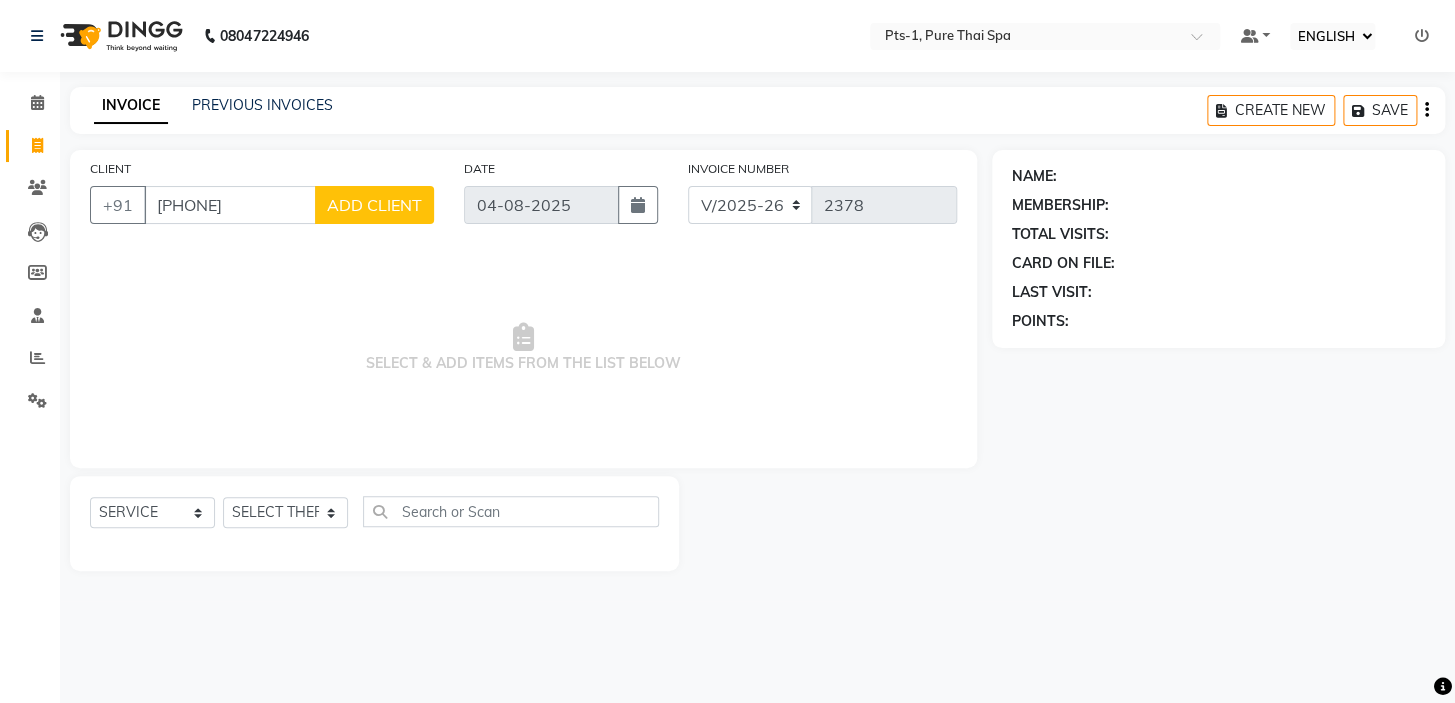 type on "[PHONE]" 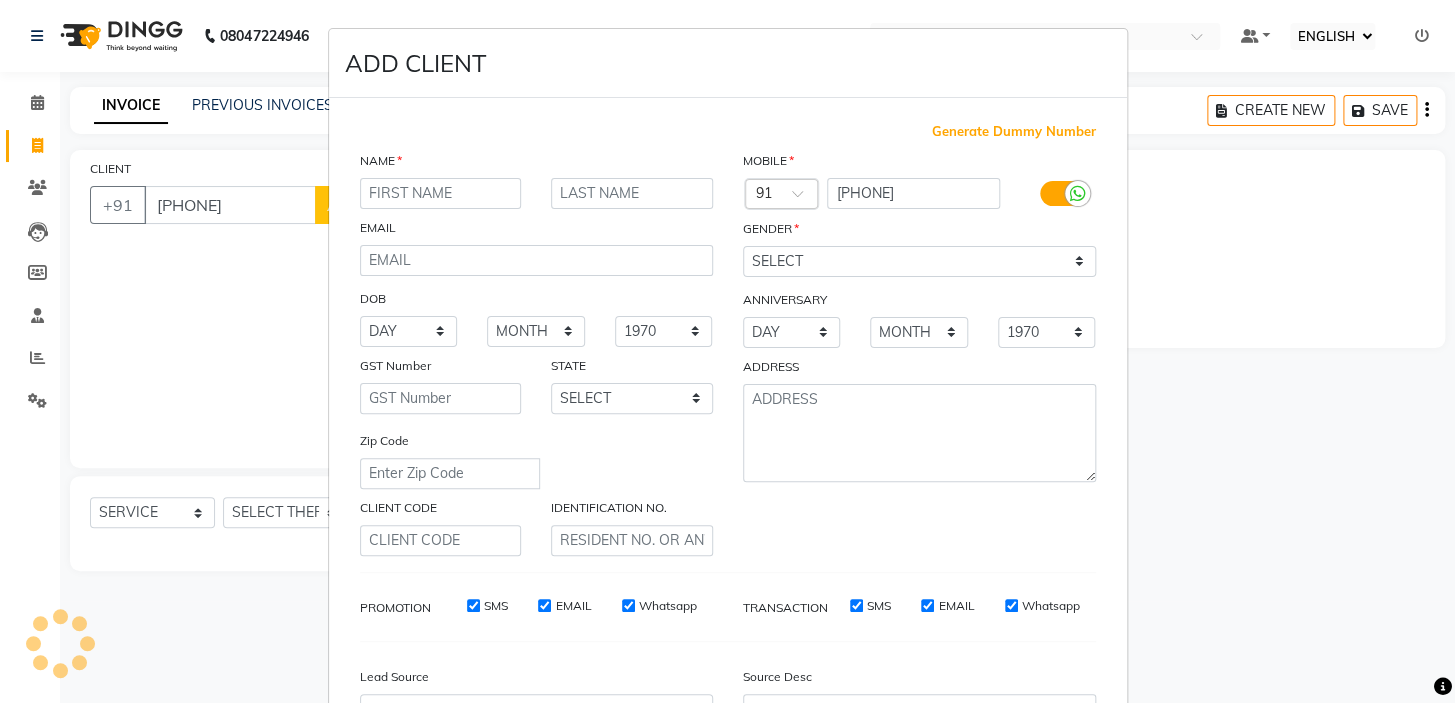 click at bounding box center [441, 193] 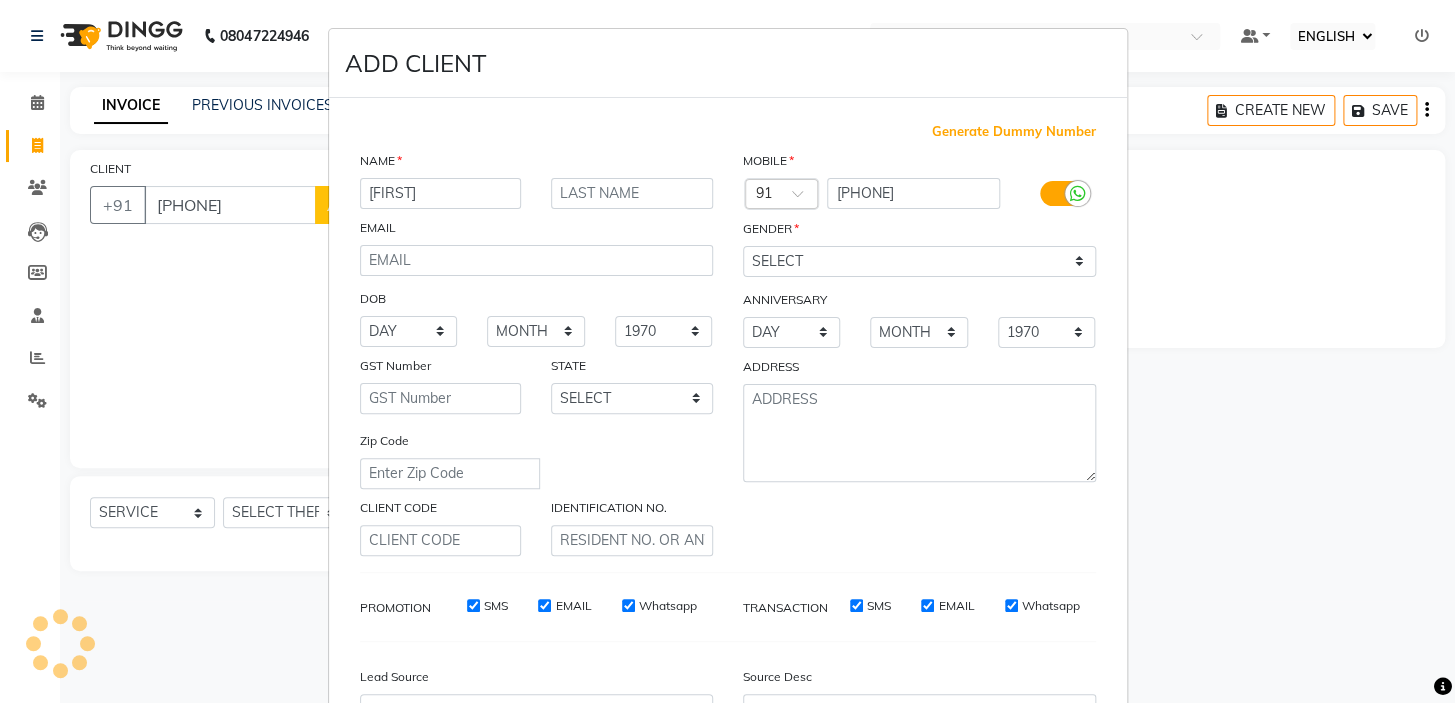 type on "[FIRST]" 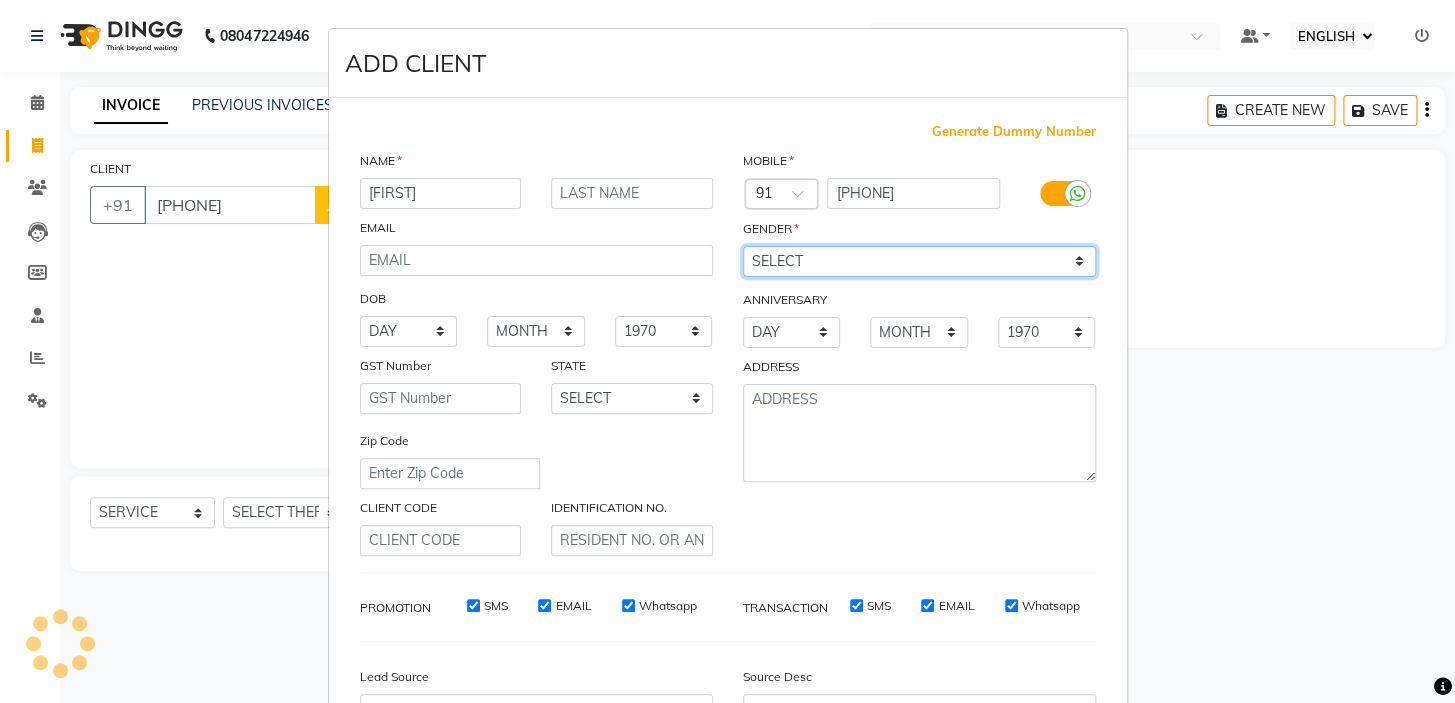 click on "SELECT MALE FEMALE OTHER PREFER NOT TO SAY" at bounding box center [919, 261] 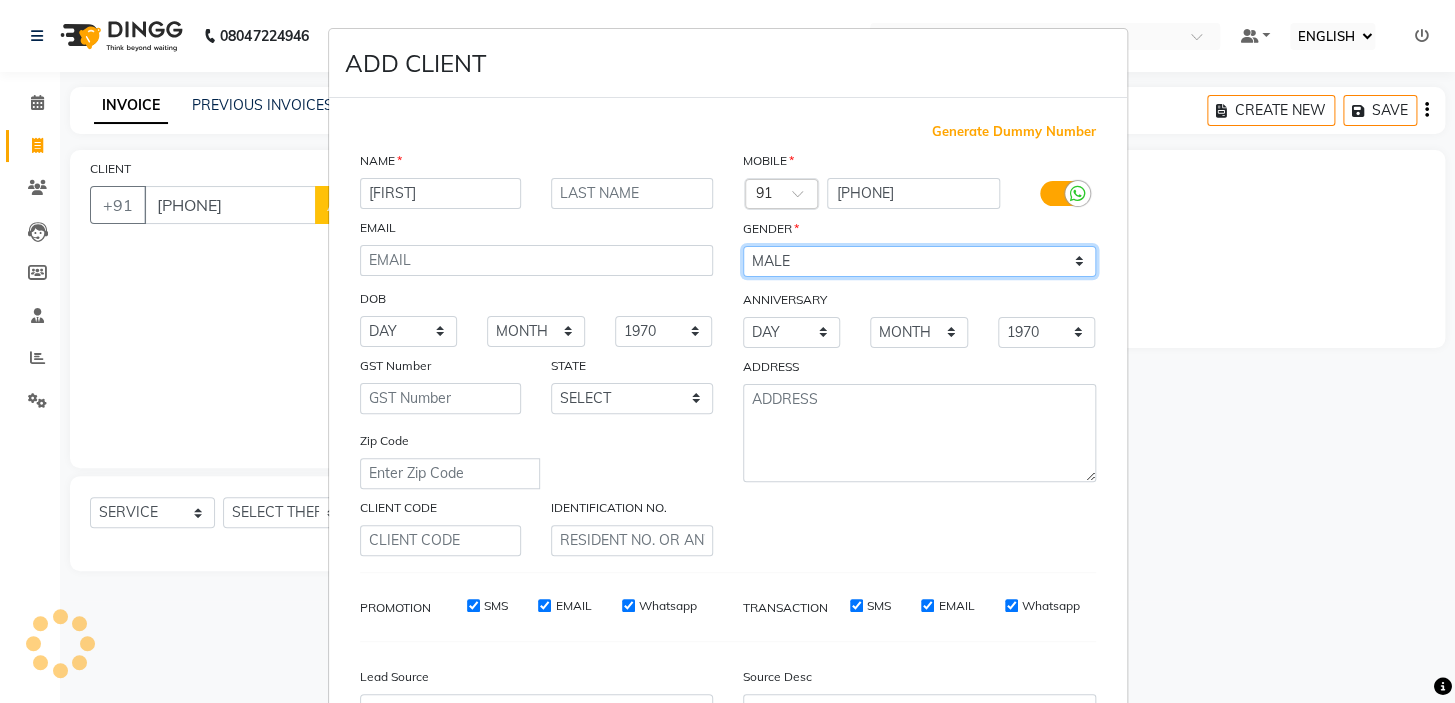 click on "SELECT MALE FEMALE OTHER PREFER NOT TO SAY" at bounding box center [919, 261] 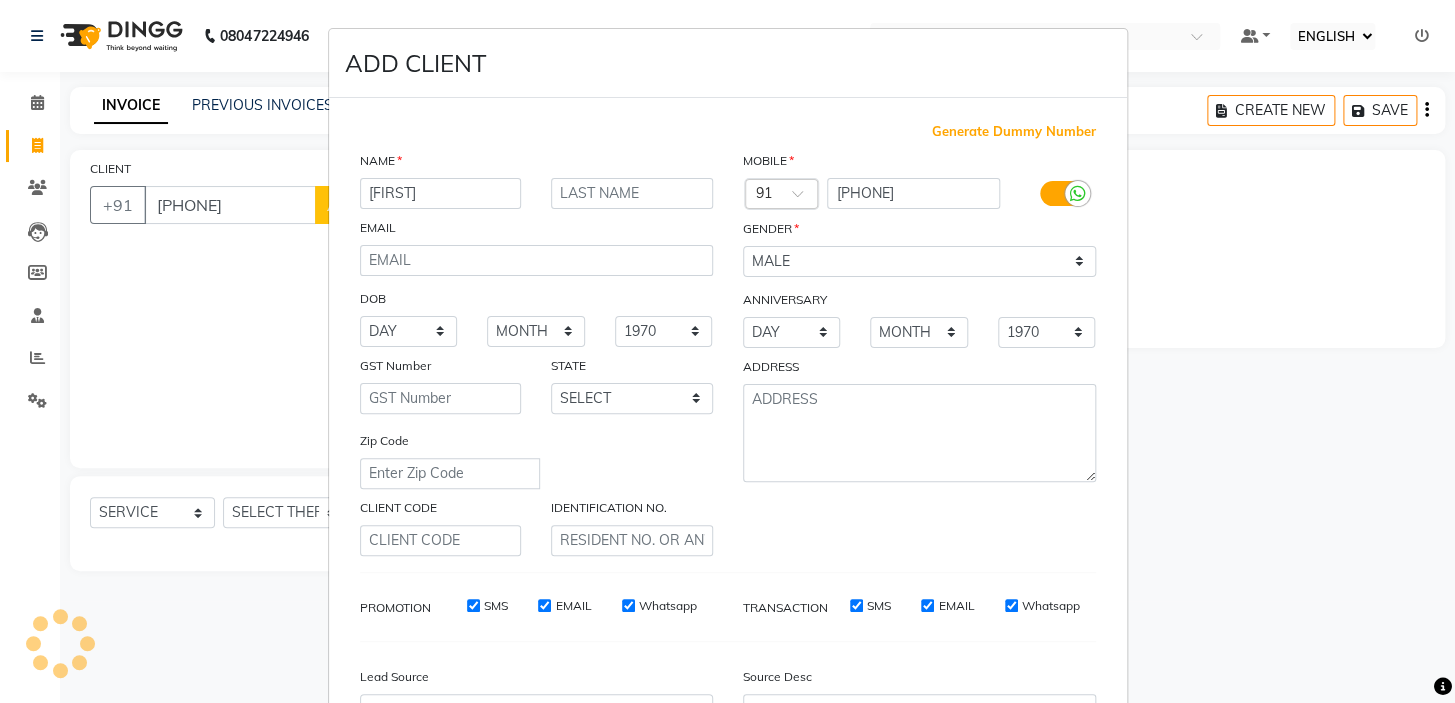 click on "SMS" at bounding box center [473, 605] 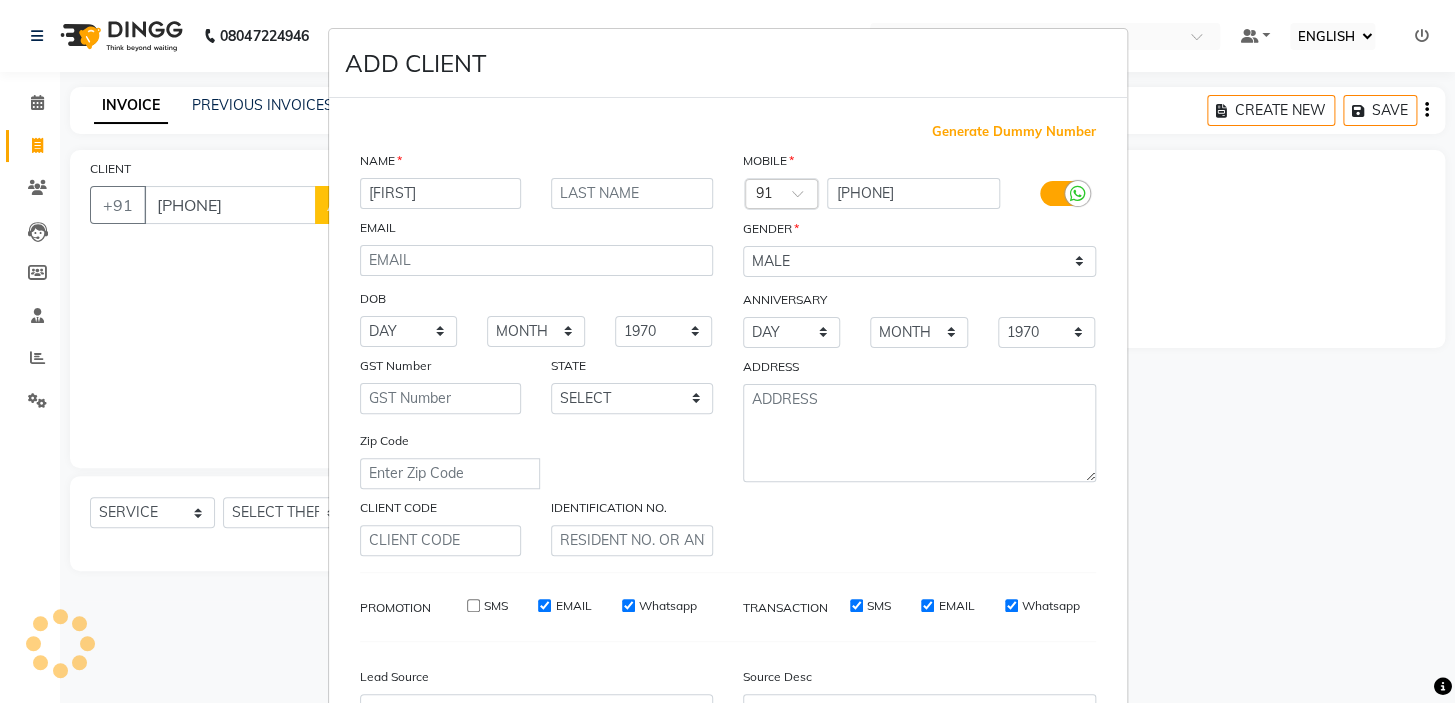 click on "EMAIL" at bounding box center (544, 605) 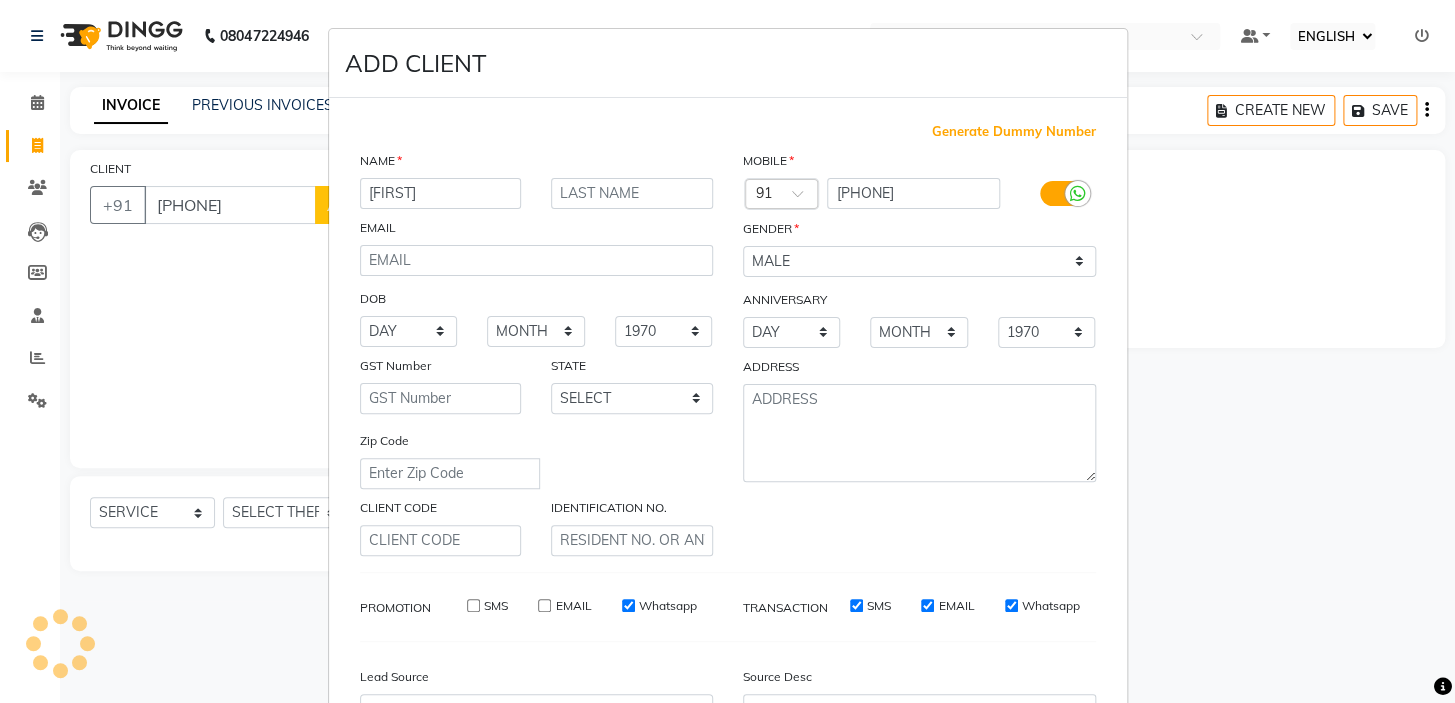 click on "Whatsapp" at bounding box center [628, 605] 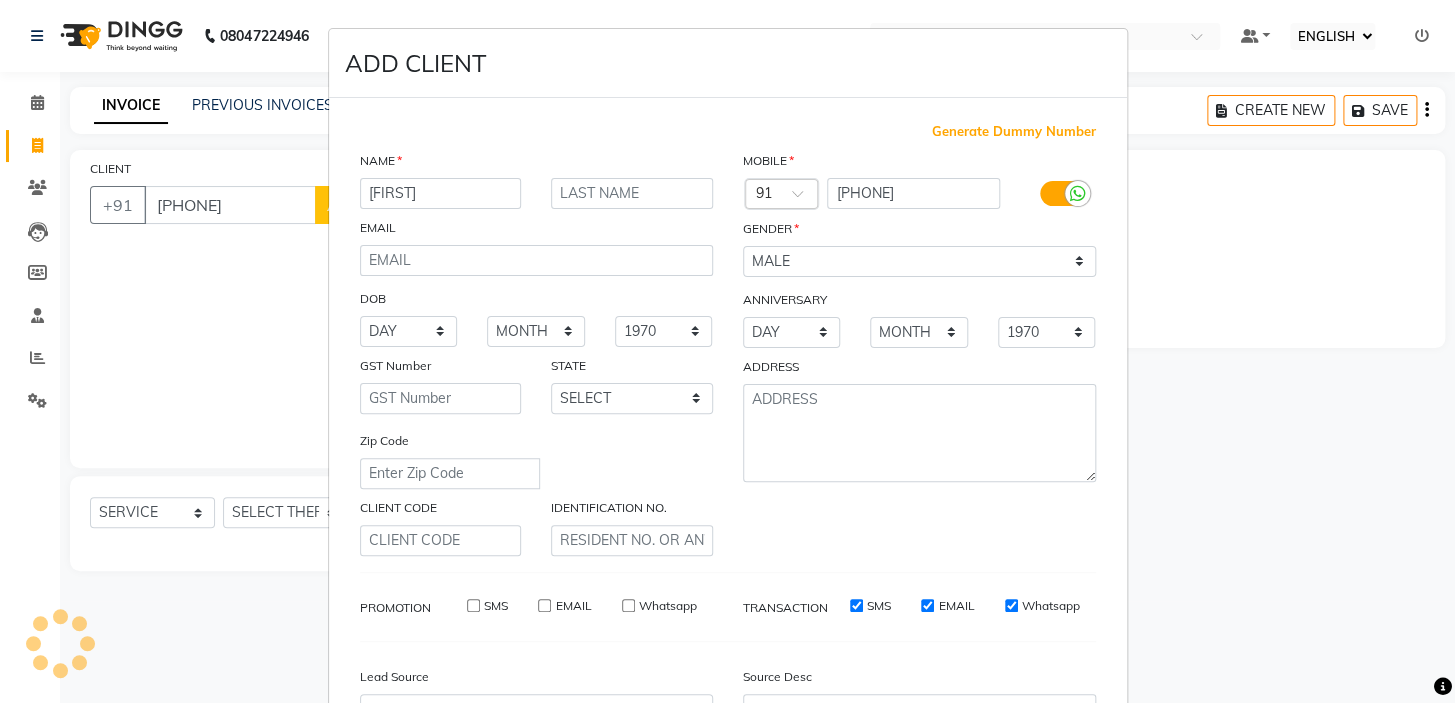 click on "SMS" at bounding box center (856, 605) 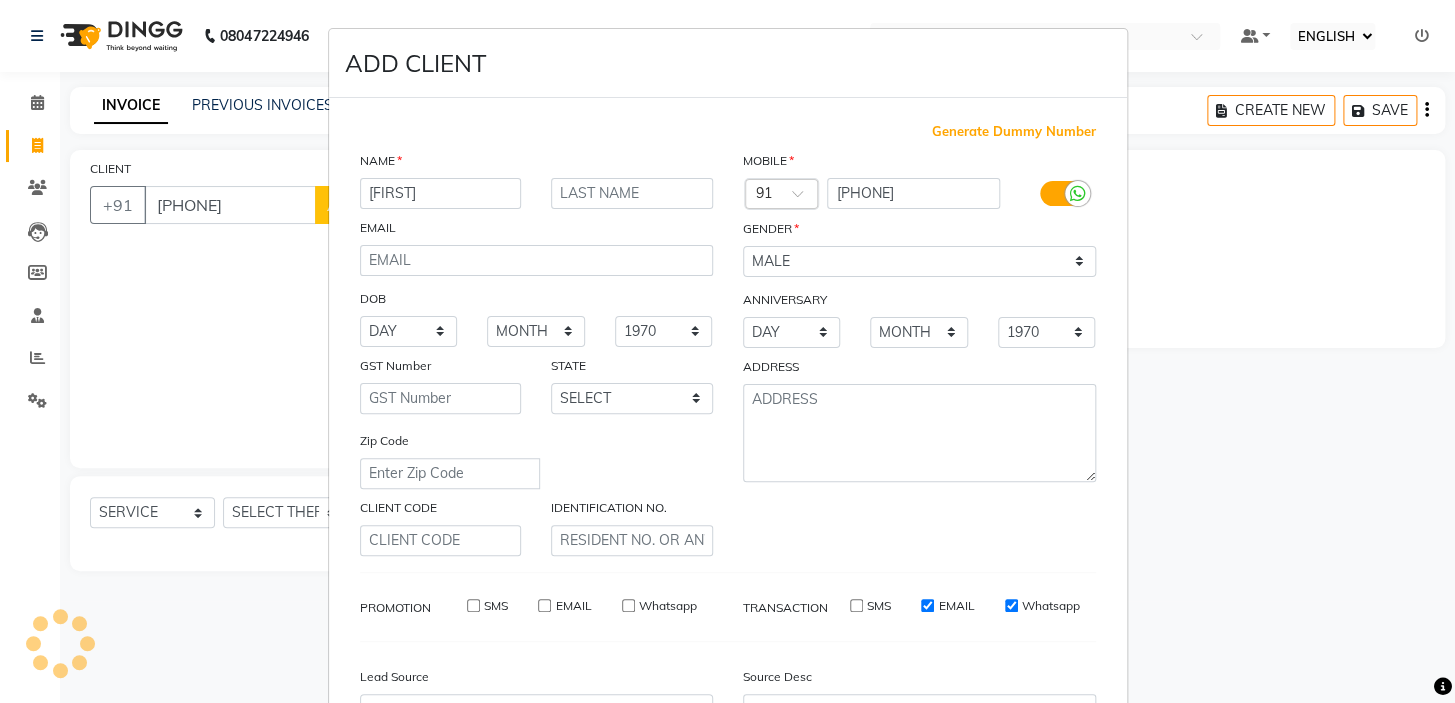 click on "EMAIL" at bounding box center (927, 605) 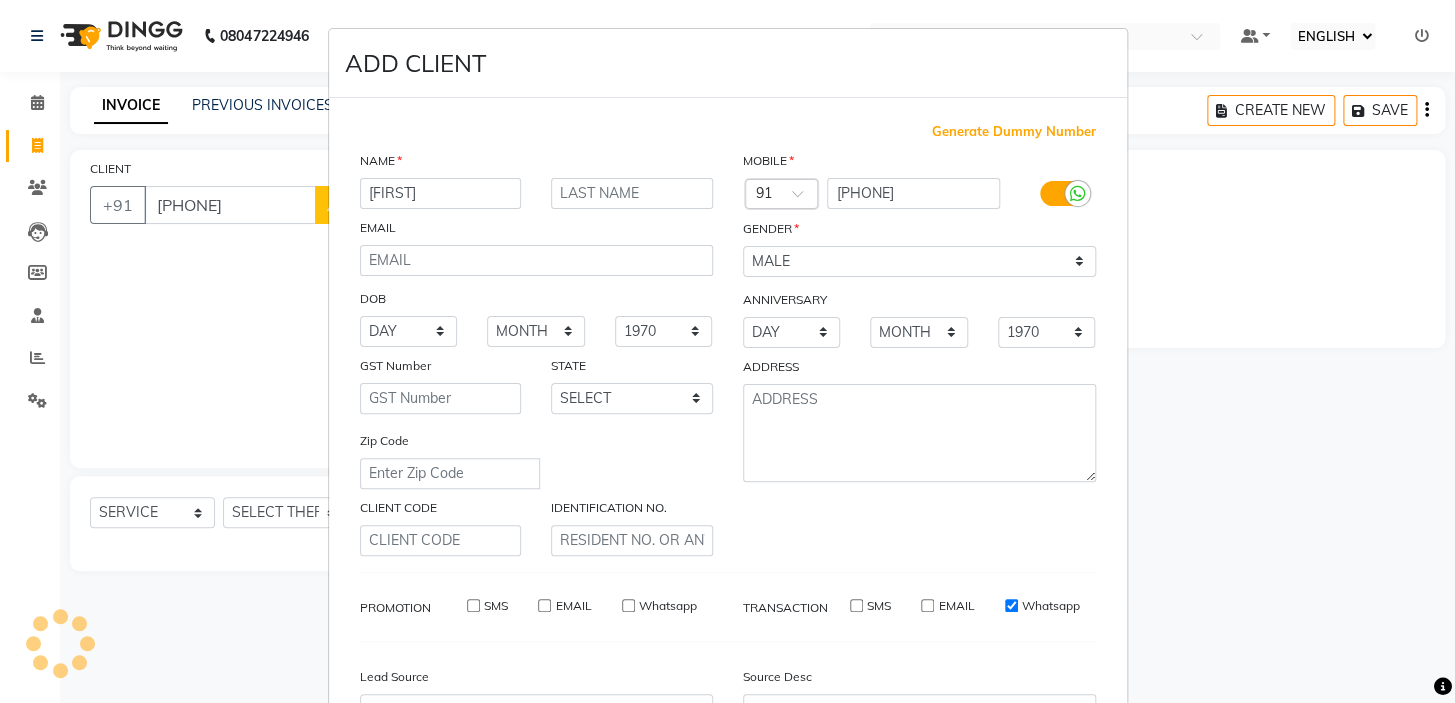click on "Whatsapp" at bounding box center (1011, 605) 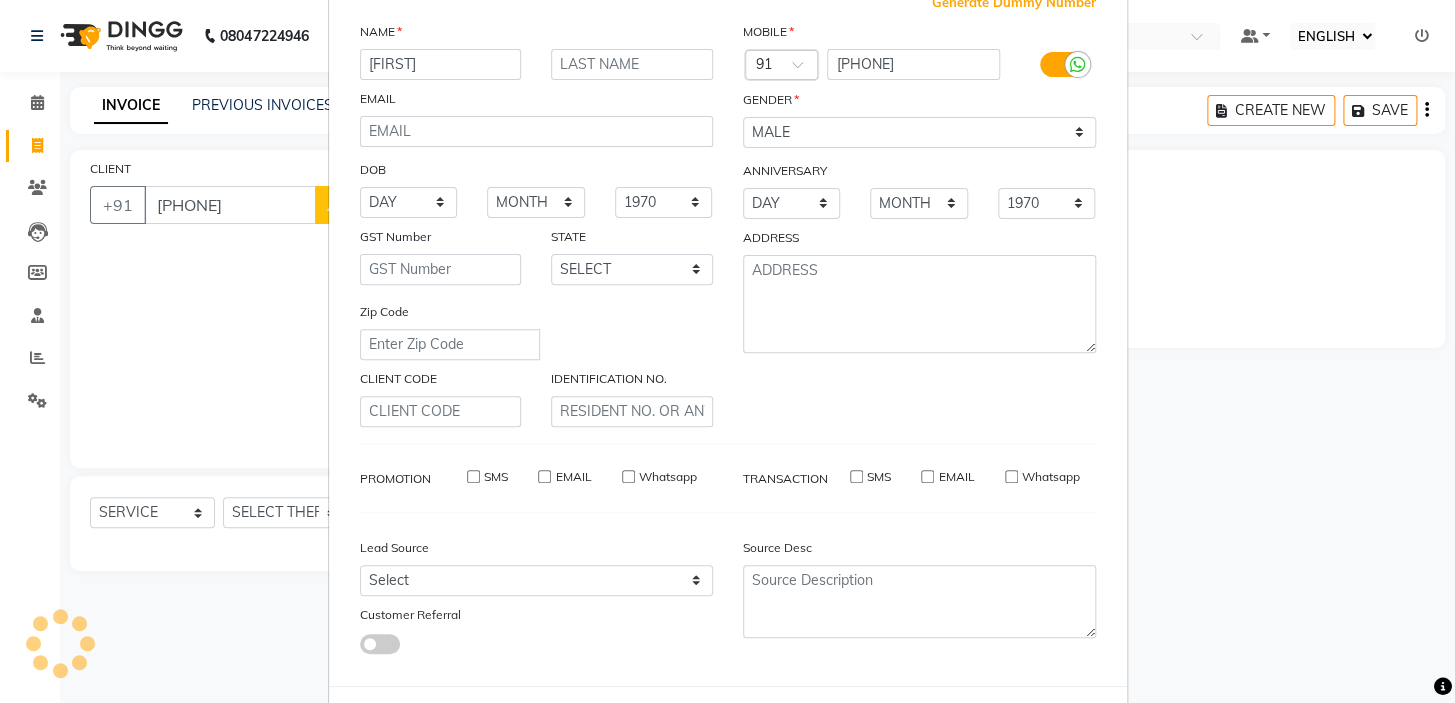 scroll, scrollTop: 226, scrollLeft: 0, axis: vertical 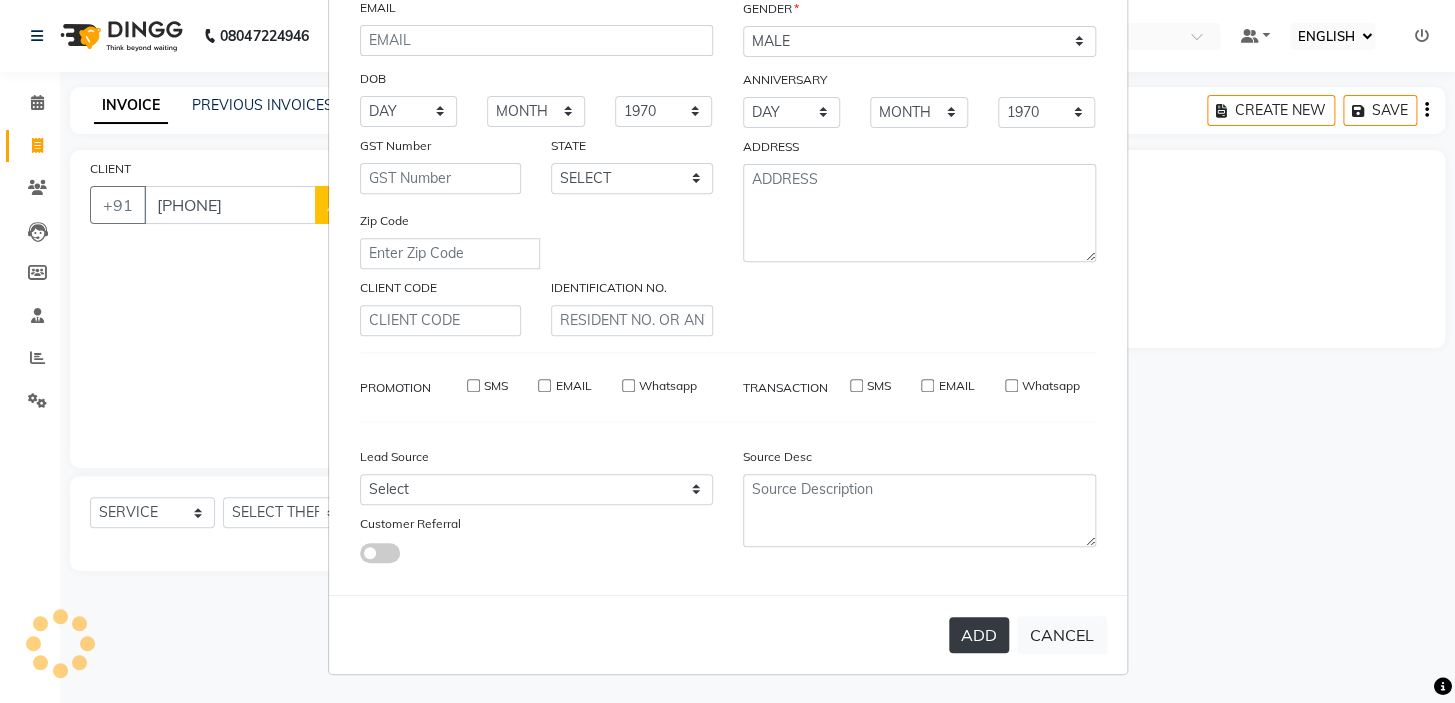 click on "ADD" at bounding box center (979, 635) 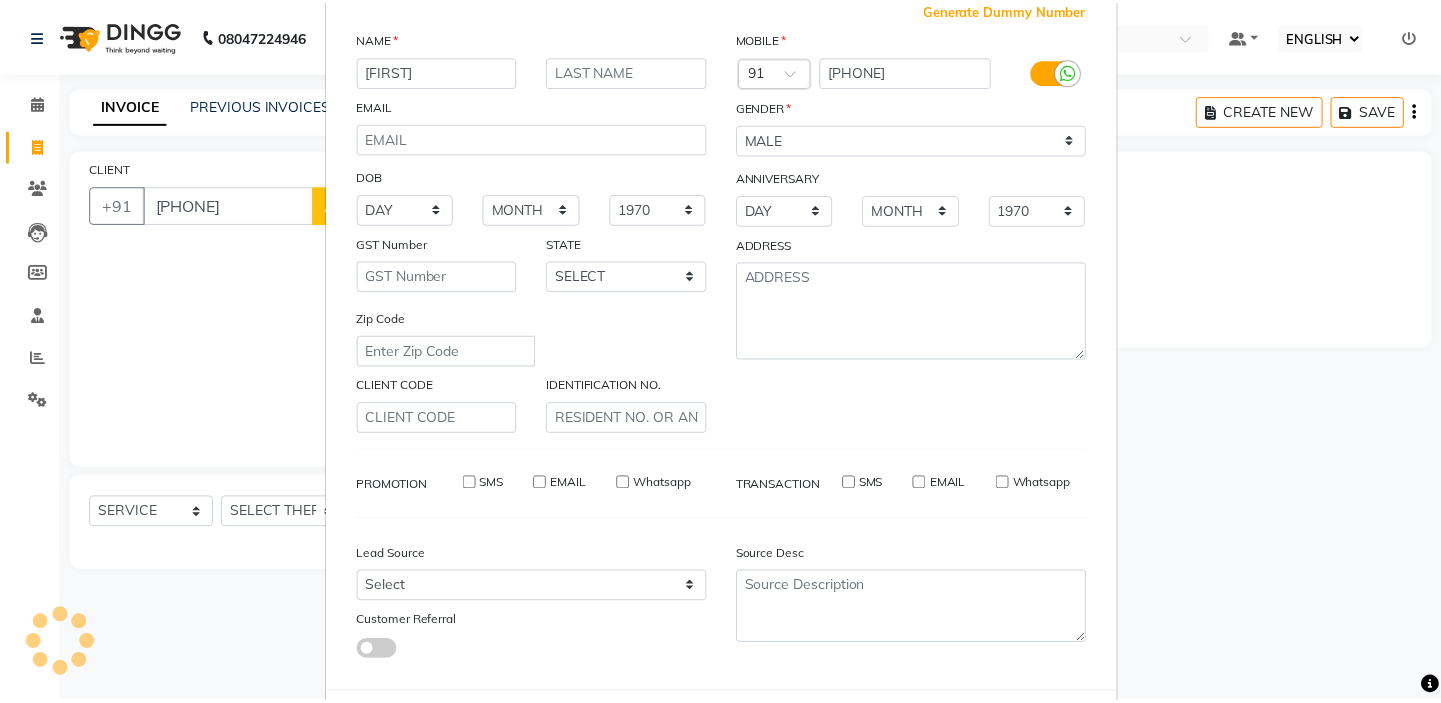 scroll, scrollTop: 226, scrollLeft: 0, axis: vertical 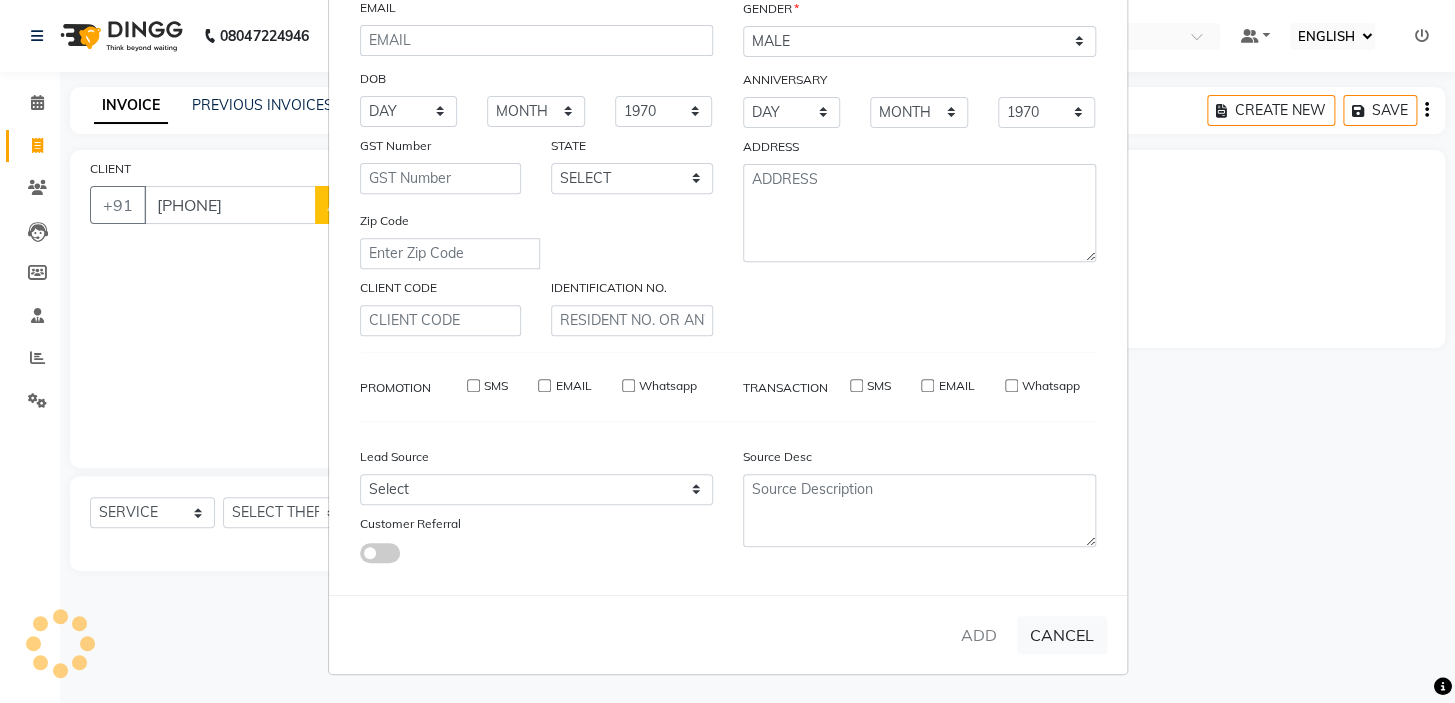 type 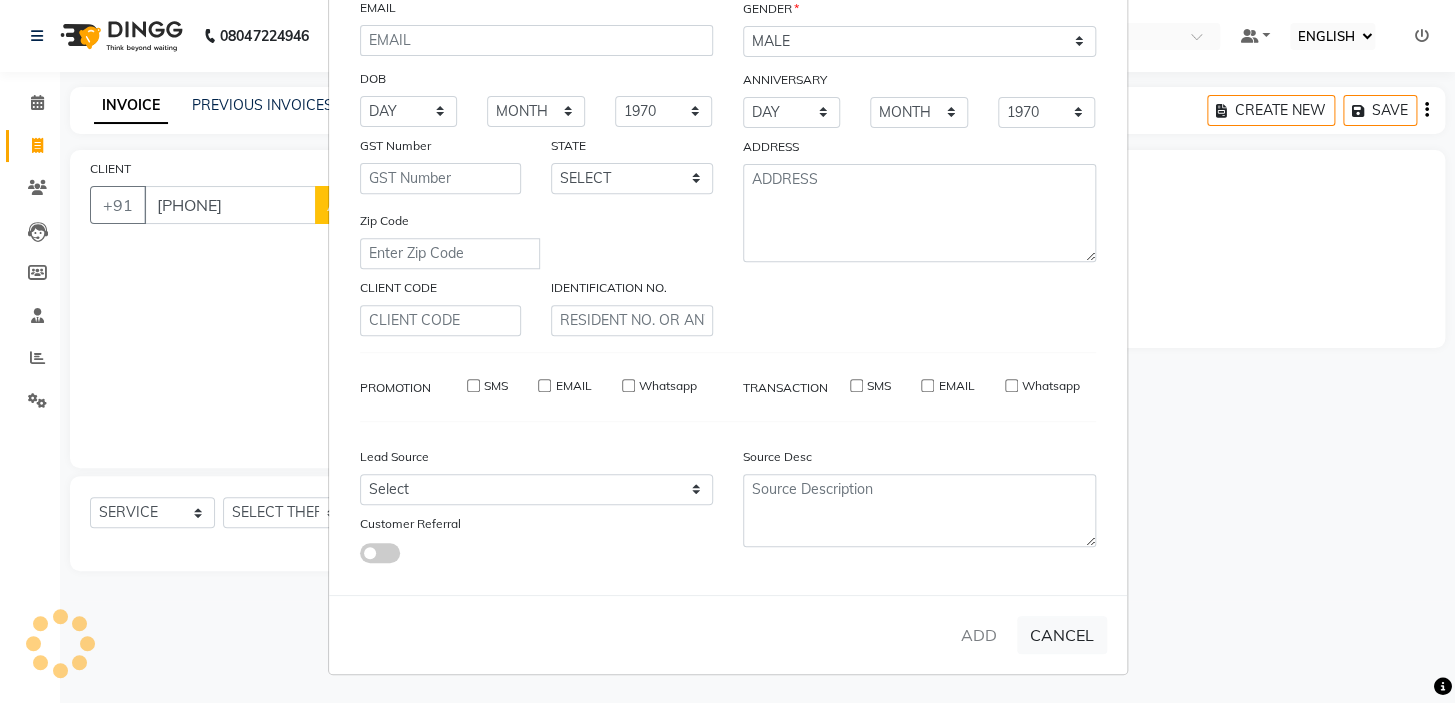 select 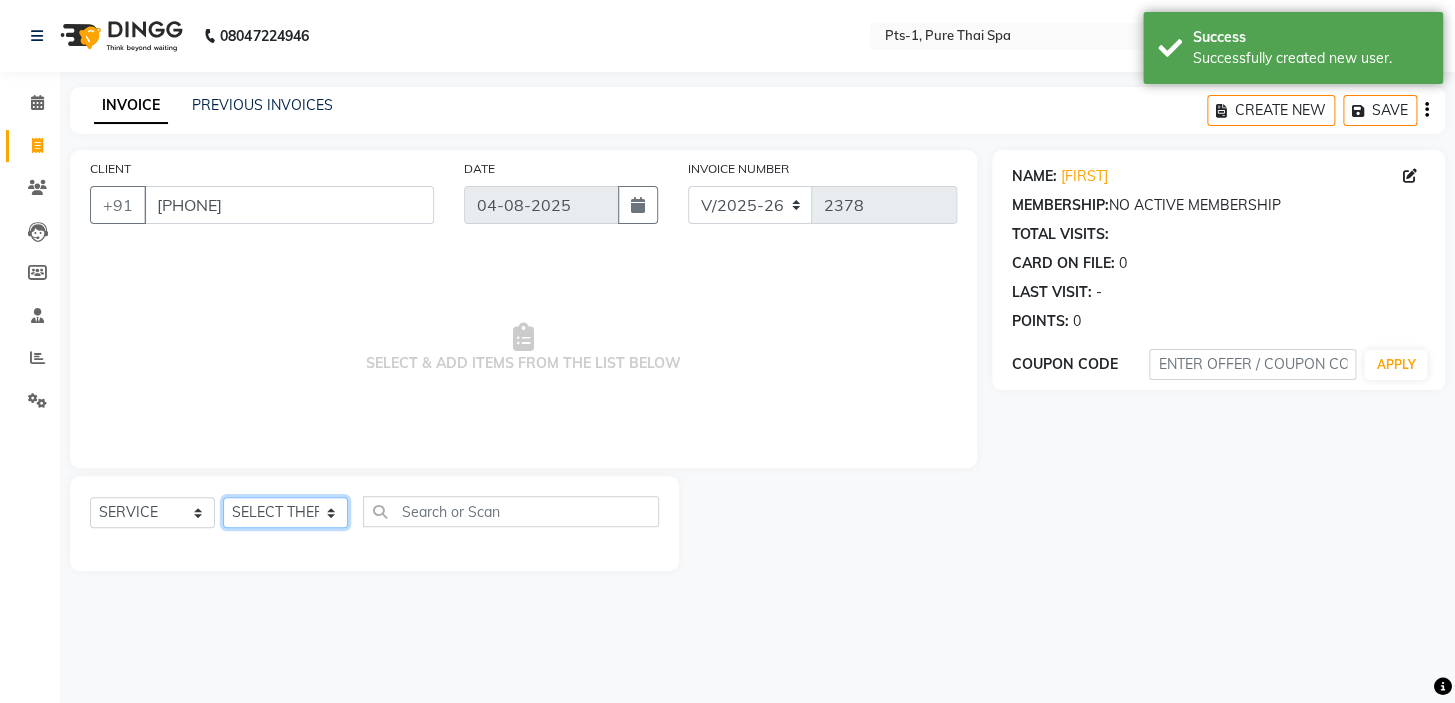 click on "SELECT THERAPIST [FIRST] [FIRST] [FIRST] [FIRST] [FIRST] [FIRST] [FIRST] [FIRST] [FIRST] [FIRST] [FIRST] [FIRST] [FIRST] [FIRST] [FIRST] [FIRST] [FIRST] [FIRST] [FIRST]" 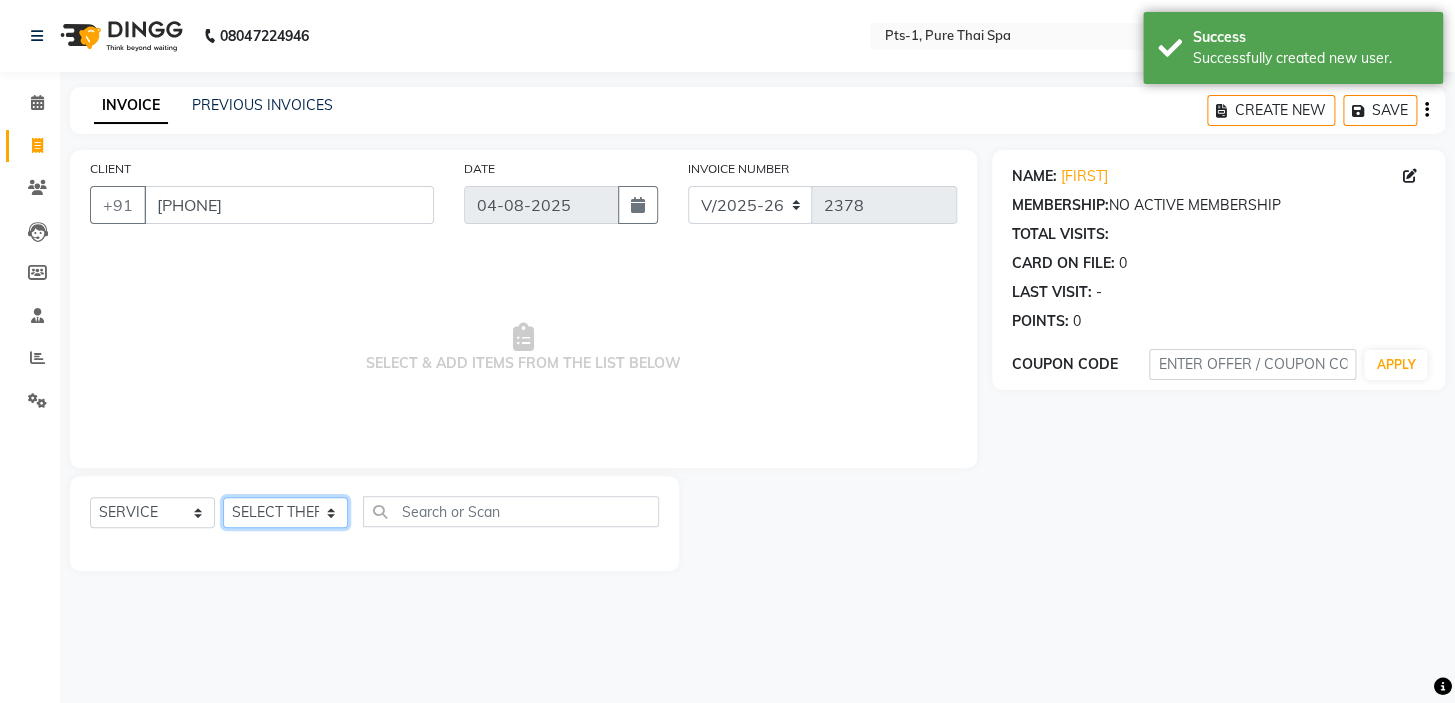 select on "68494" 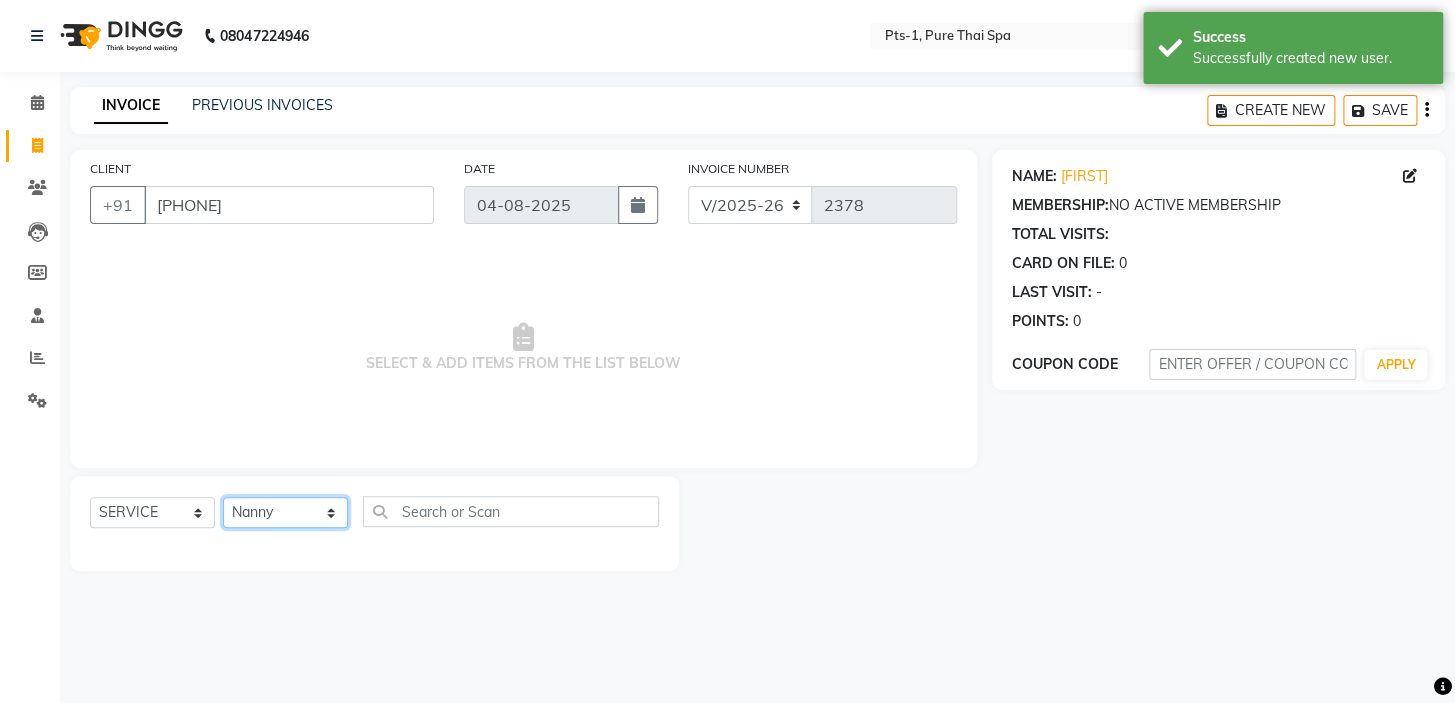 click on "SELECT THERAPIST [FIRST] [FIRST] [FIRST] [FIRST] [FIRST] [FIRST] [FIRST] [FIRST] [FIRST] [FIRST] [FIRST] [FIRST] [FIRST] [FIRST] [FIRST] [FIRST] [FIRST] [FIRST] [FIRST]" 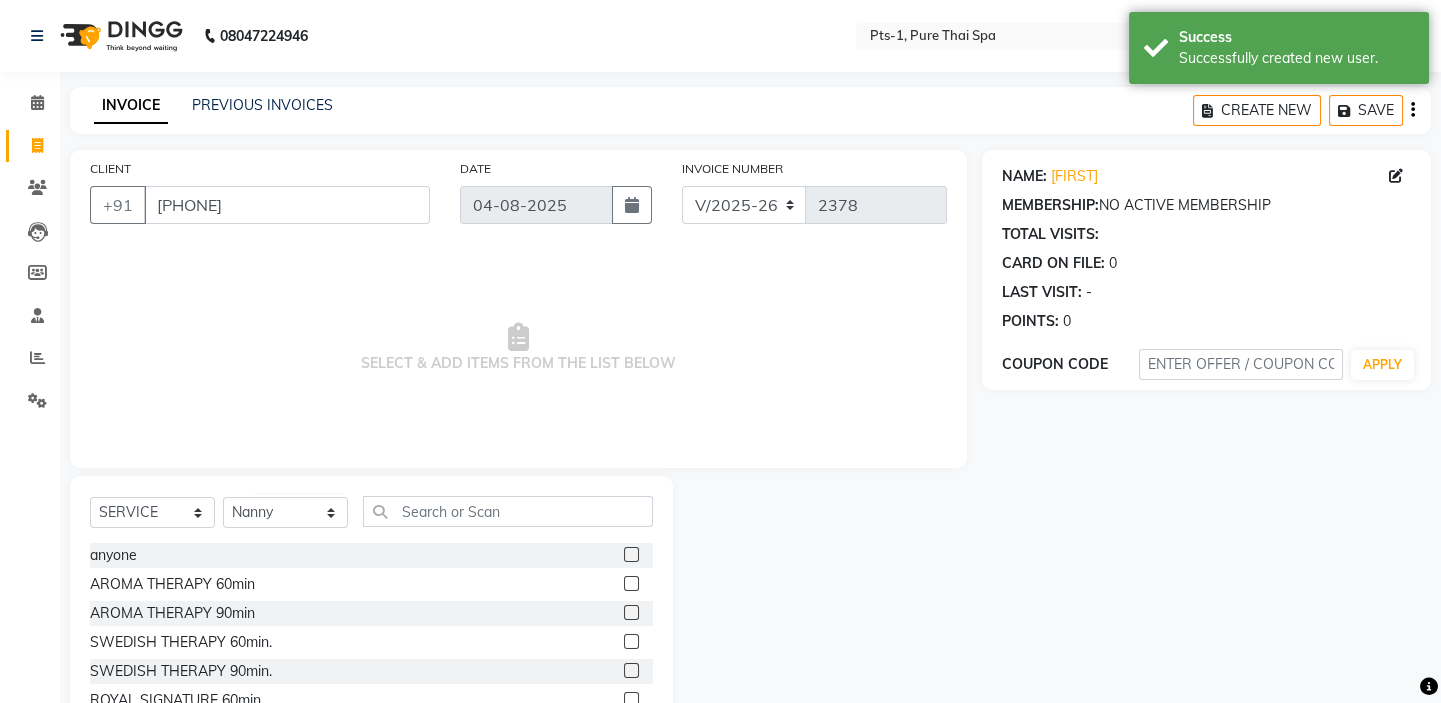 click 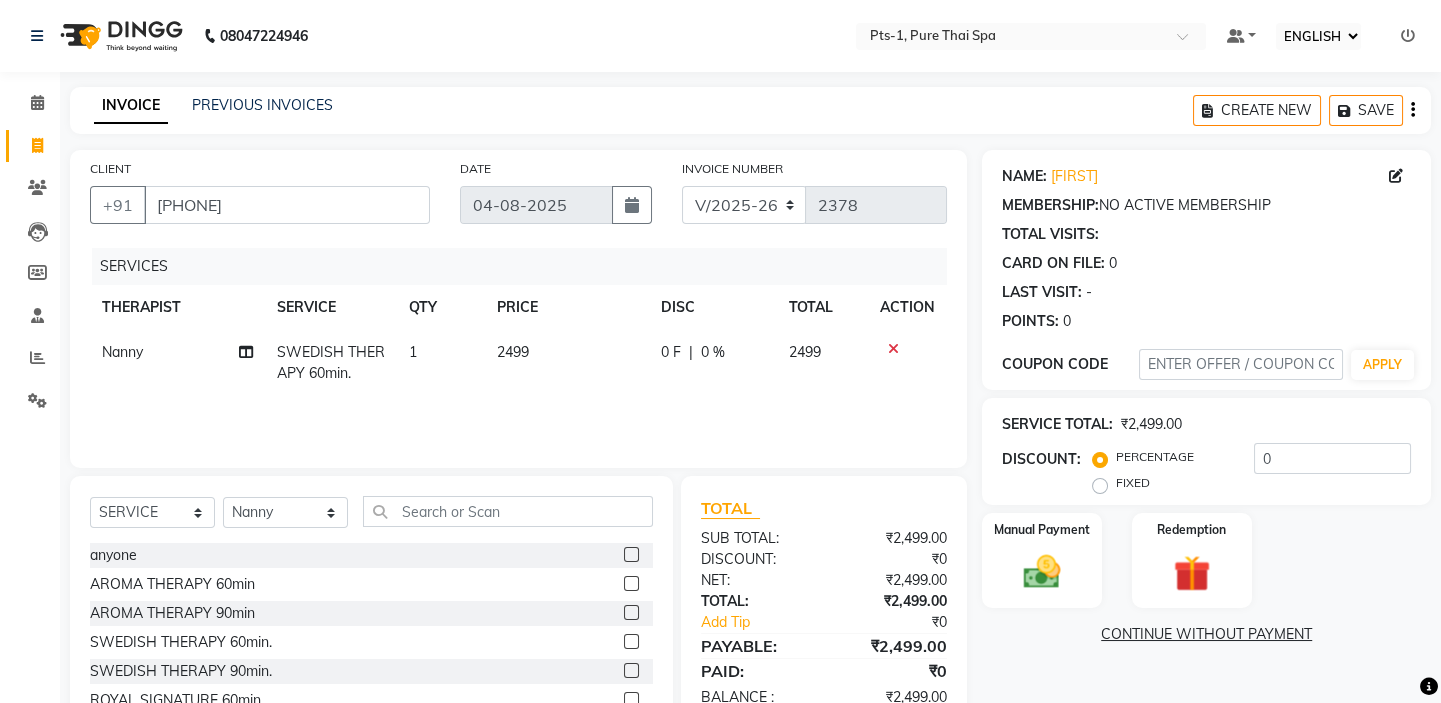 click 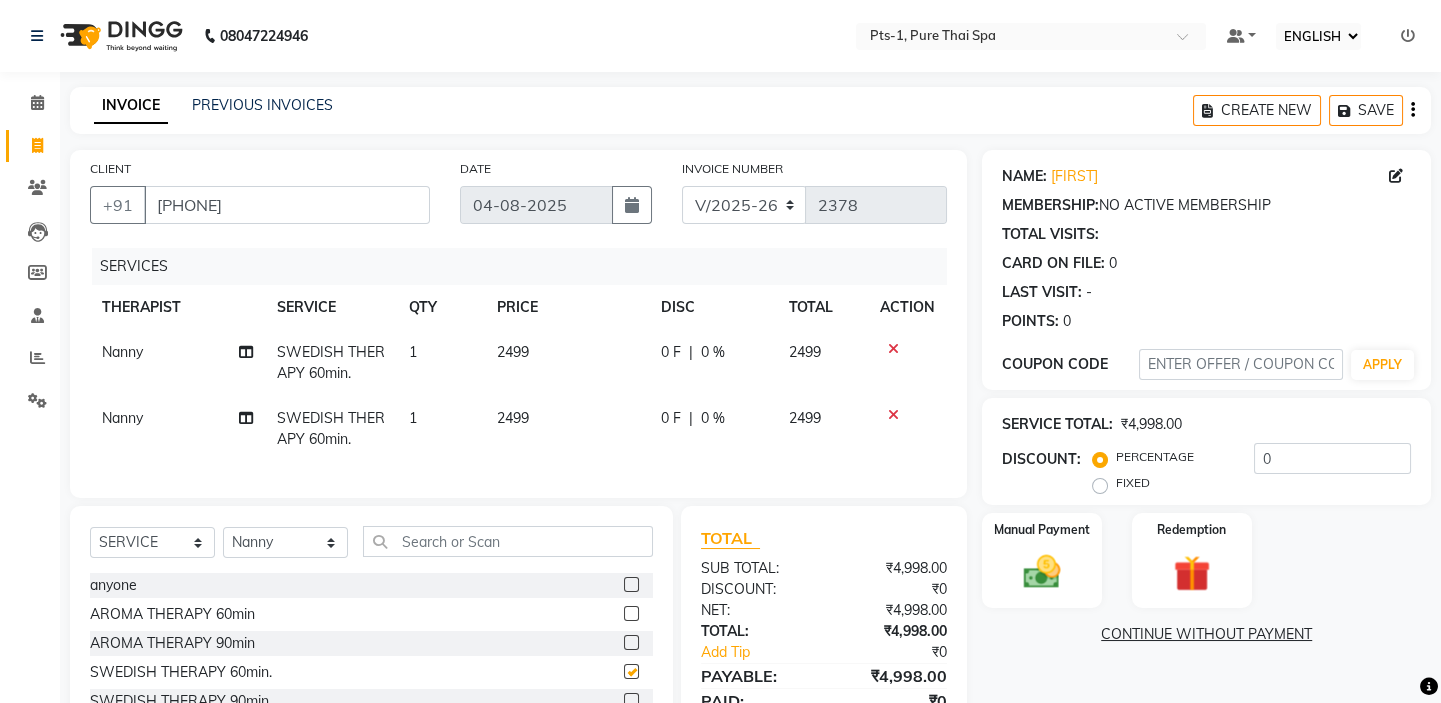 checkbox on "false" 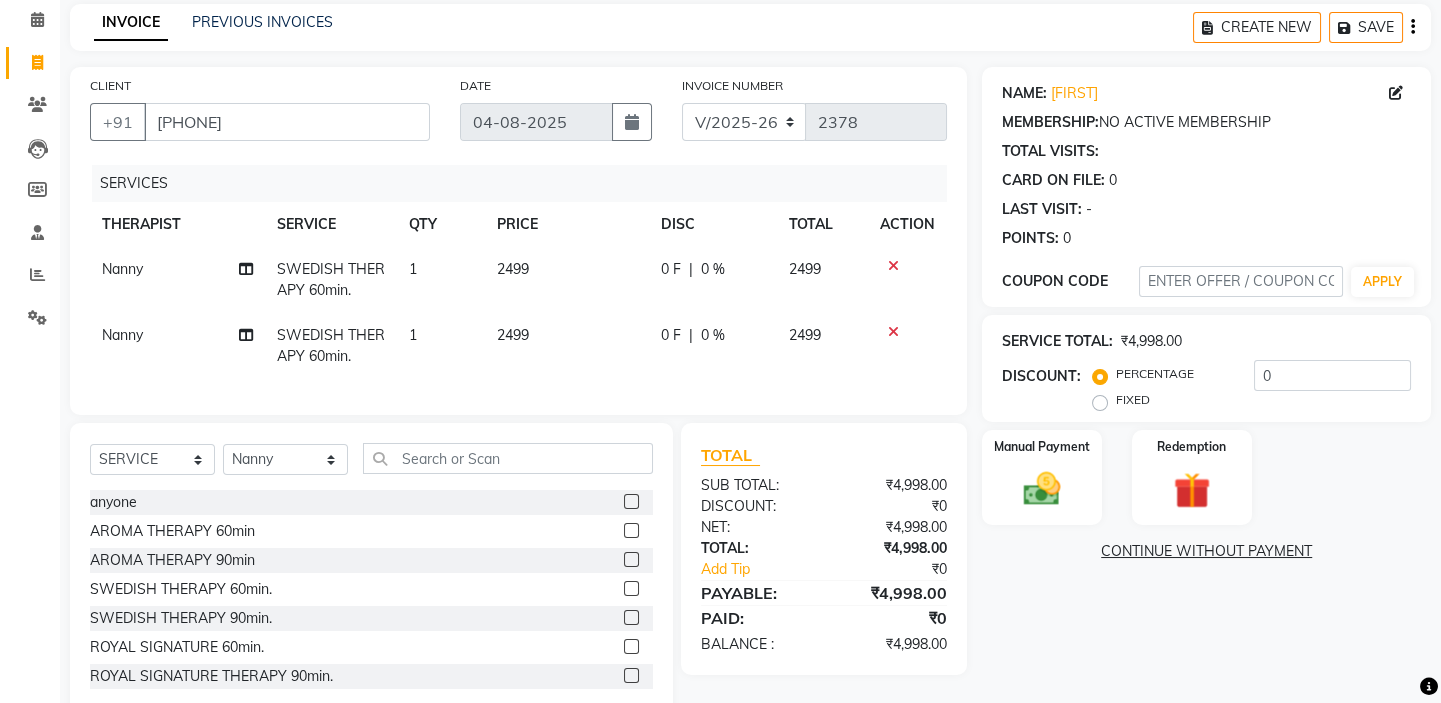 scroll, scrollTop: 142, scrollLeft: 0, axis: vertical 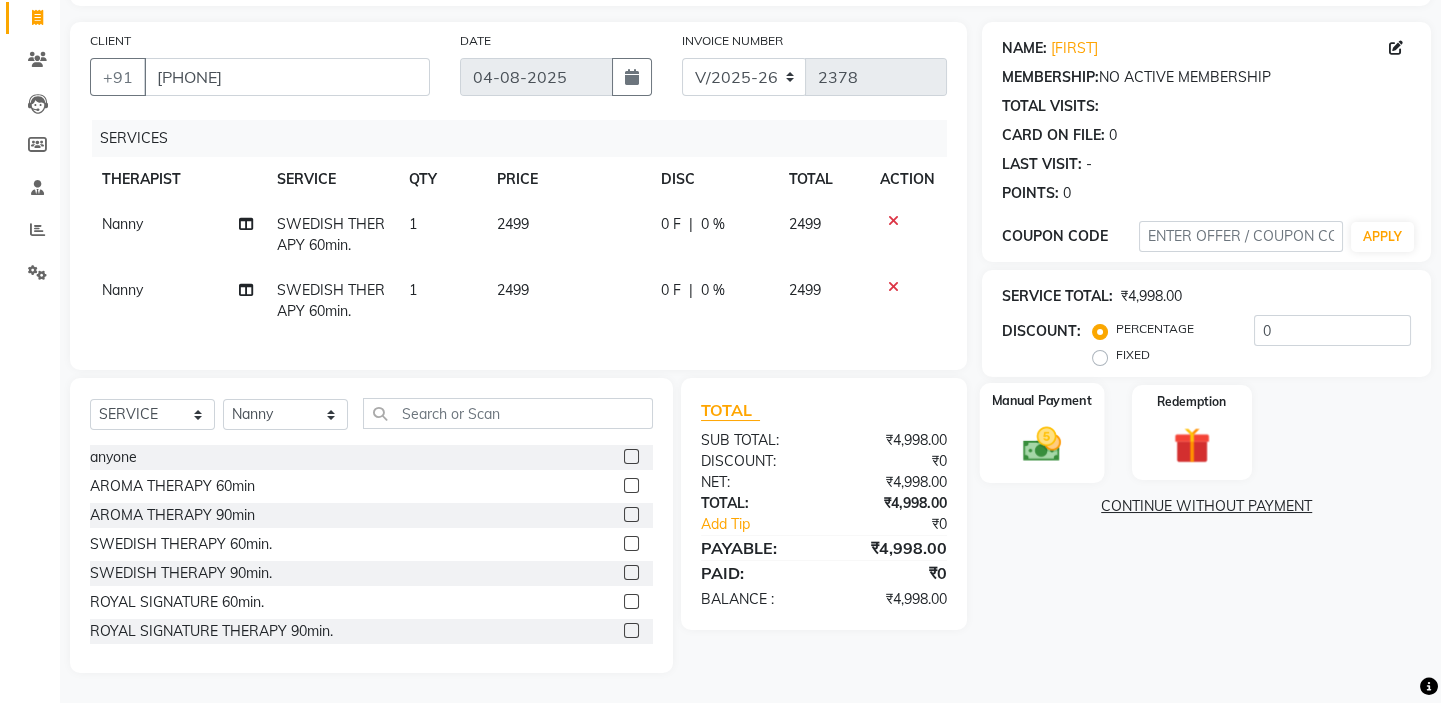 click on "Manual Payment" 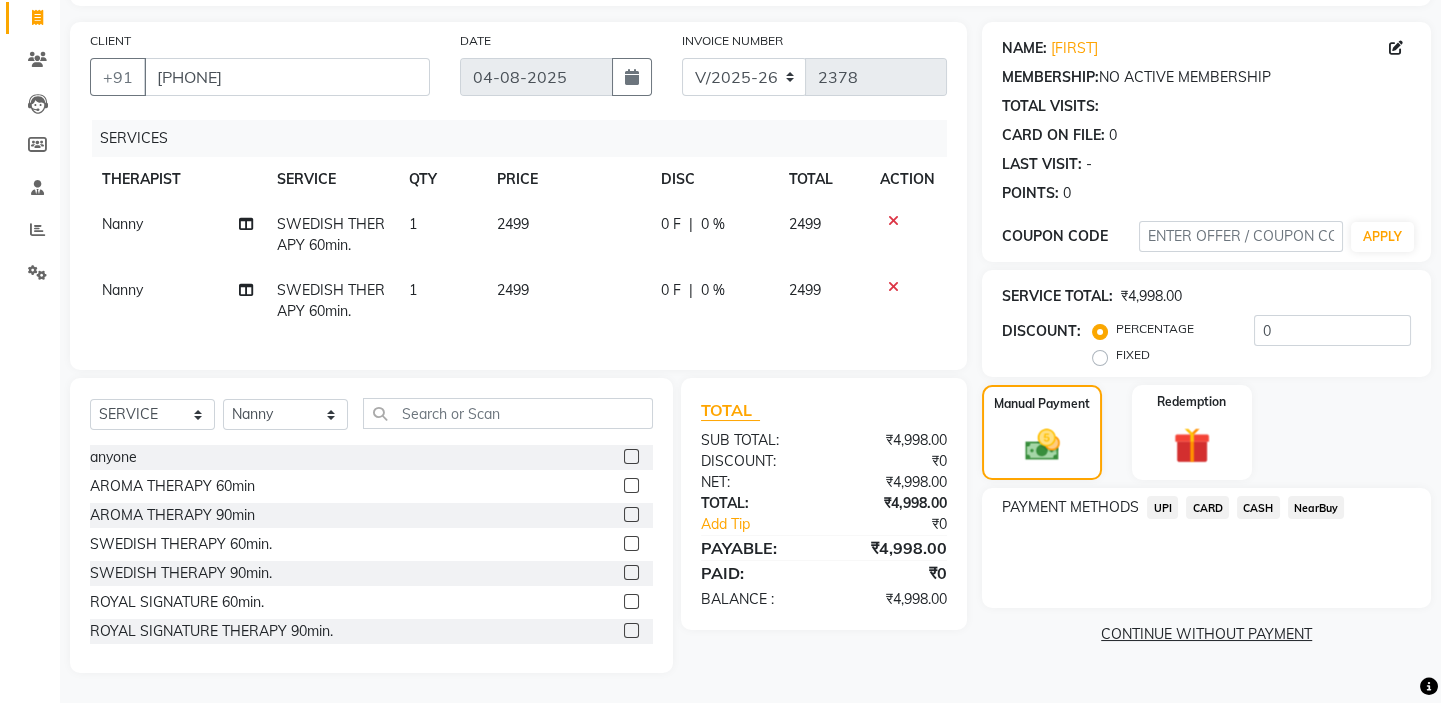 click on "UPI" 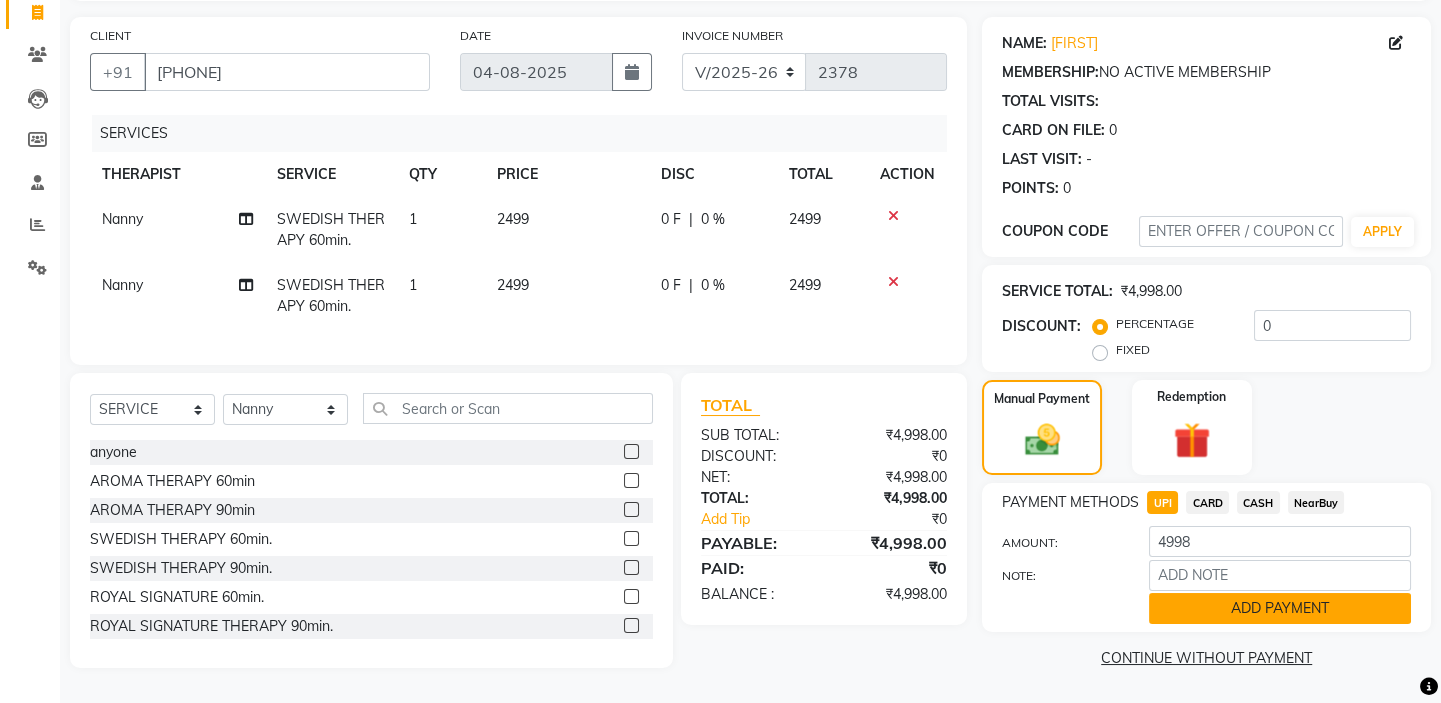 drag, startPoint x: 1174, startPoint y: 593, endPoint x: 1185, endPoint y: 589, distance: 11.7046995 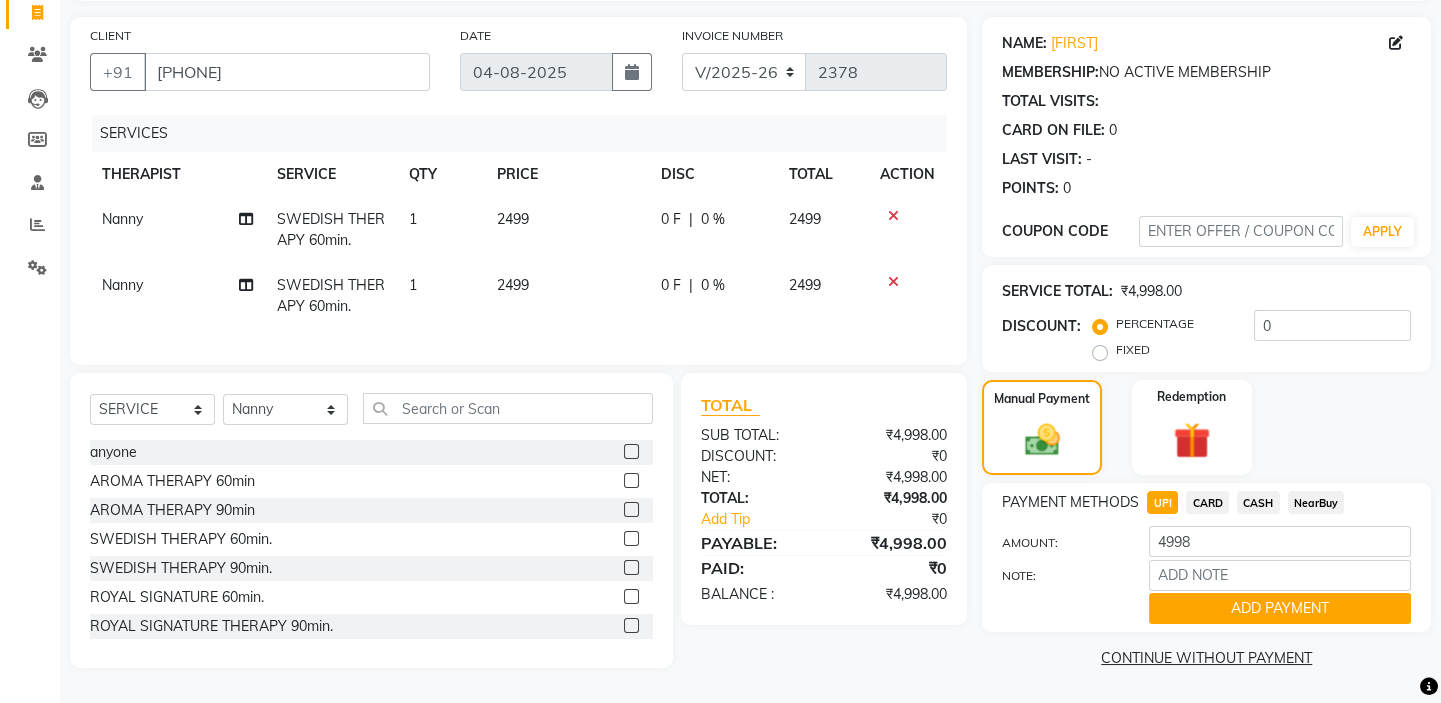 click on "ADD PAYMENT" 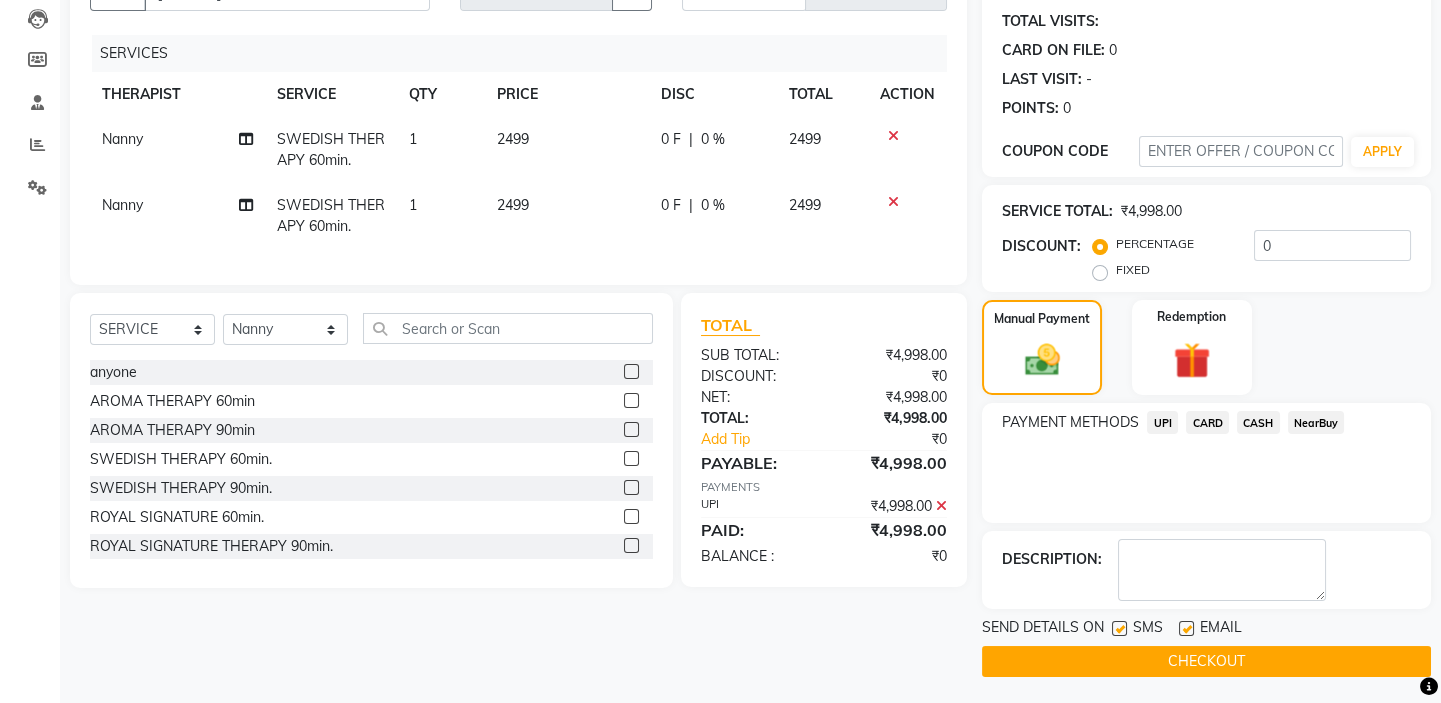 scroll, scrollTop: 216, scrollLeft: 0, axis: vertical 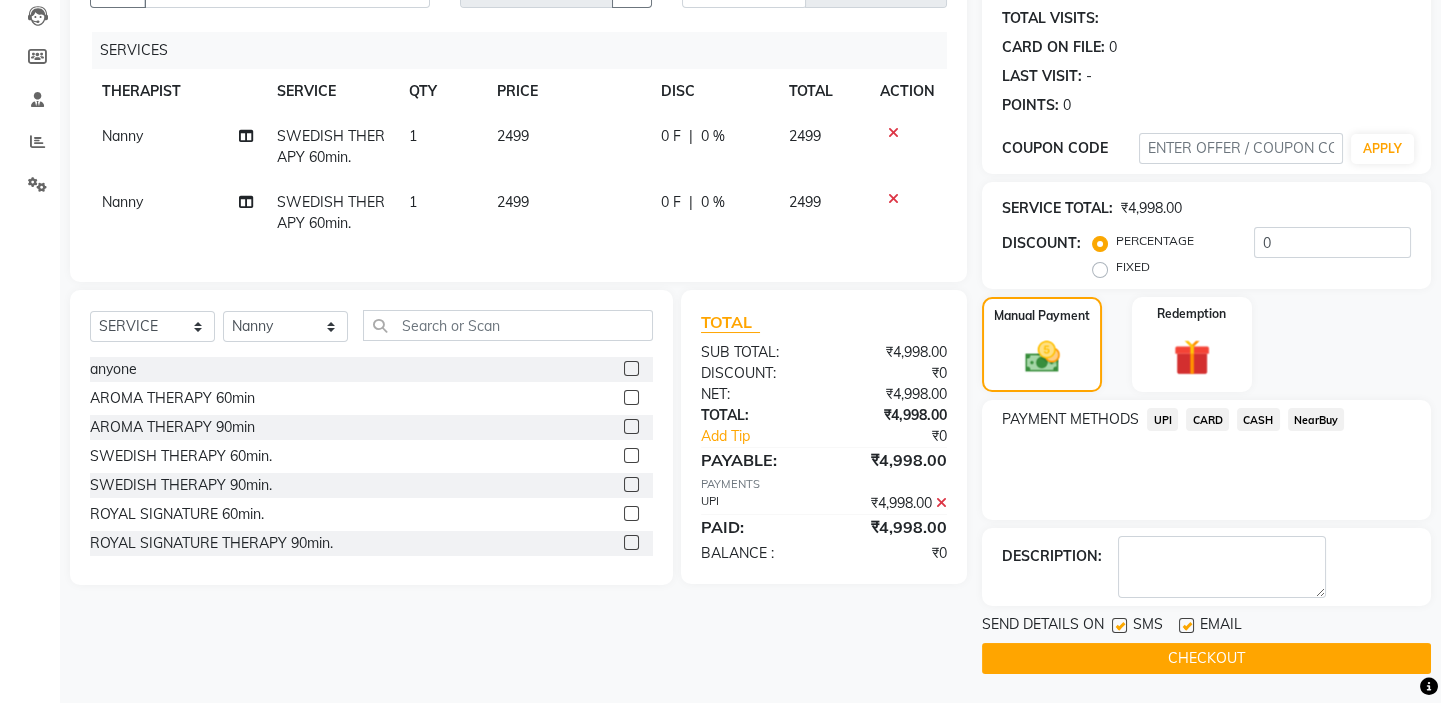 click 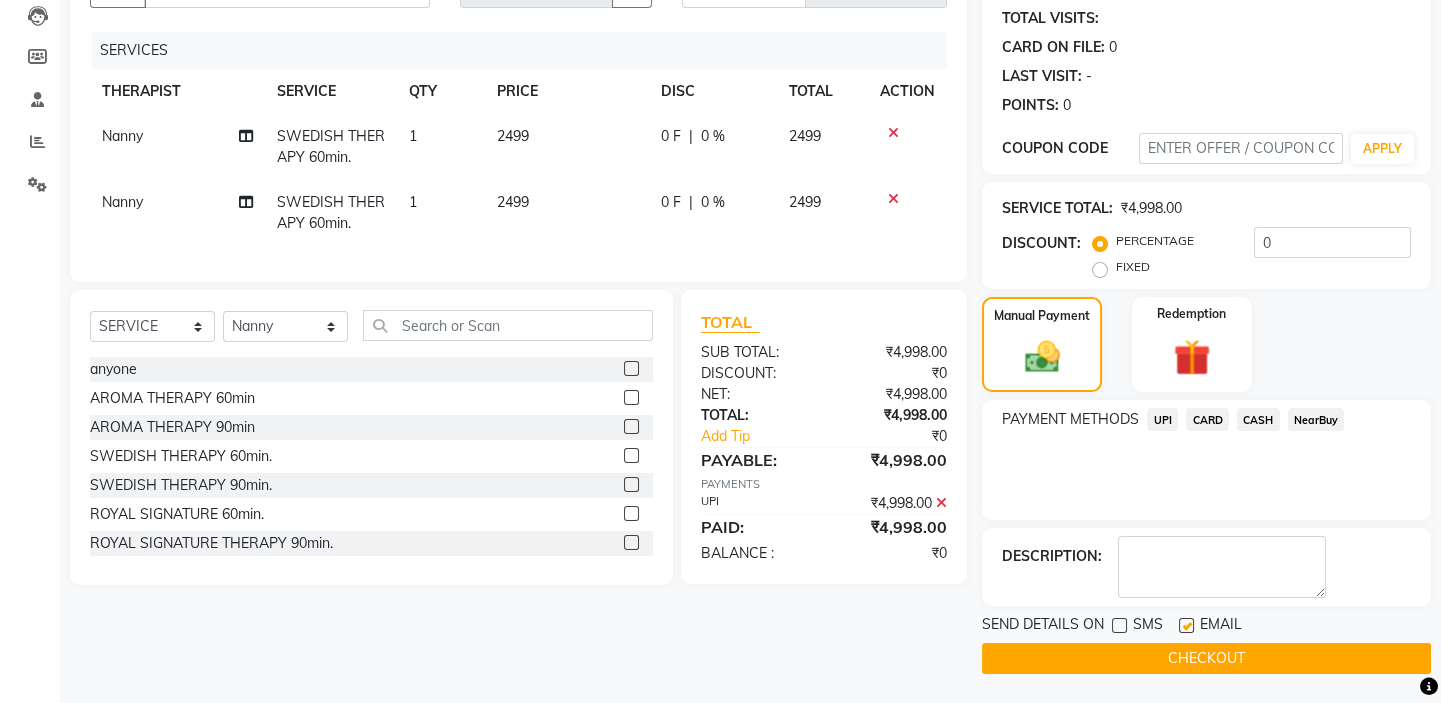 click 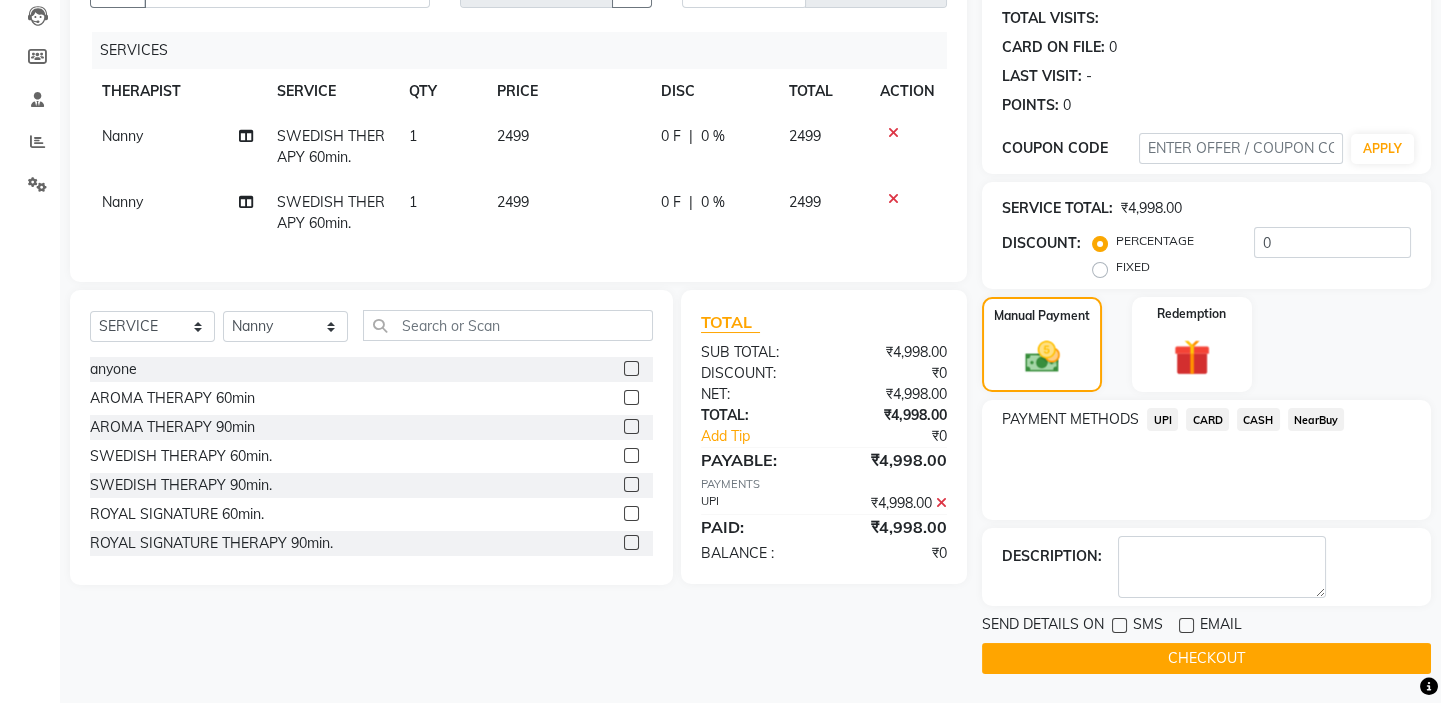 click on "CHECKOUT" 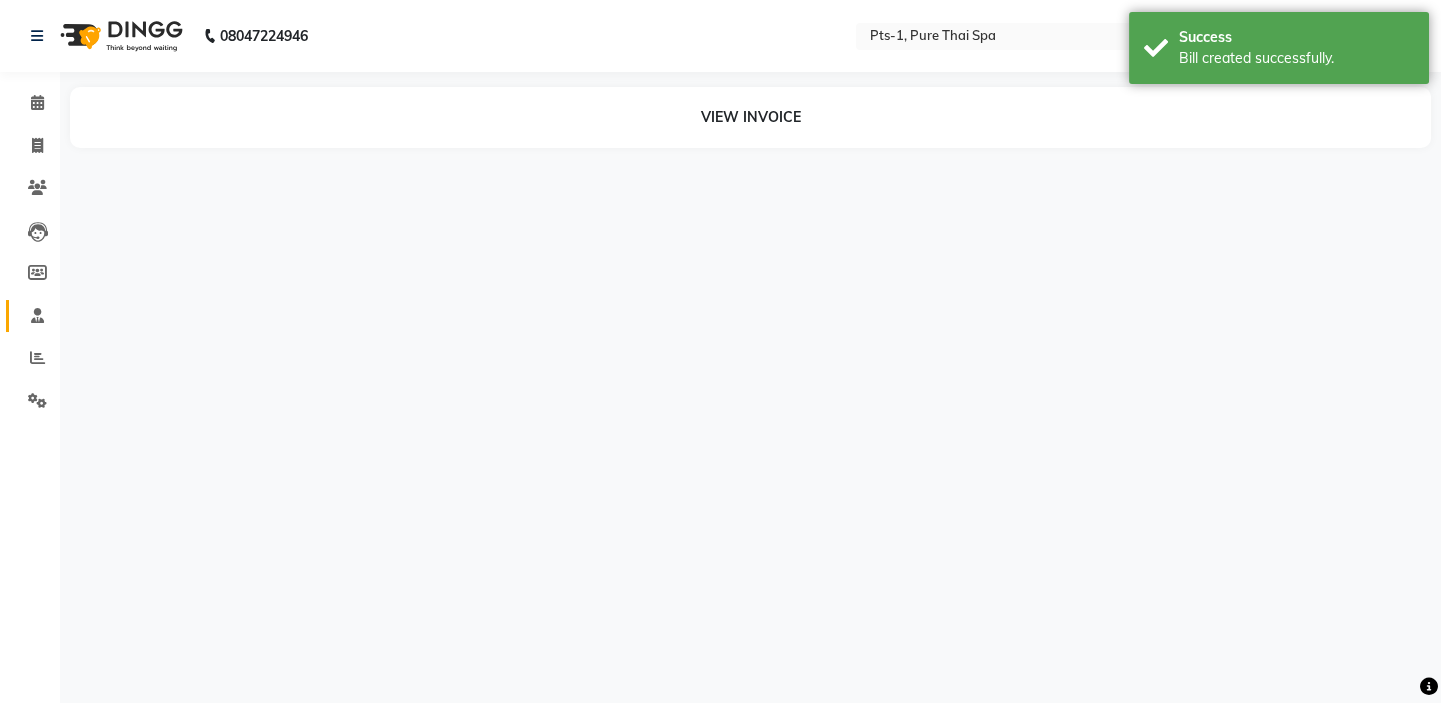 scroll, scrollTop: 0, scrollLeft: 0, axis: both 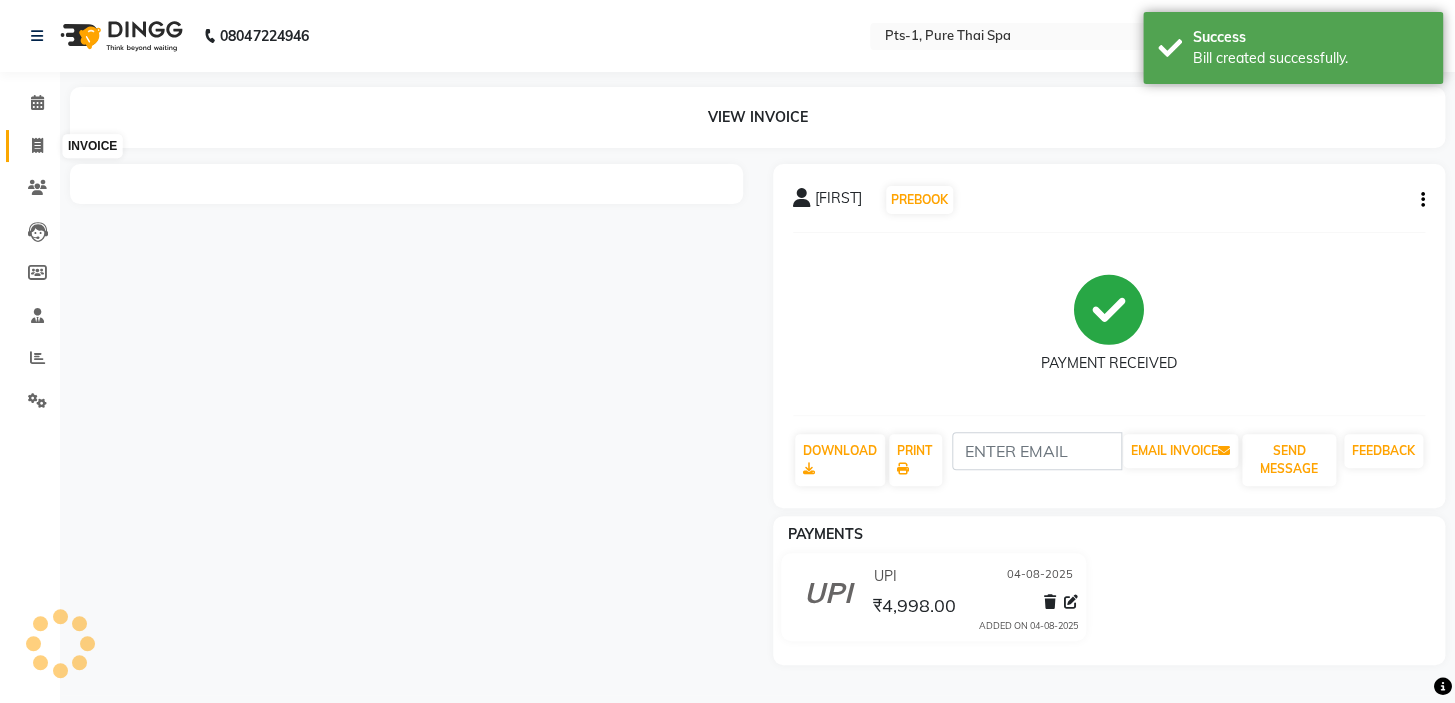 click 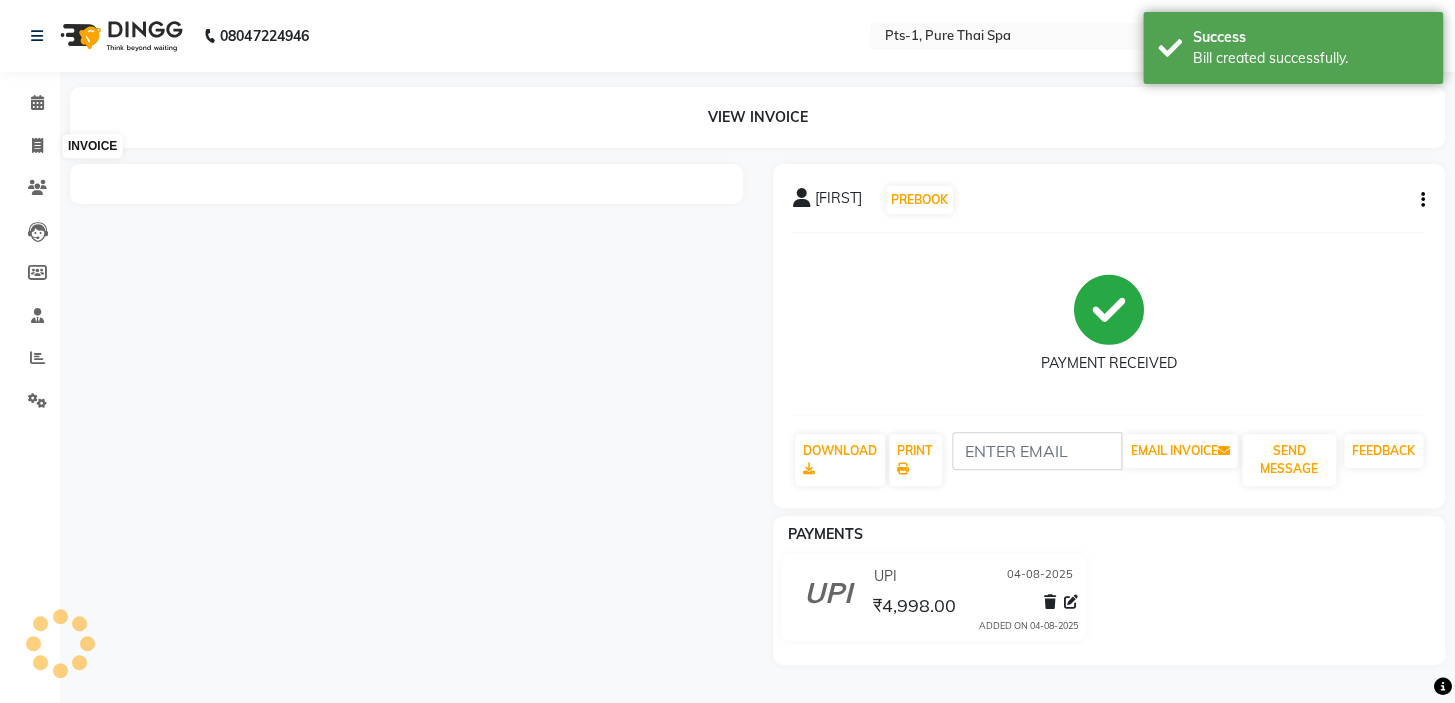 select on "service" 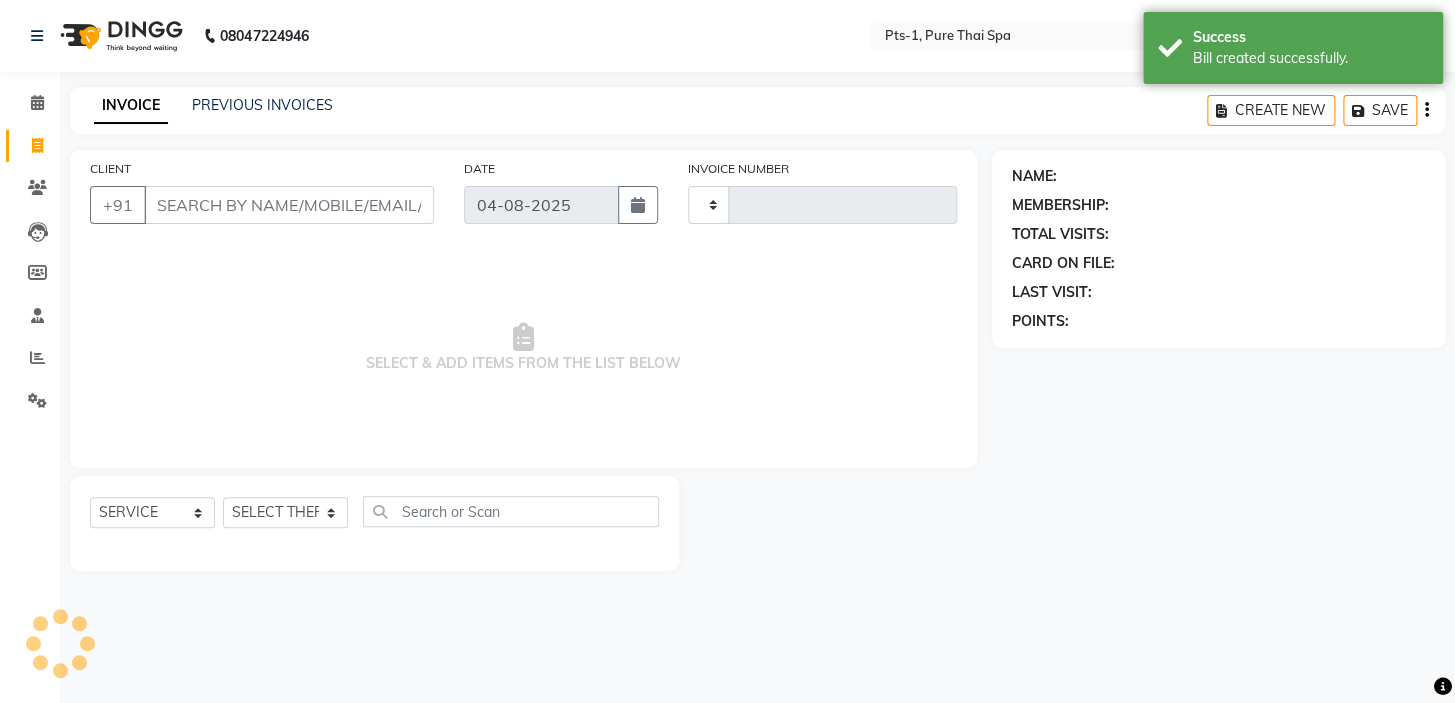 type on "2379" 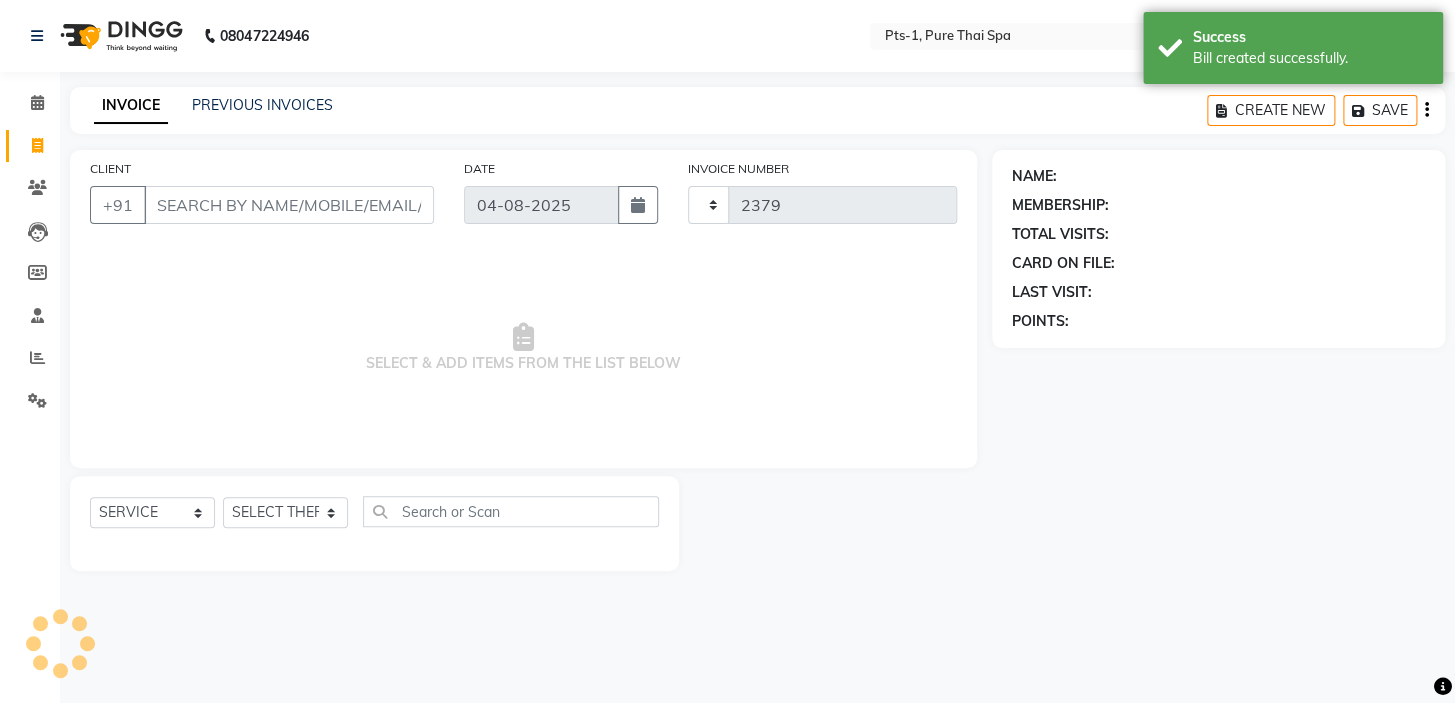 select on "5296" 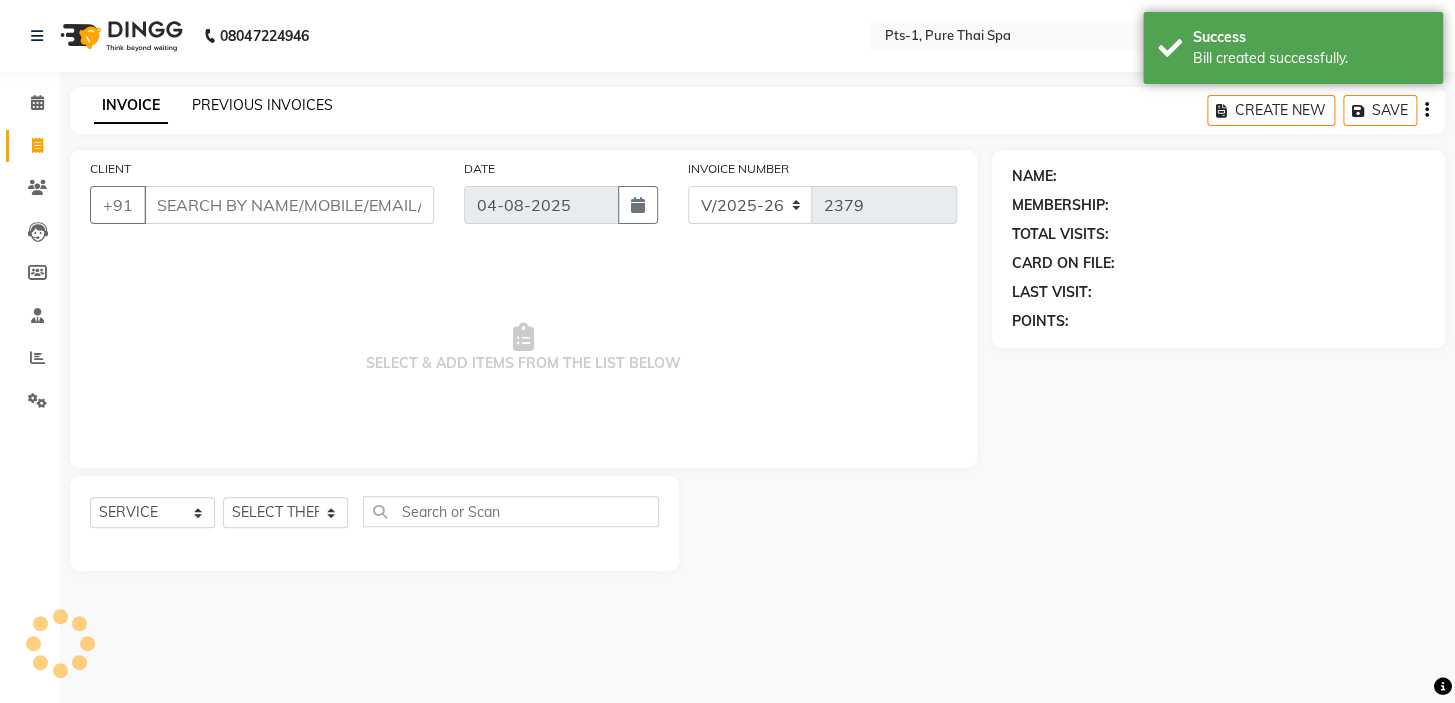 click on "PREVIOUS INVOICES" 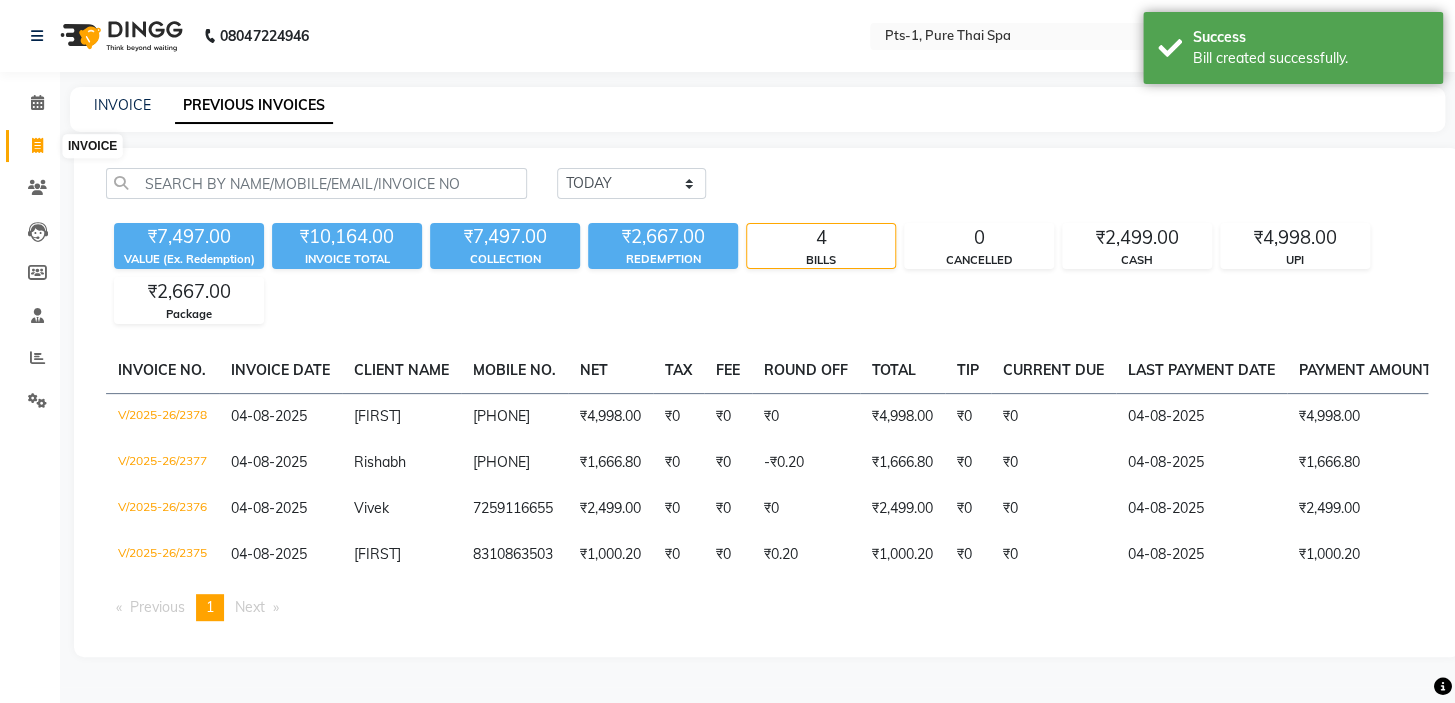 click 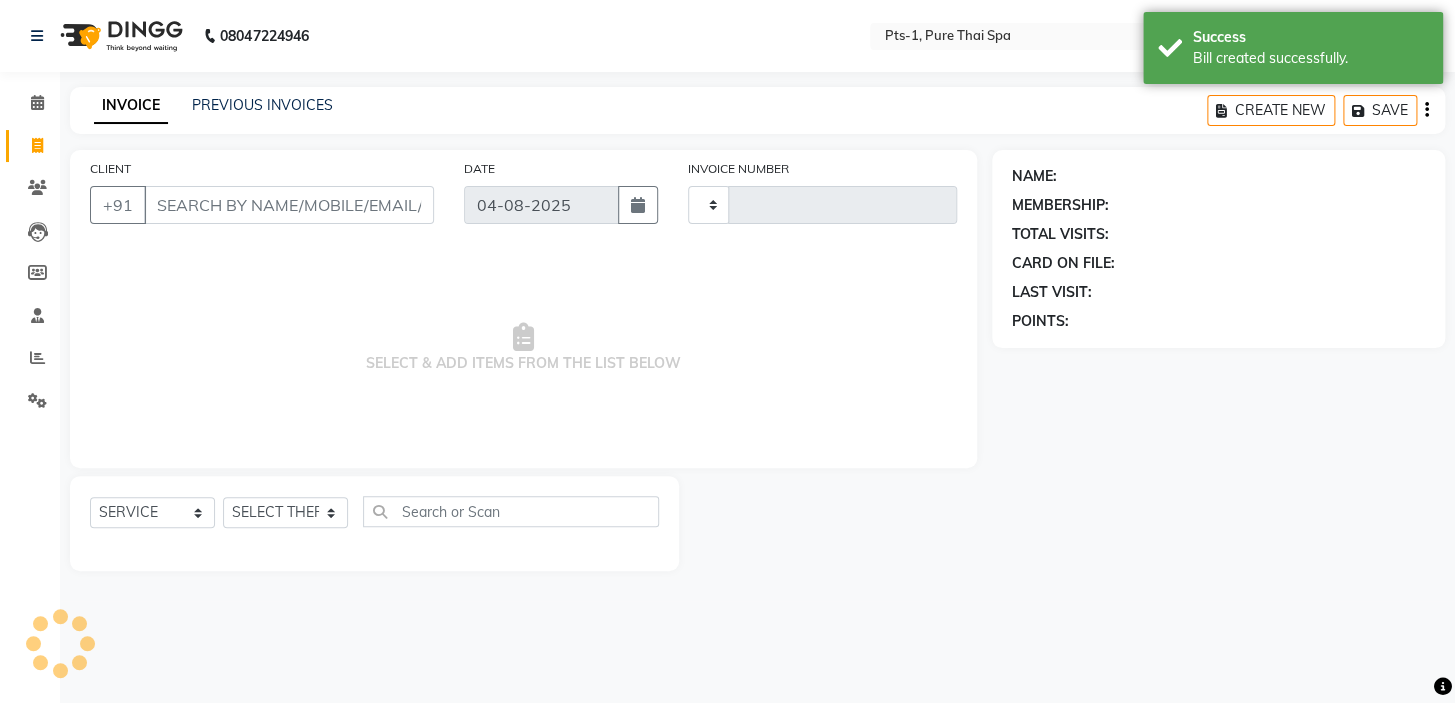 click on "CLIENT" at bounding box center [289, 205] 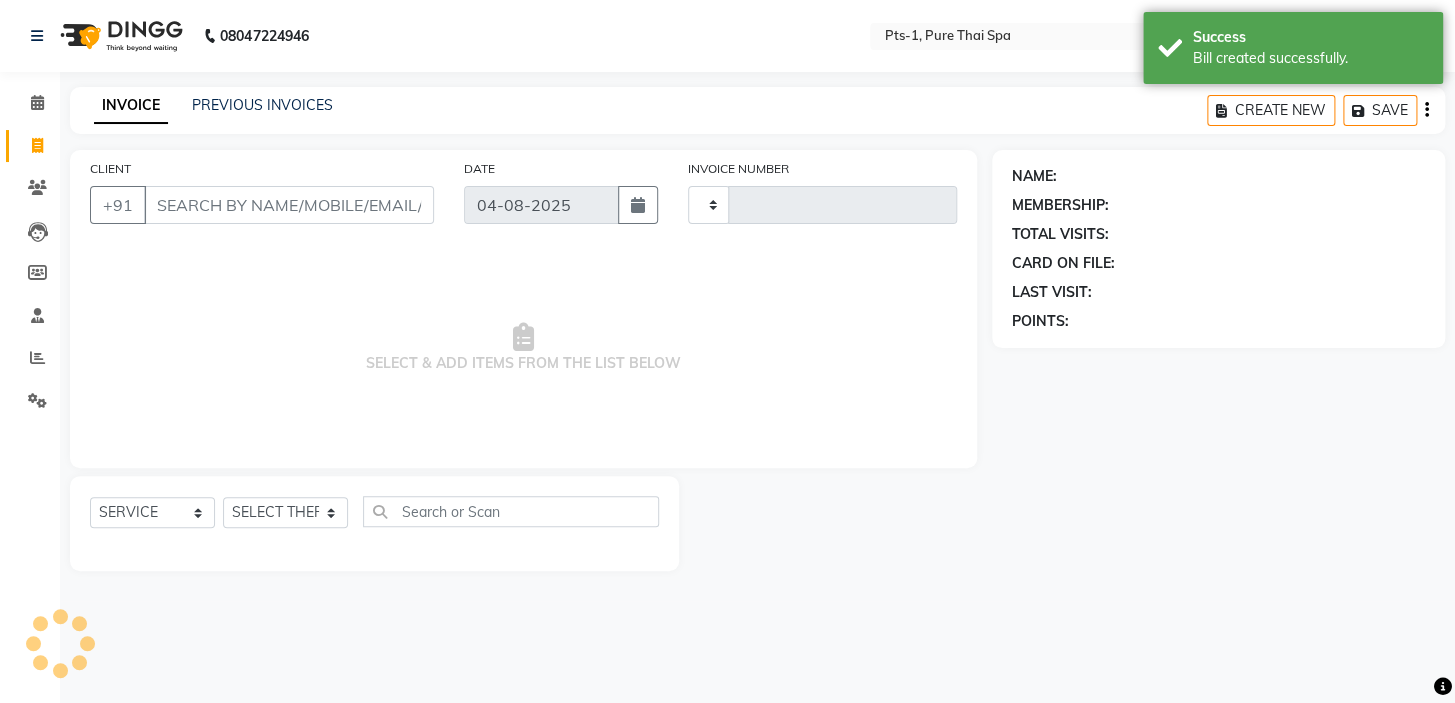 type on "2379" 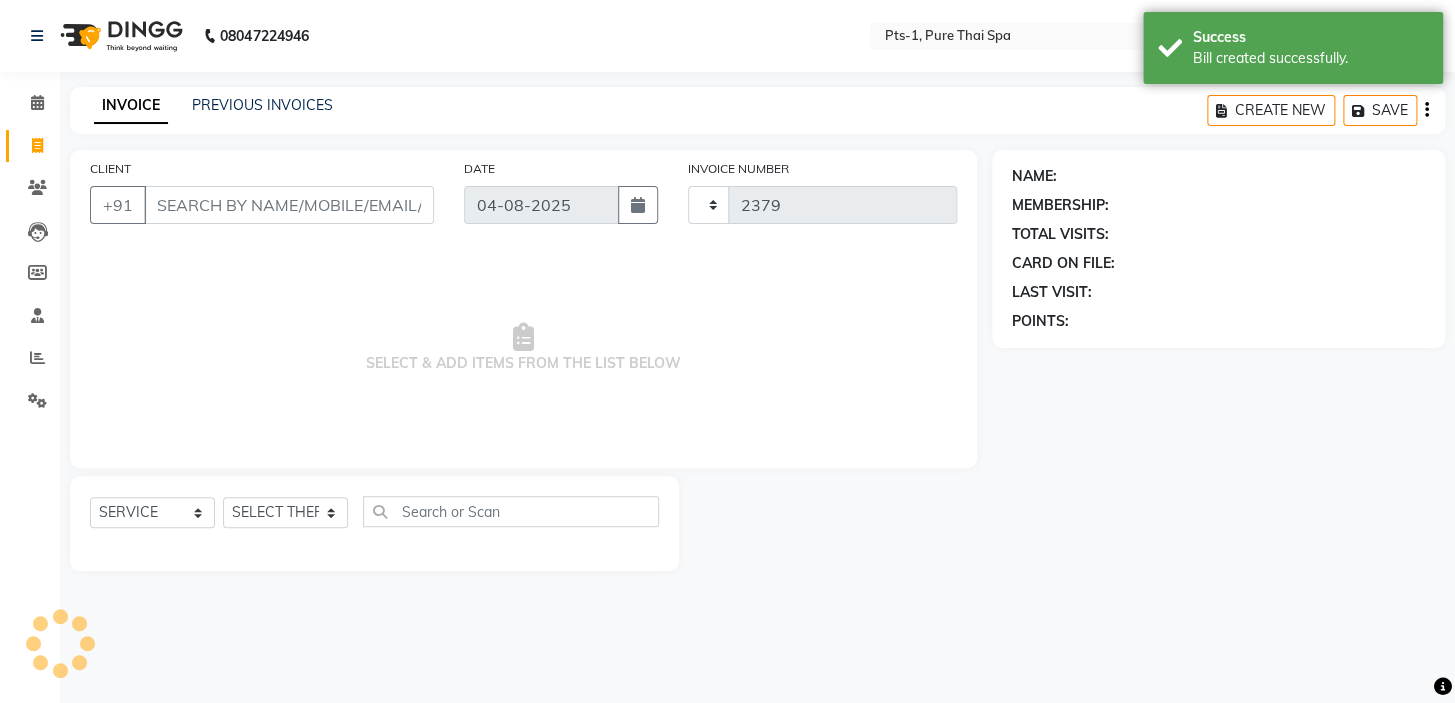 select on "5296" 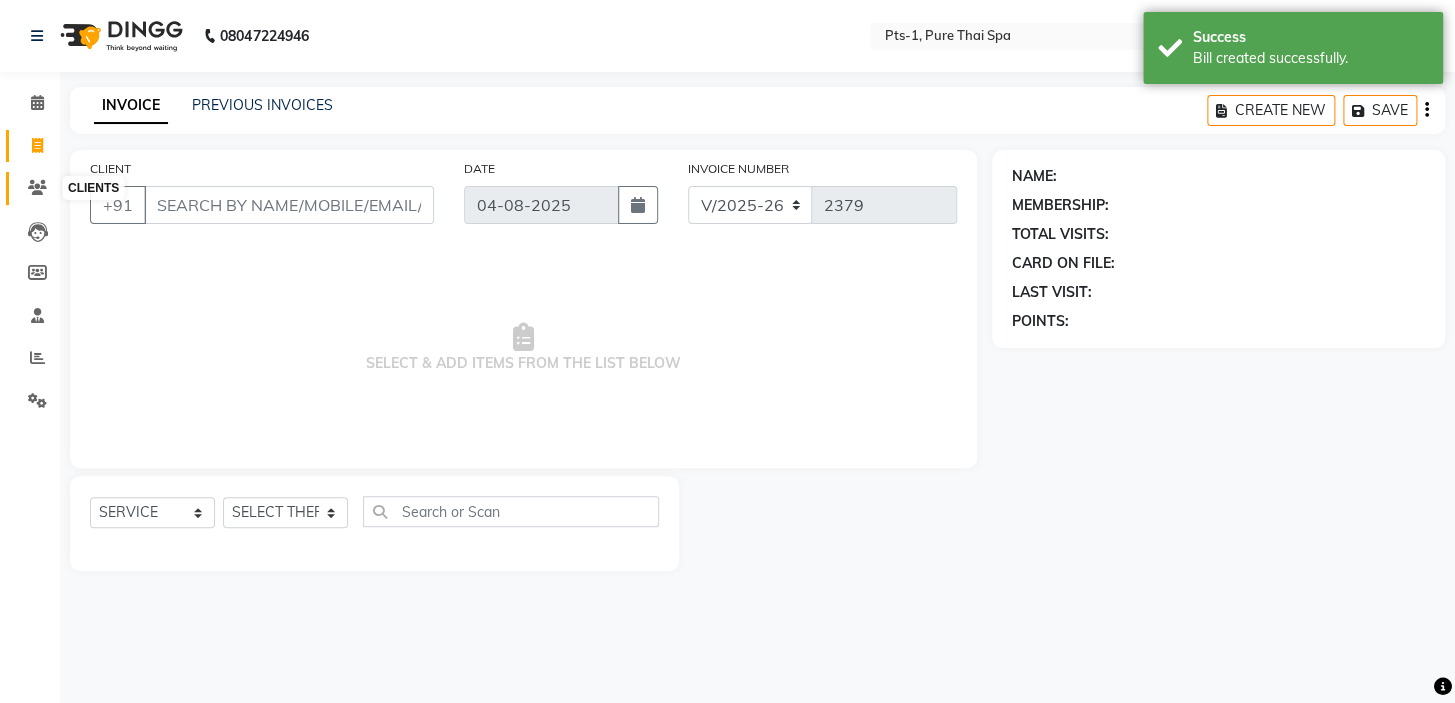 click 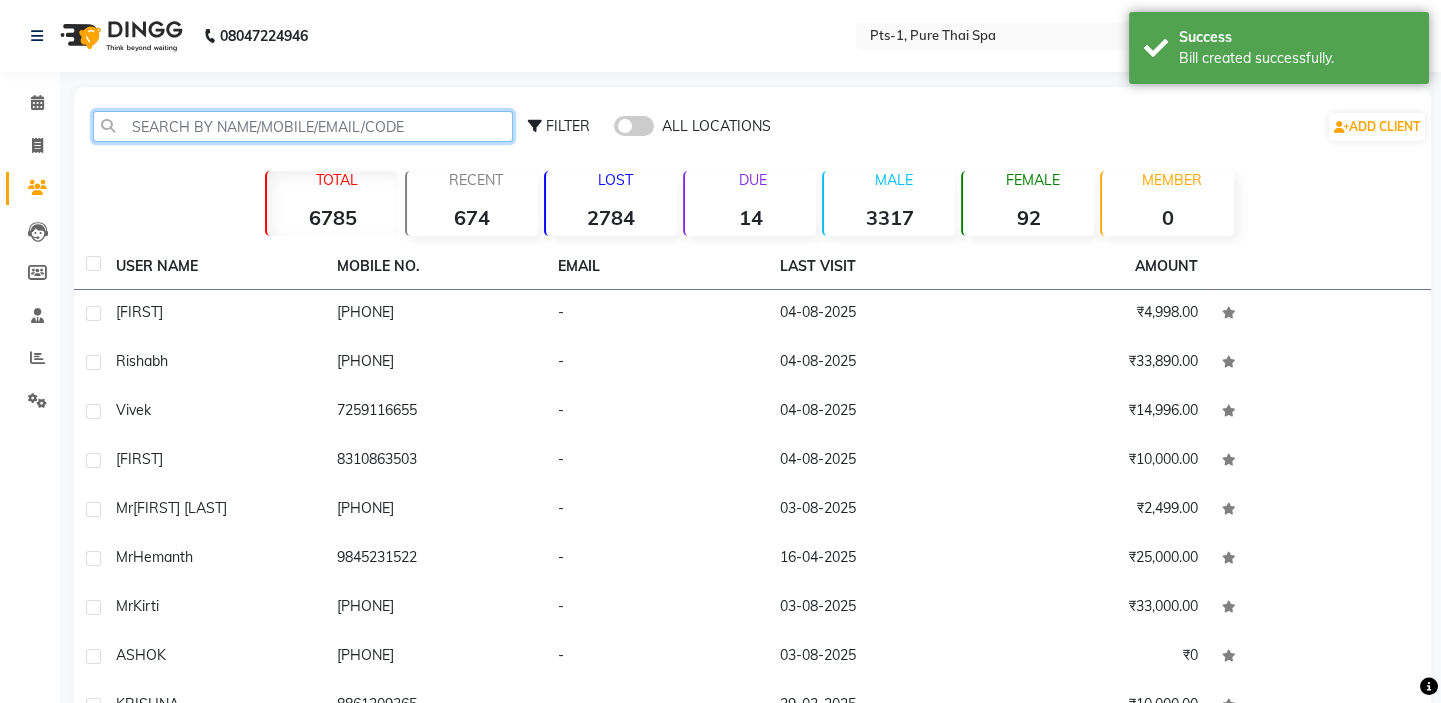 click 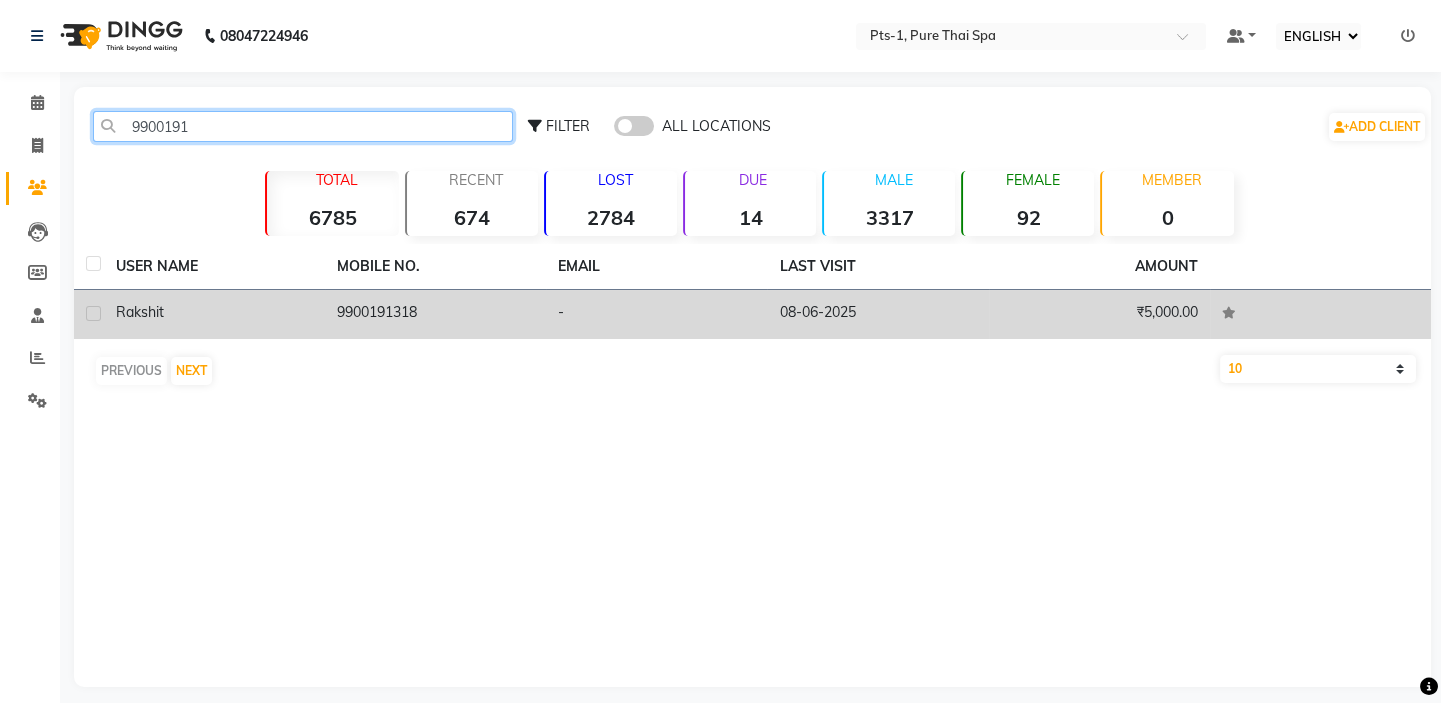 type on "9900191" 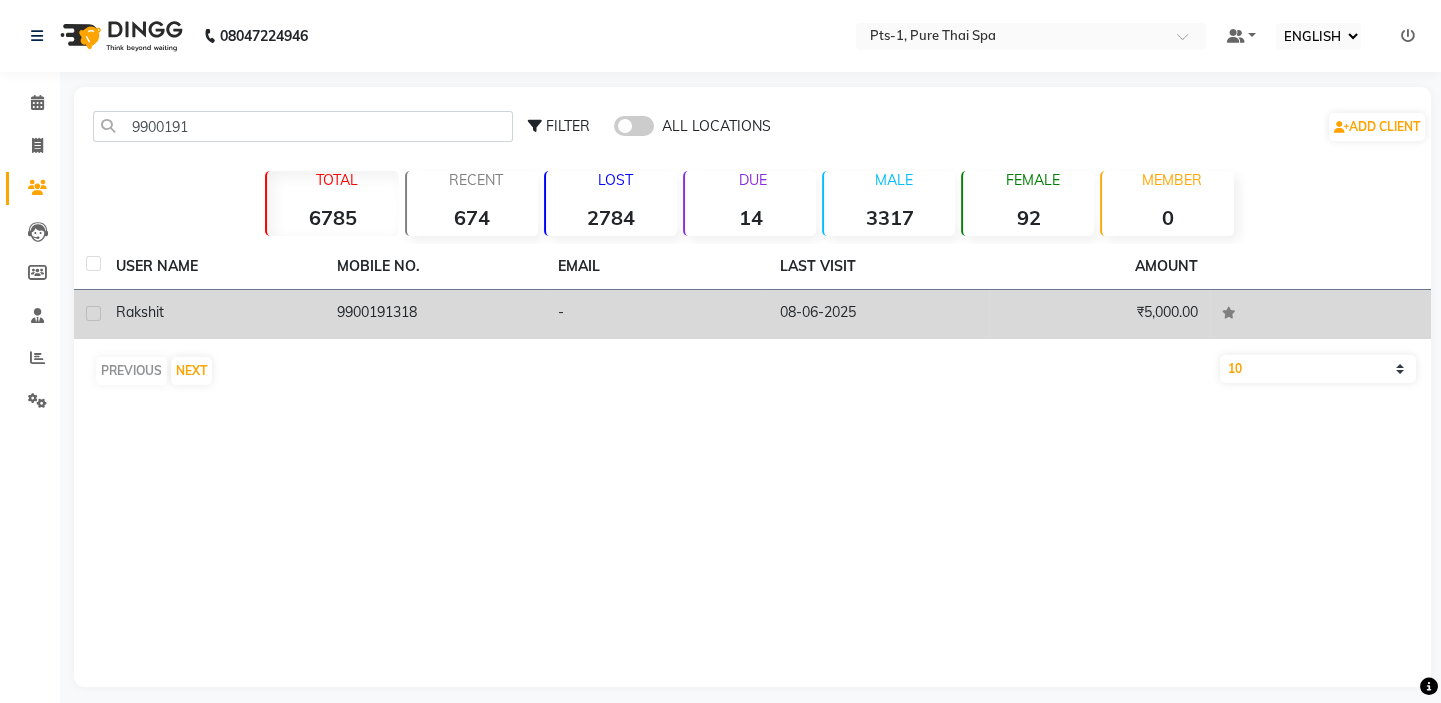 click on "9900191318" 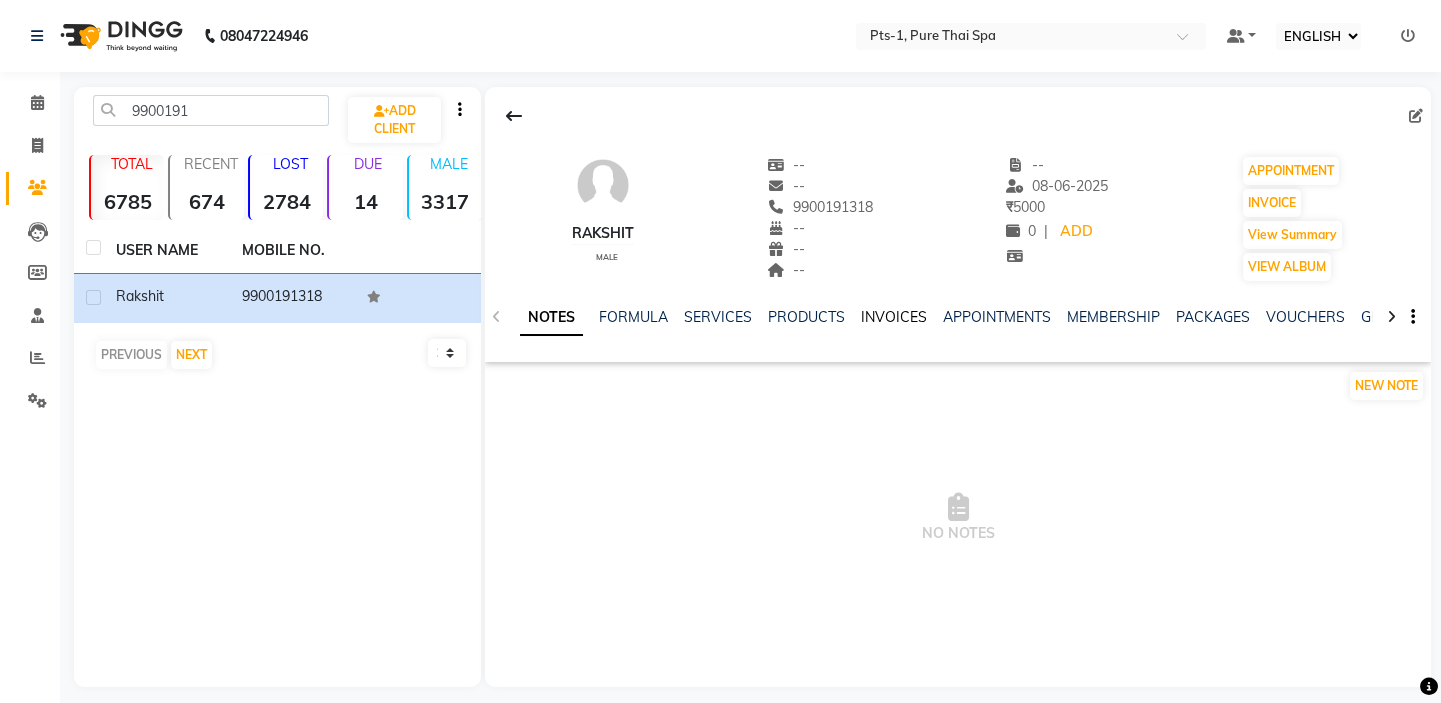 click on "INVOICES" 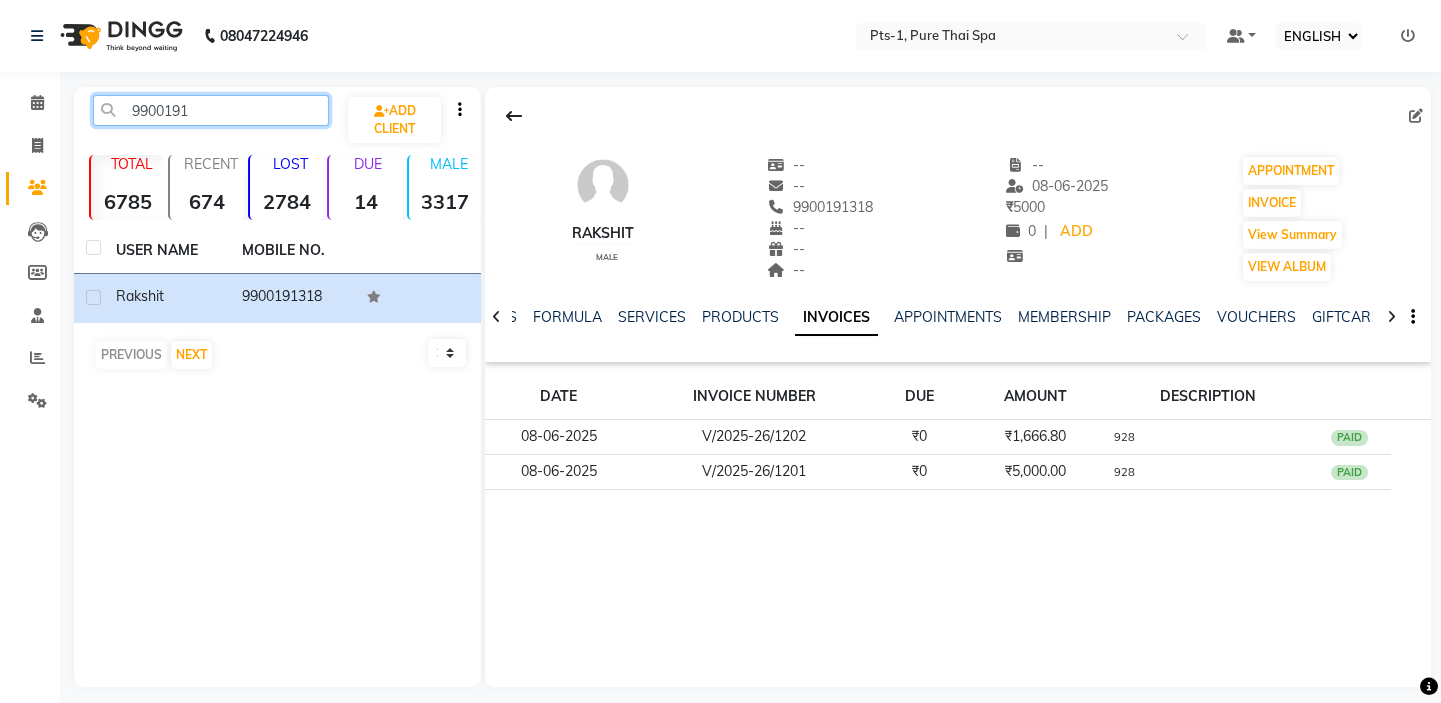 drag, startPoint x: 230, startPoint y: 111, endPoint x: 68, endPoint y: 129, distance: 162.99693 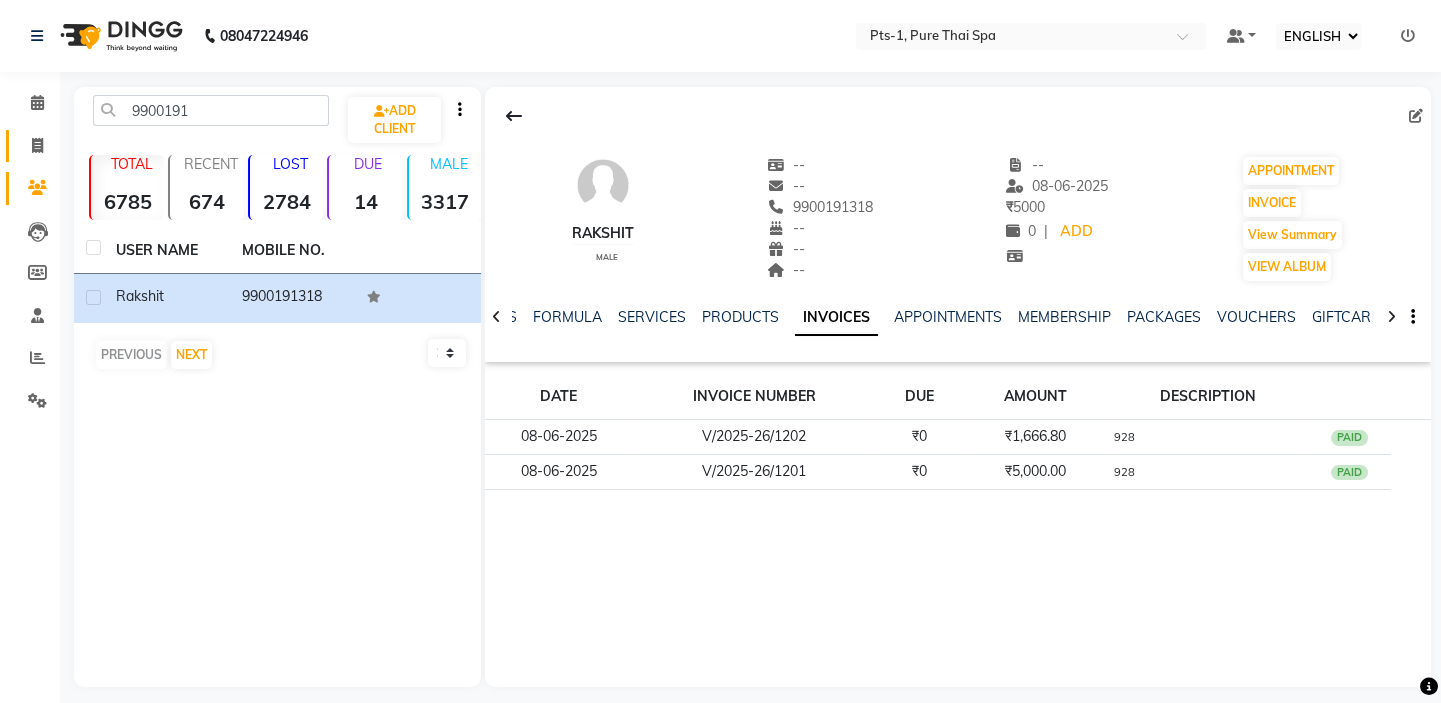 click 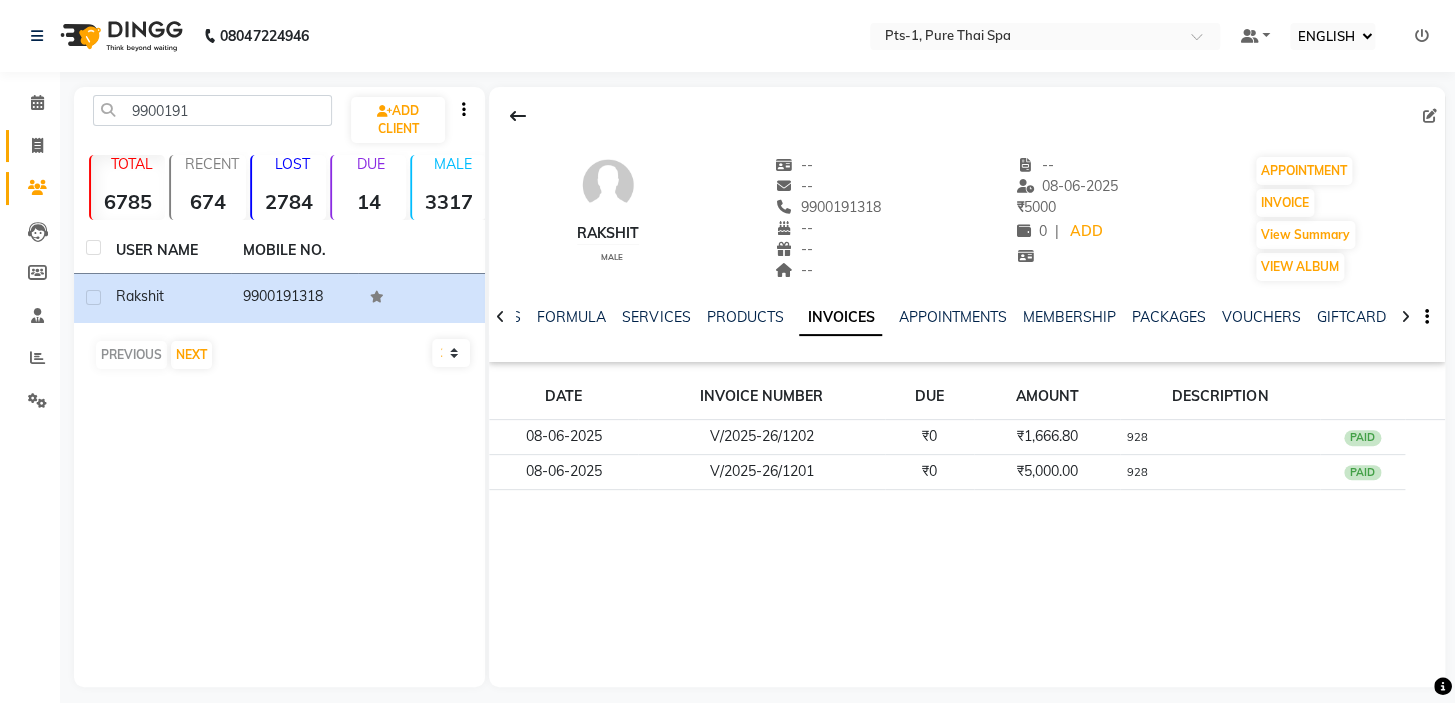 select on "5296" 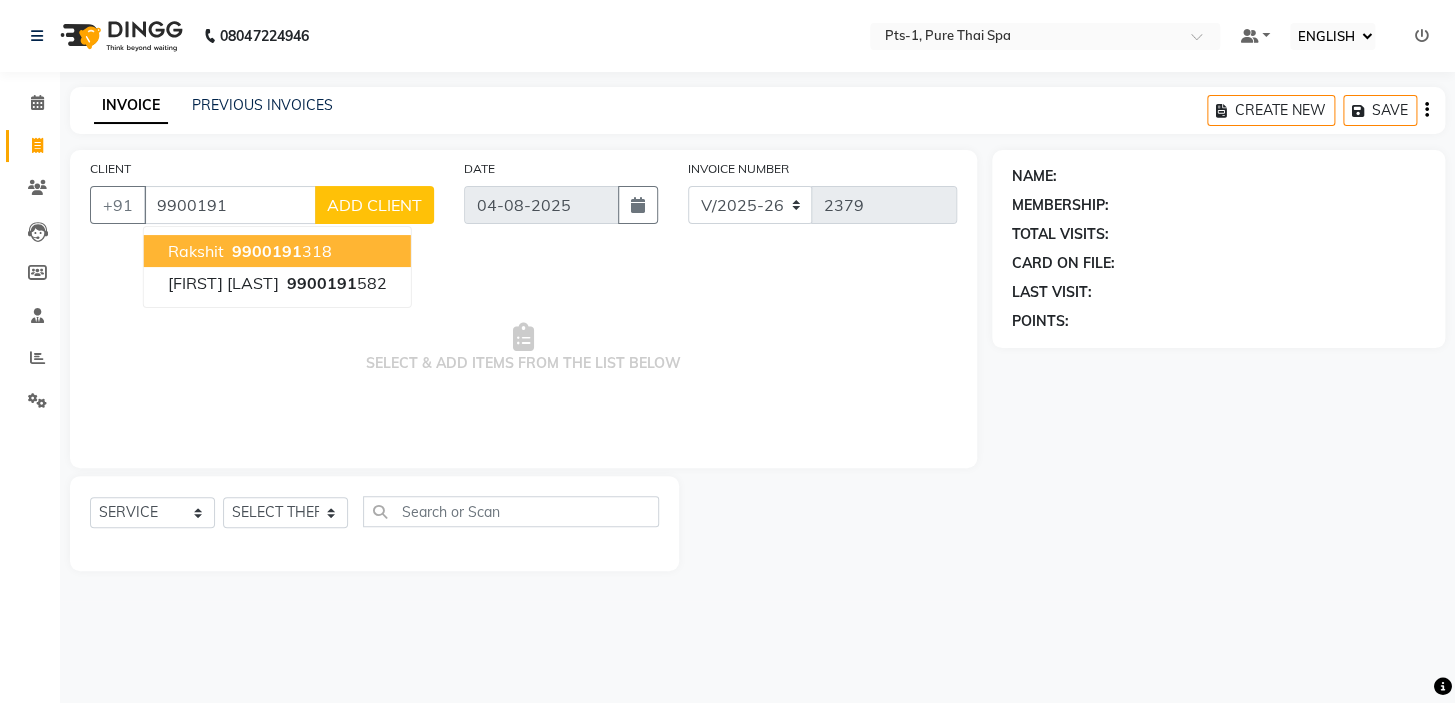 click on "9900191" at bounding box center [267, 251] 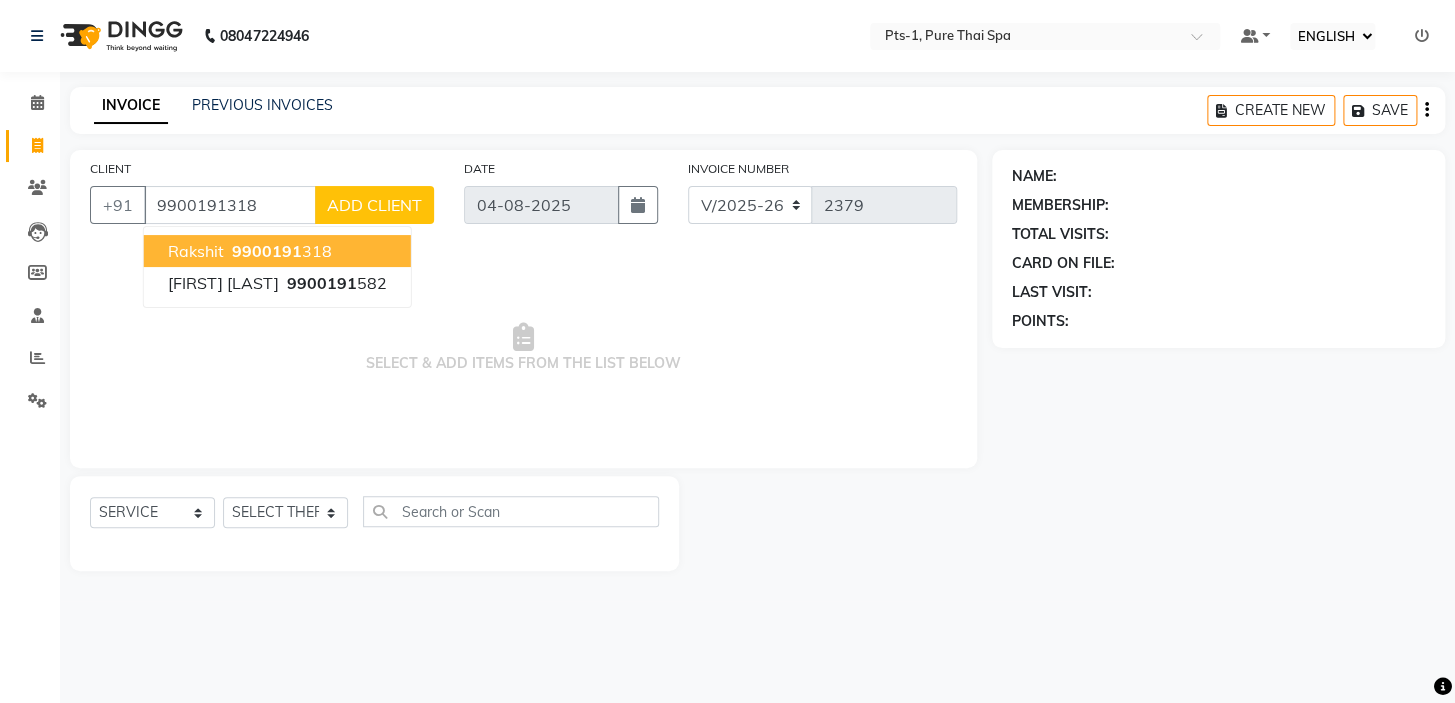 type on "9900191318" 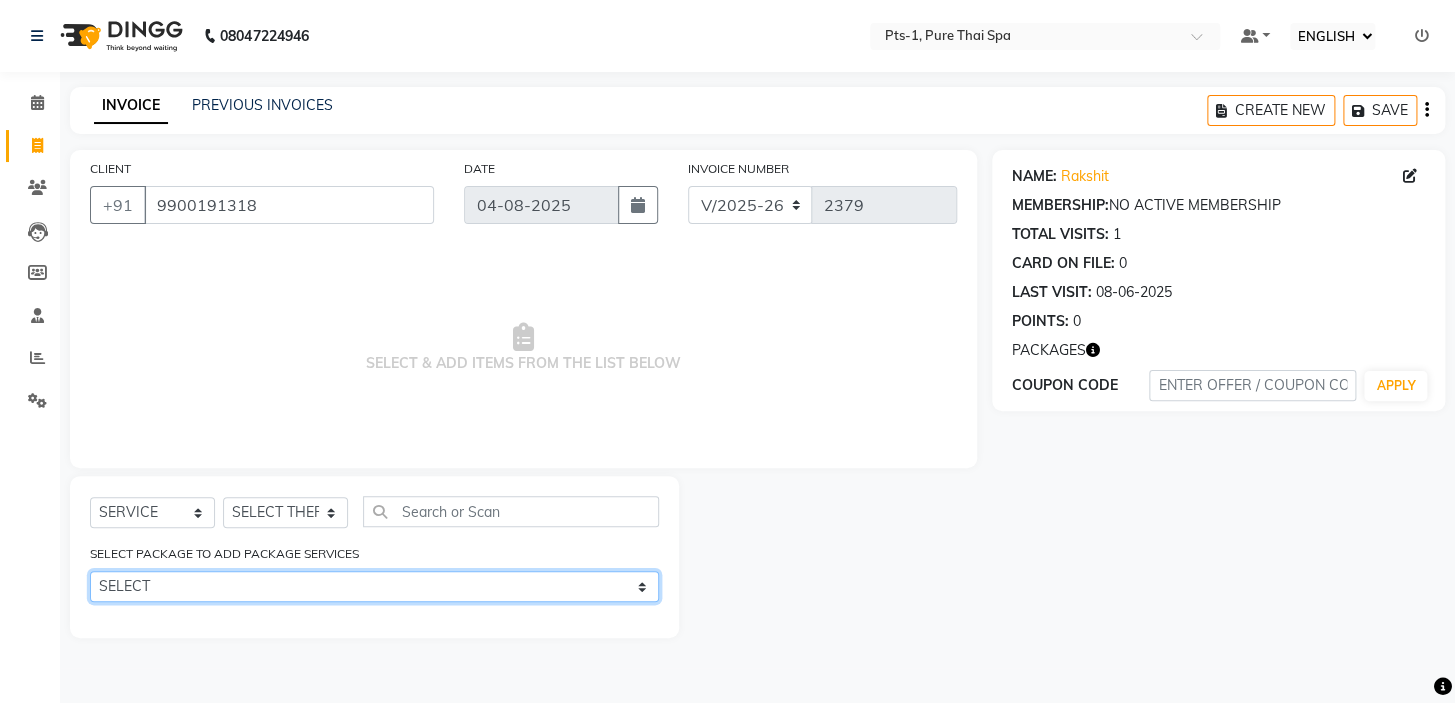 click on "SELECT PTS PACKAGE (5K) 3 SERVICES WITH STEAM" 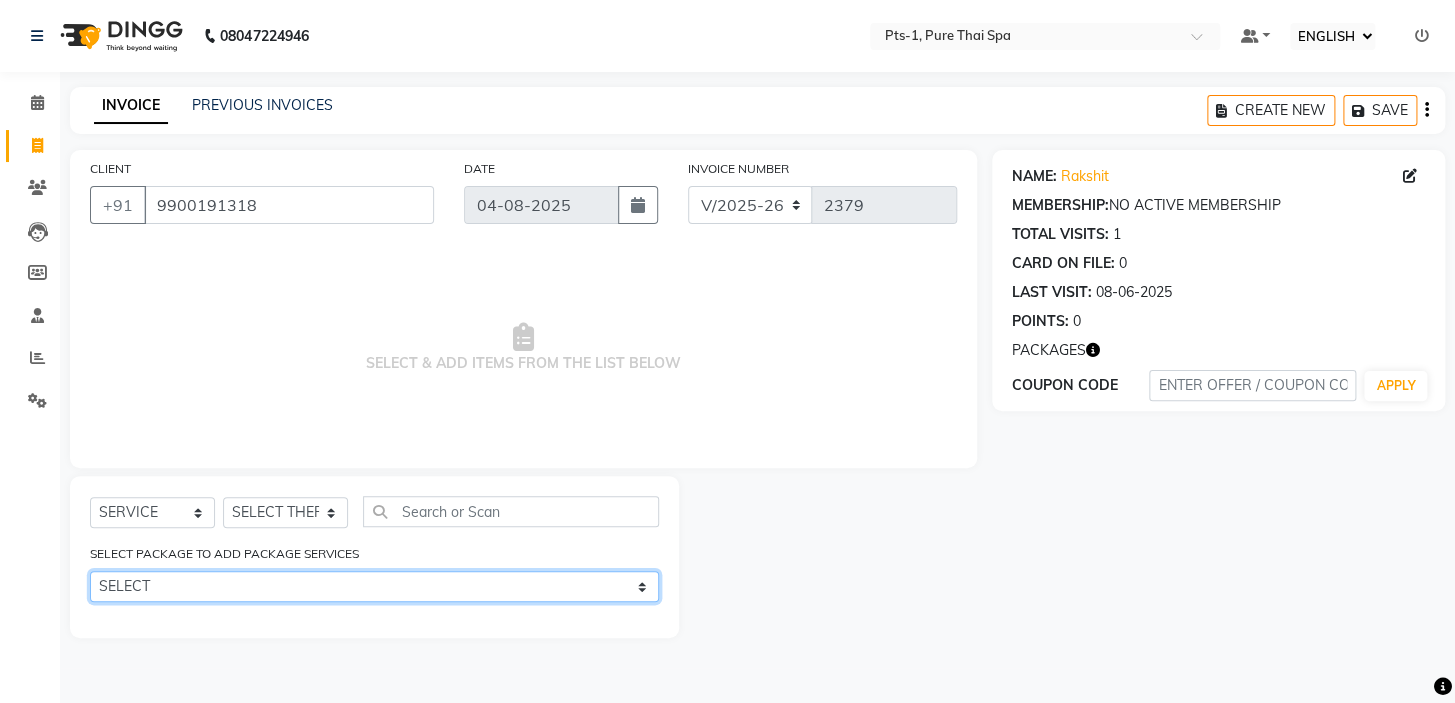select on "1: Object" 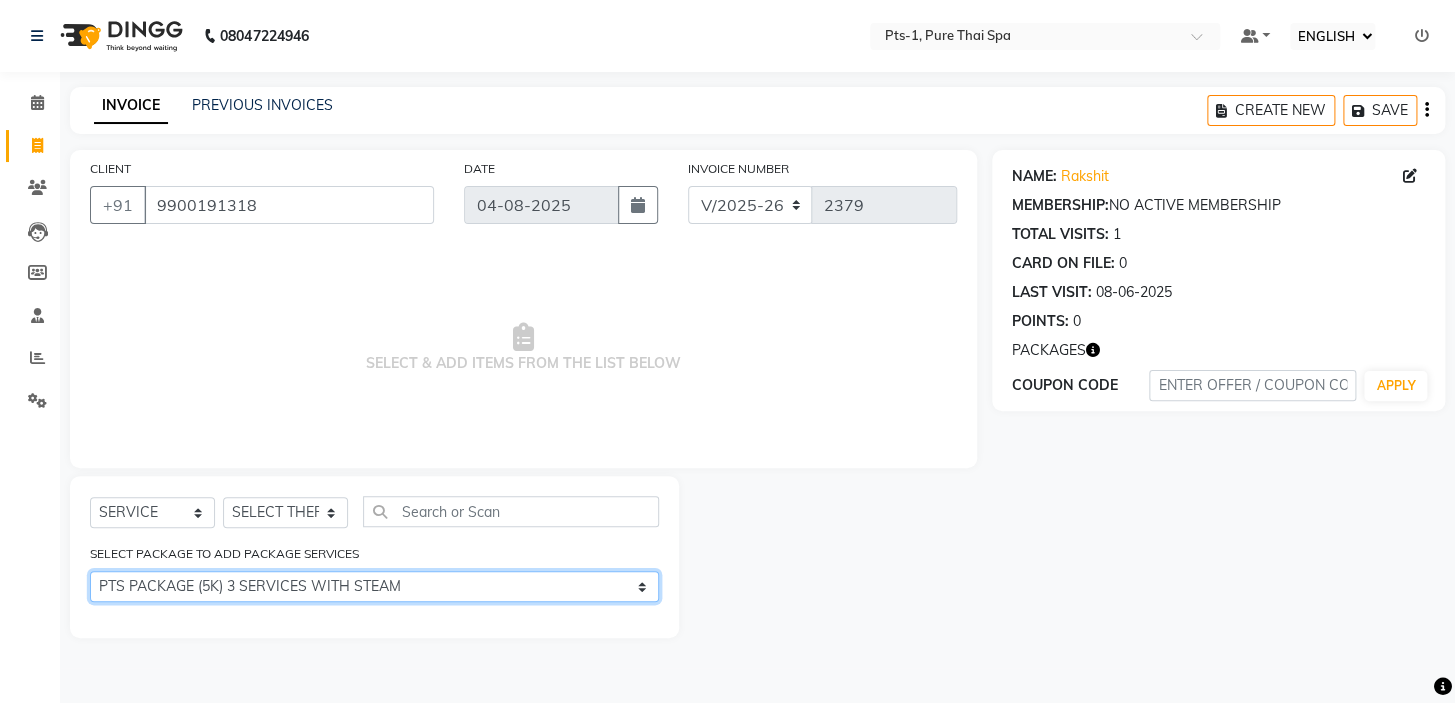 click on "SELECT PTS PACKAGE (5K) 3 SERVICES WITH STEAM" 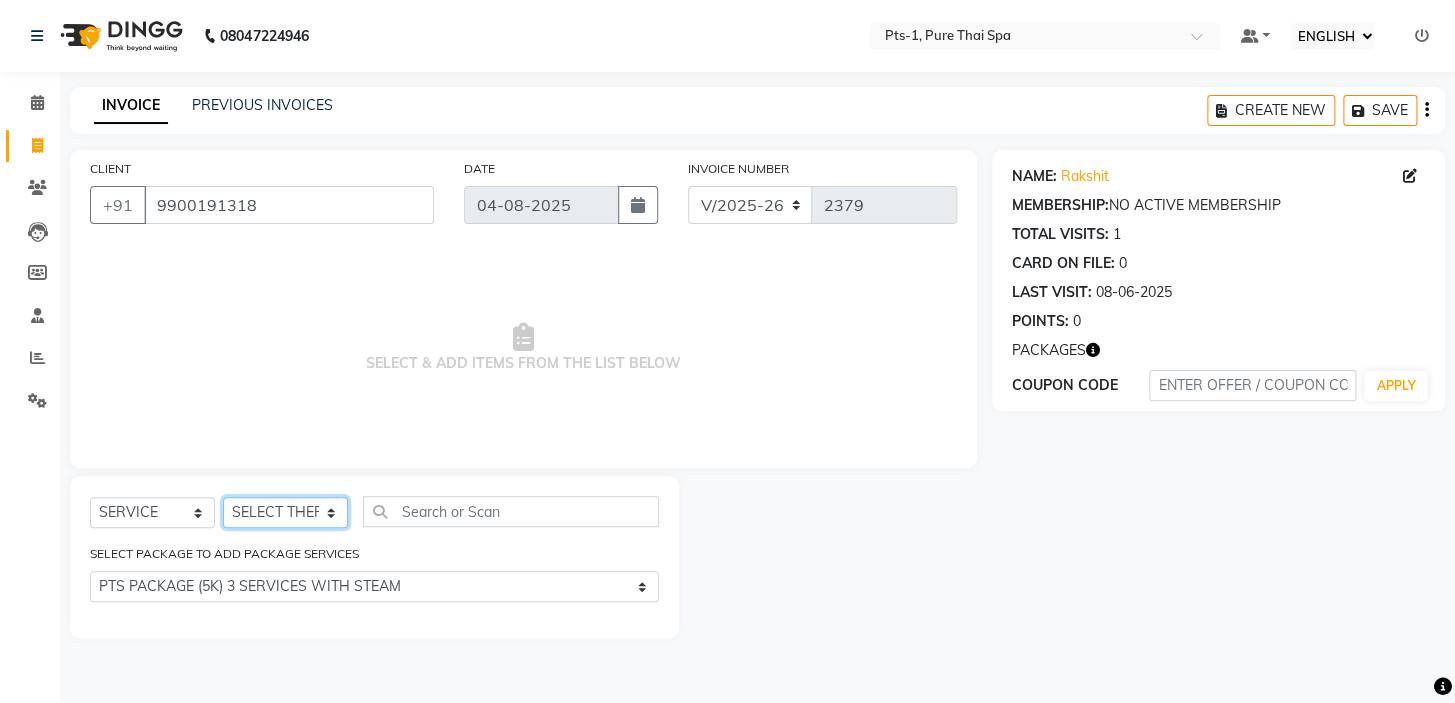 click on "SELECT THERAPIST [FIRST] [FIRST] [FIRST] [FIRST] [FIRST] [FIRST] [FIRST] [FIRST] [FIRST] [FIRST] [FIRST] [FIRST] [FIRST] [FIRST] [FIRST] [FIRST] [FIRST] [FIRST] [FIRST]" 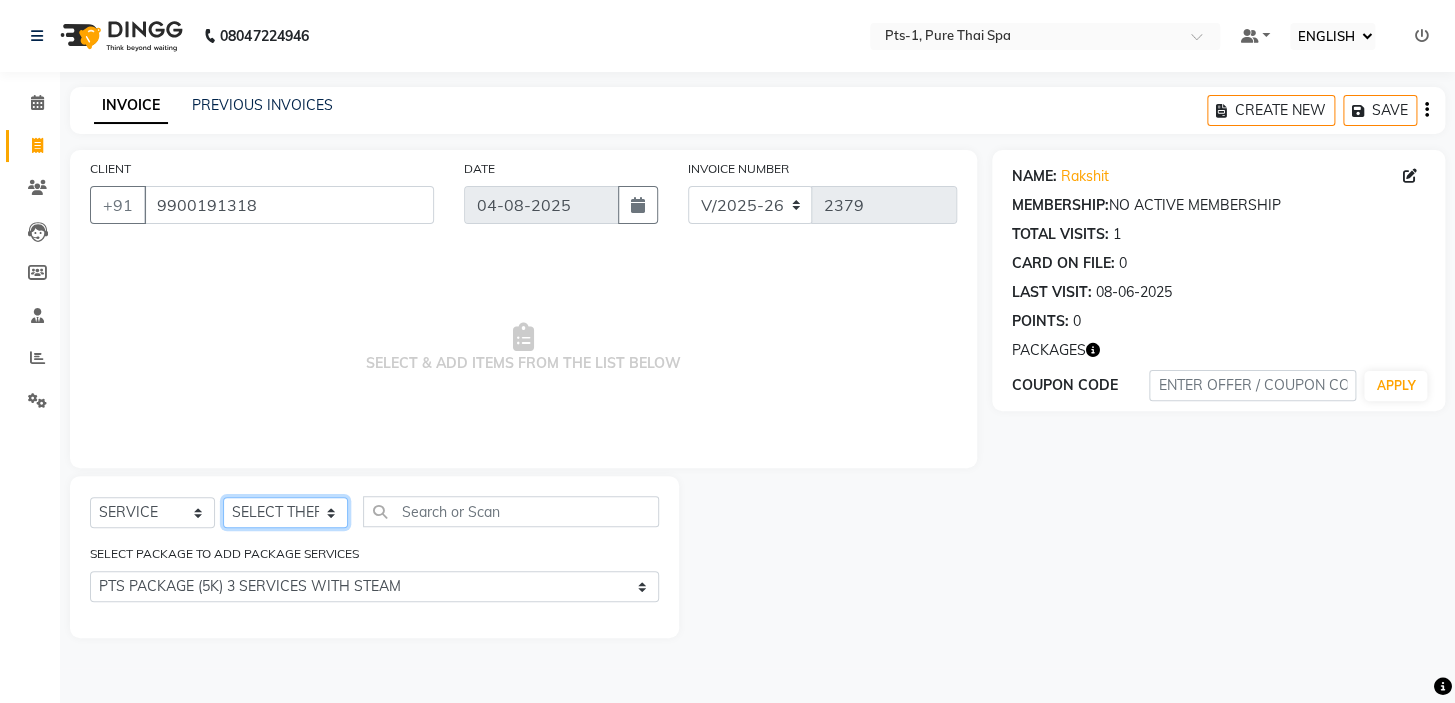 select on "85045" 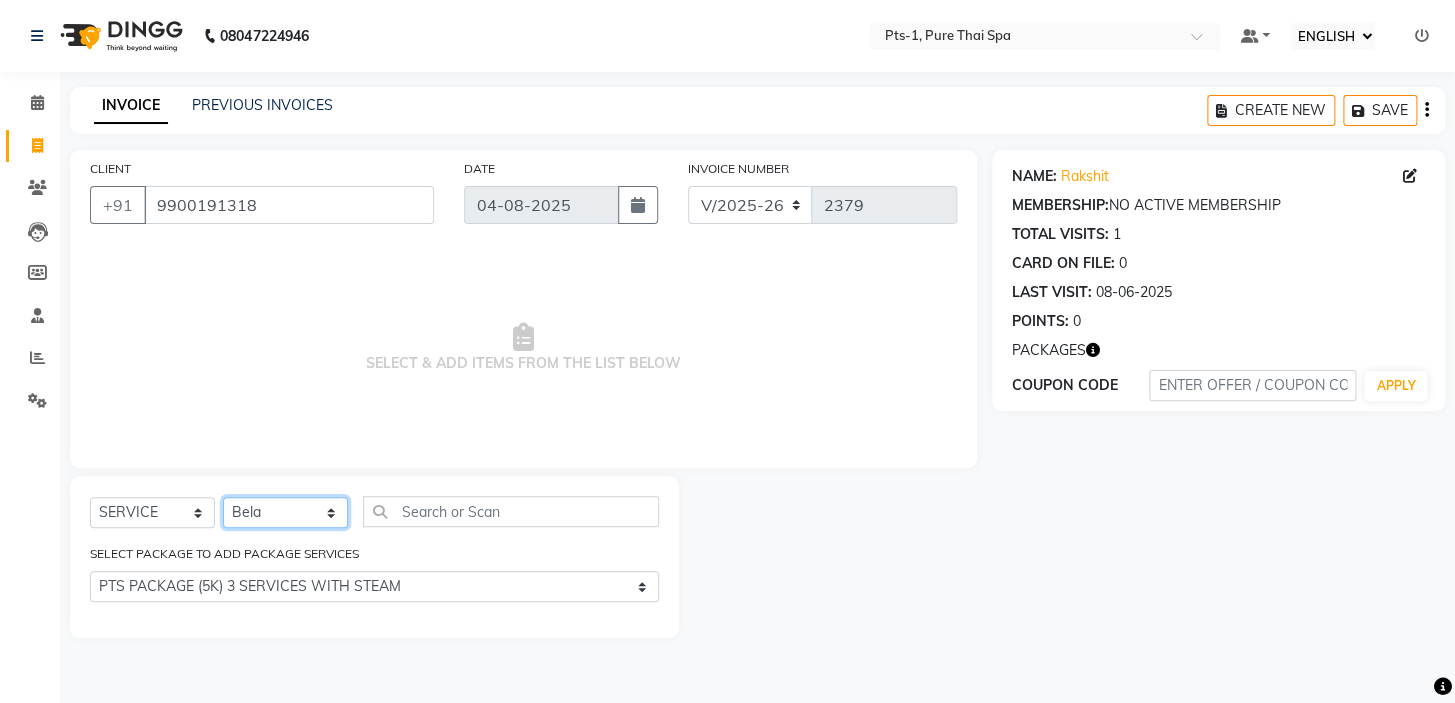 click on "SELECT THERAPIST [FIRST] [FIRST] [FIRST] [FIRST] [FIRST] [FIRST] [FIRST] [FIRST] [FIRST] [FIRST] [FIRST] [FIRST] [FIRST] [FIRST] [FIRST] [FIRST] [FIRST] [FIRST] [FIRST]" 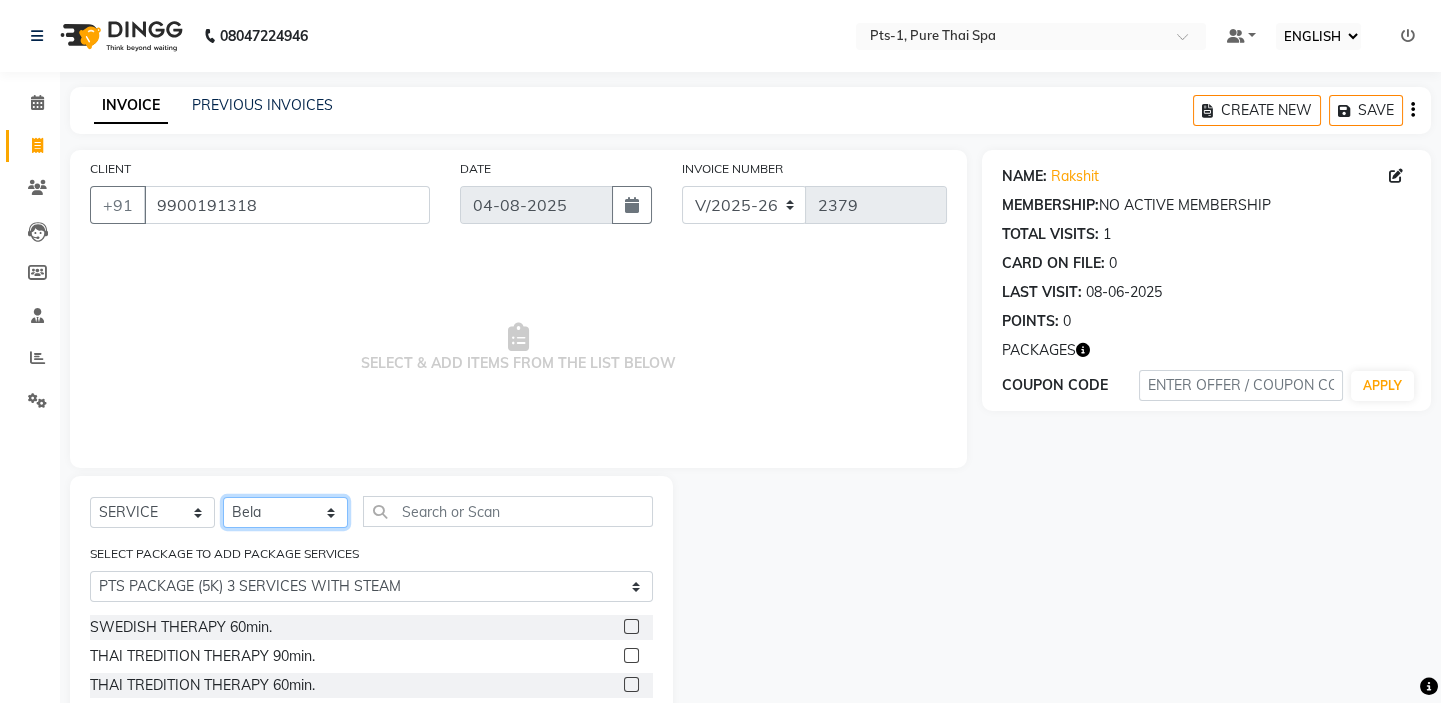 scroll, scrollTop: 90, scrollLeft: 0, axis: vertical 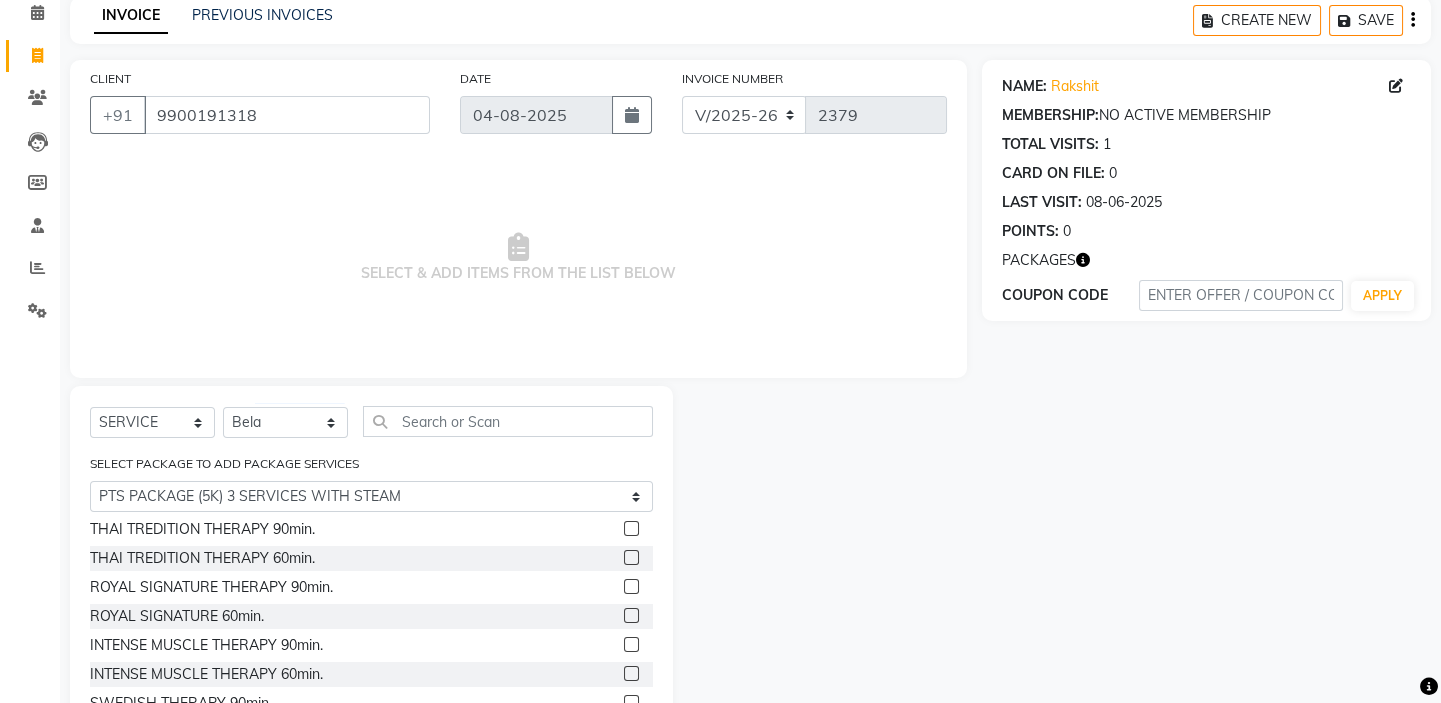 click 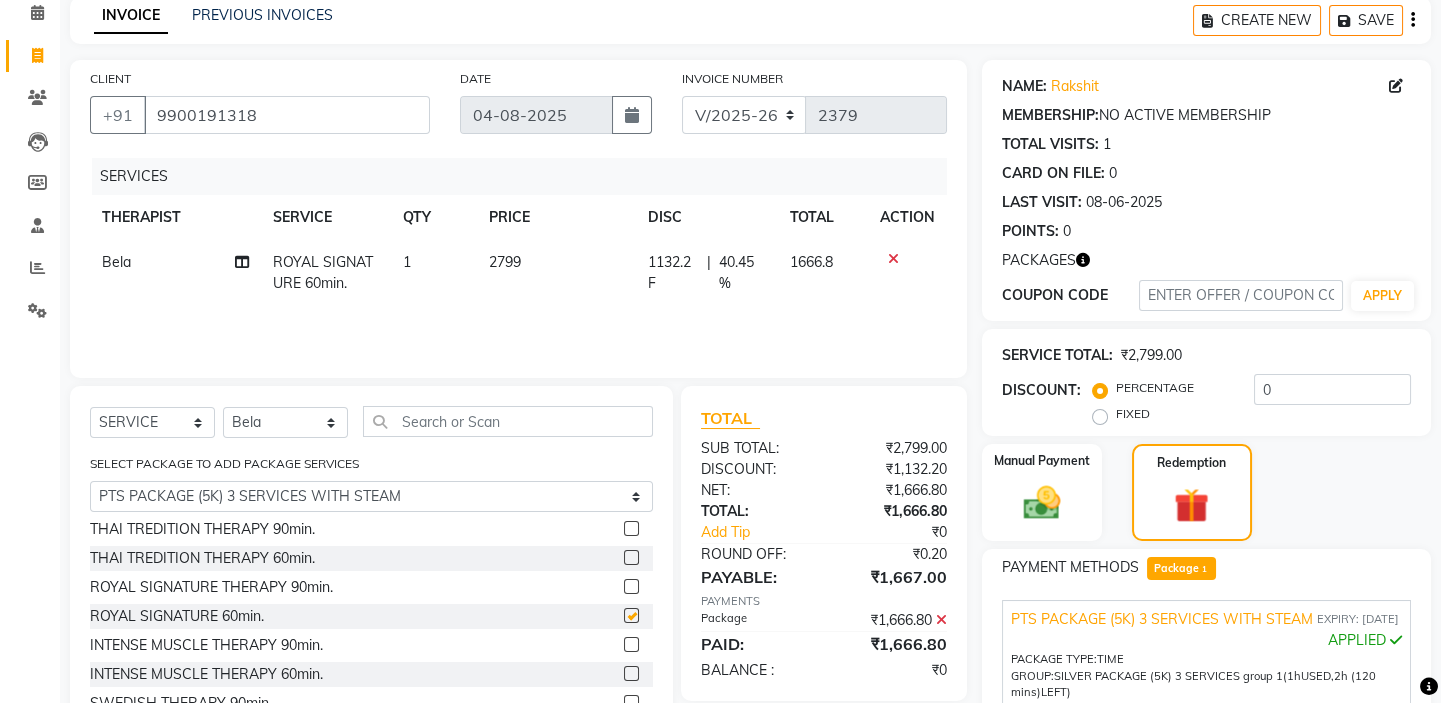 checkbox on "false" 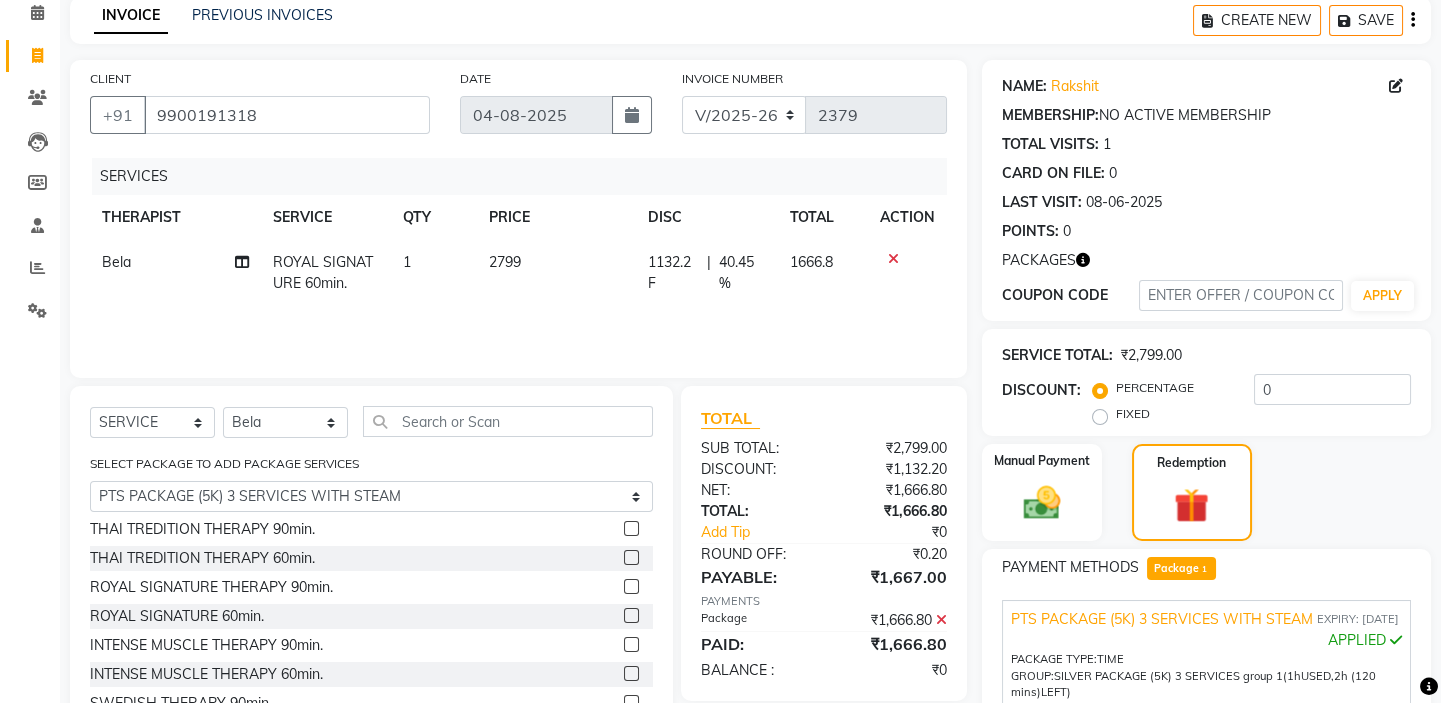 scroll, scrollTop: 10, scrollLeft: 0, axis: vertical 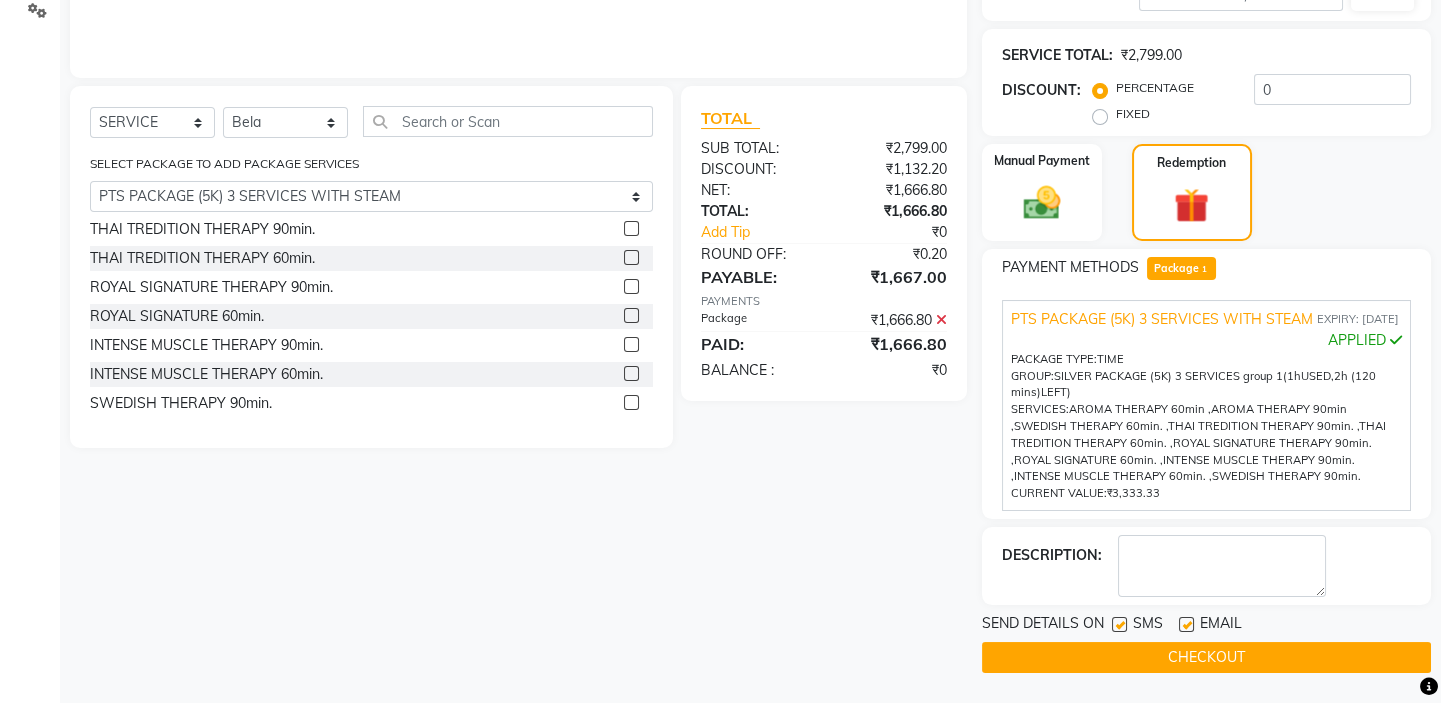 click 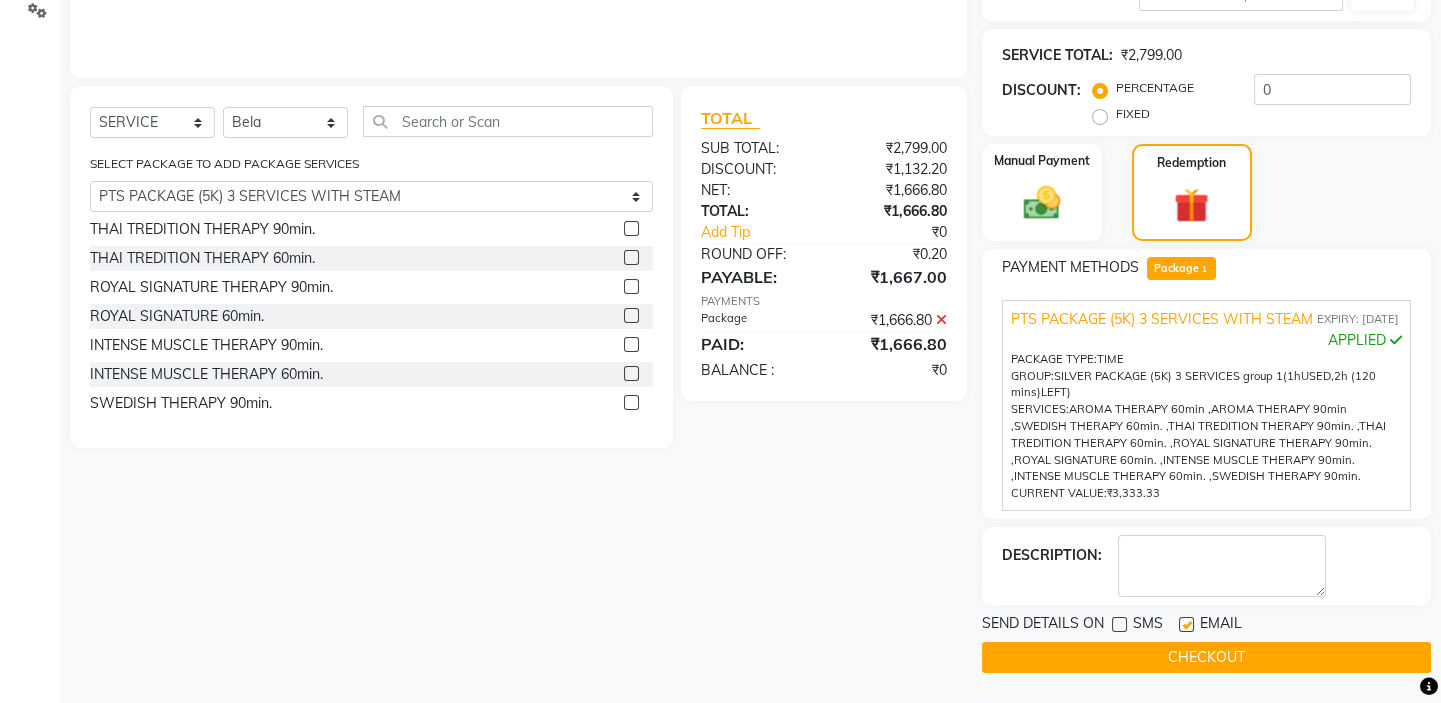 click 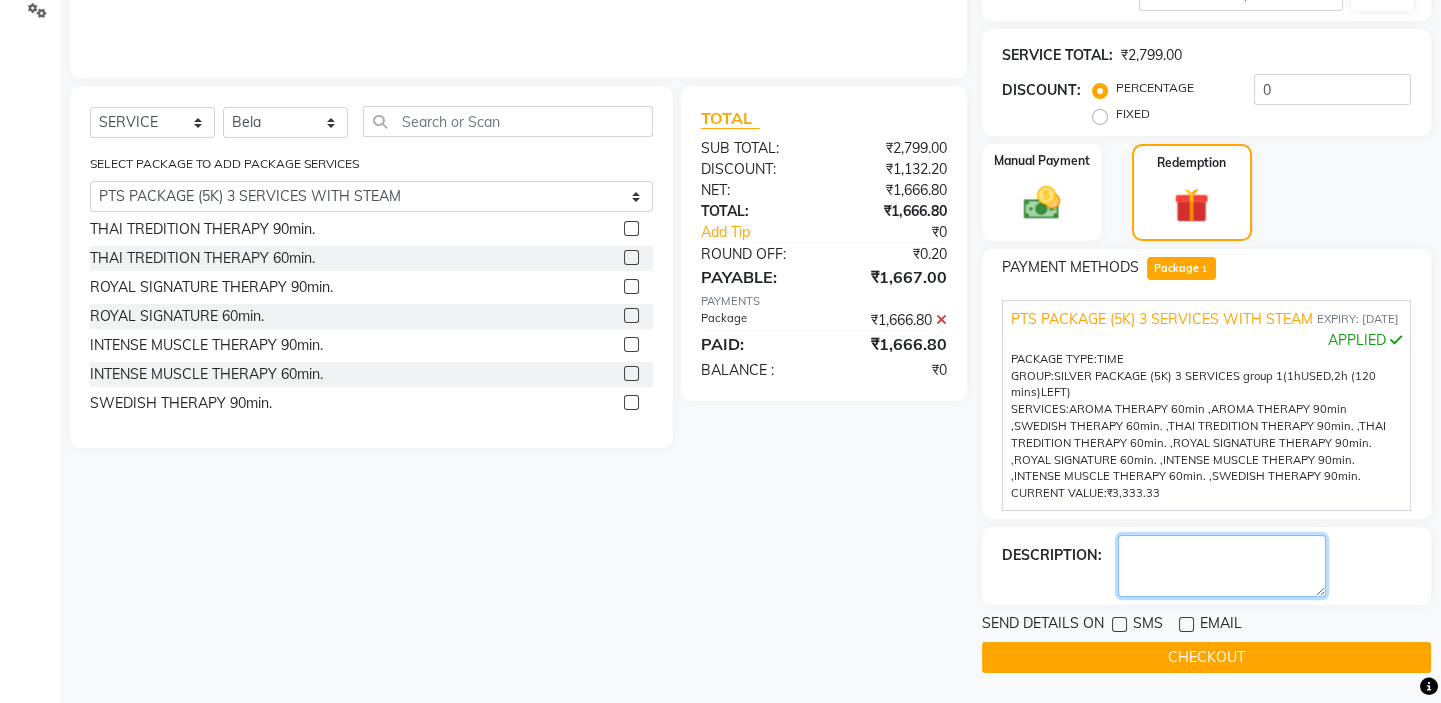 click 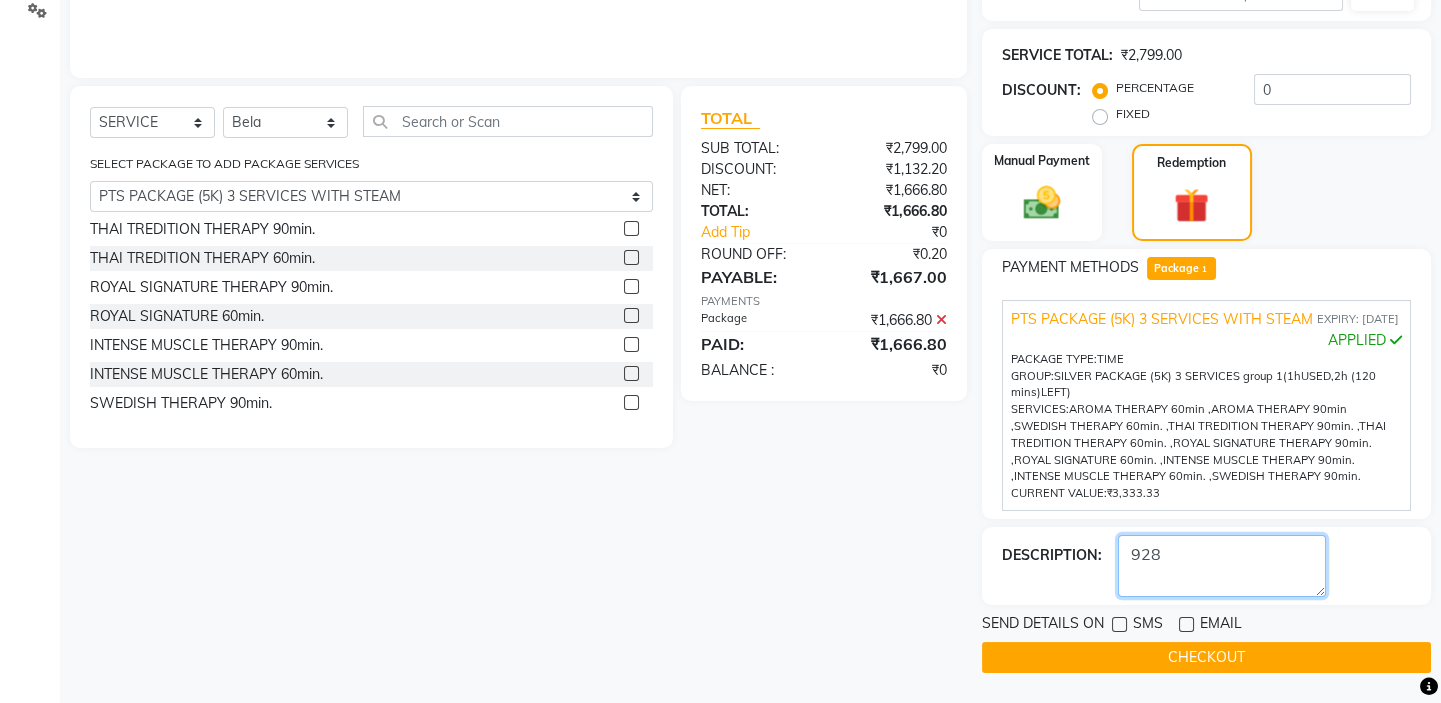 type on "928" 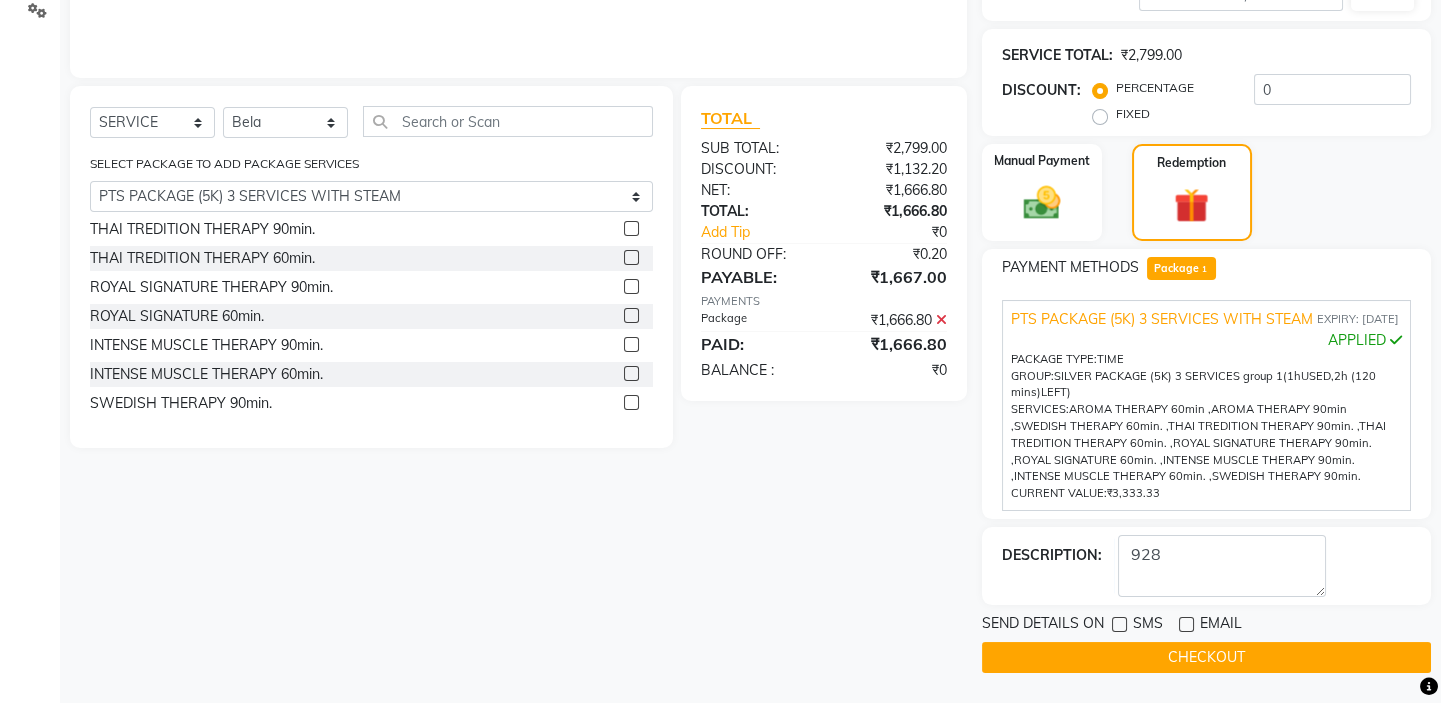click on "CHECKOUT" 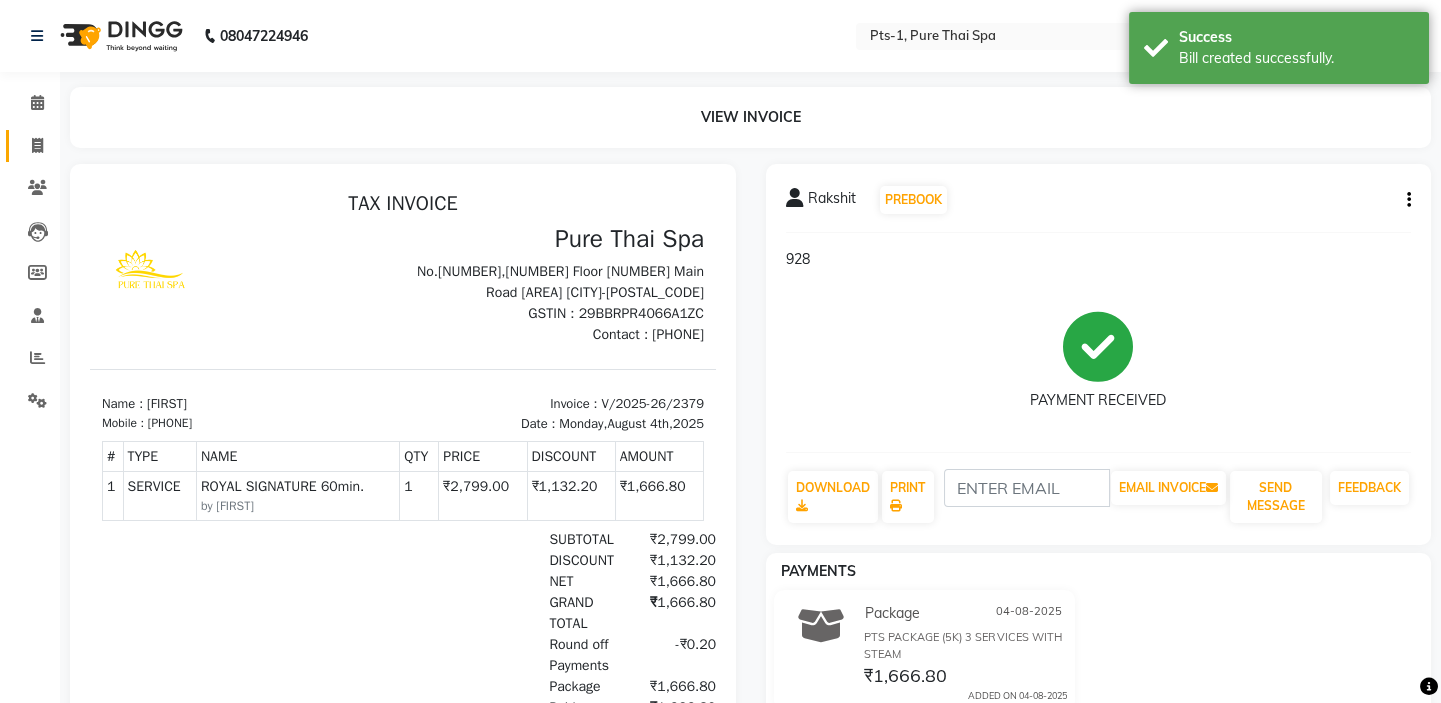 scroll, scrollTop: 0, scrollLeft: 0, axis: both 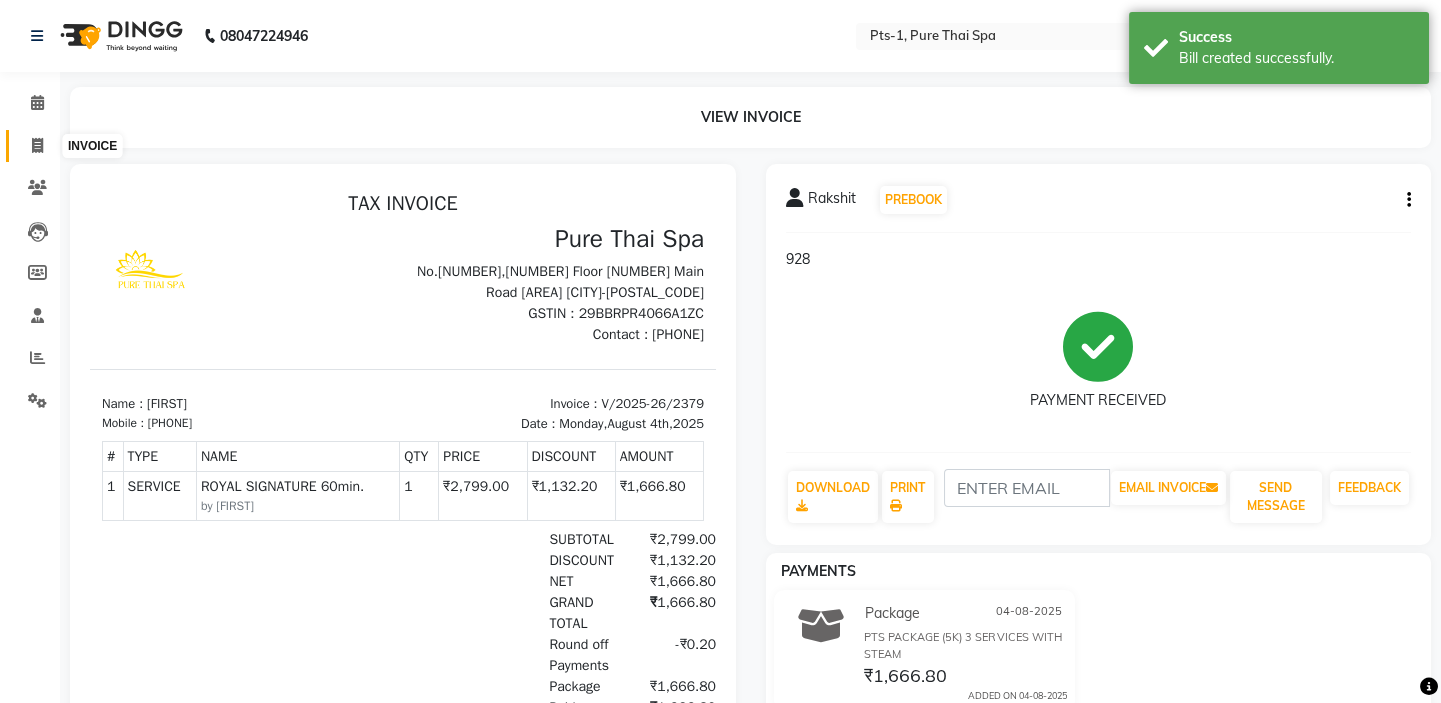 click 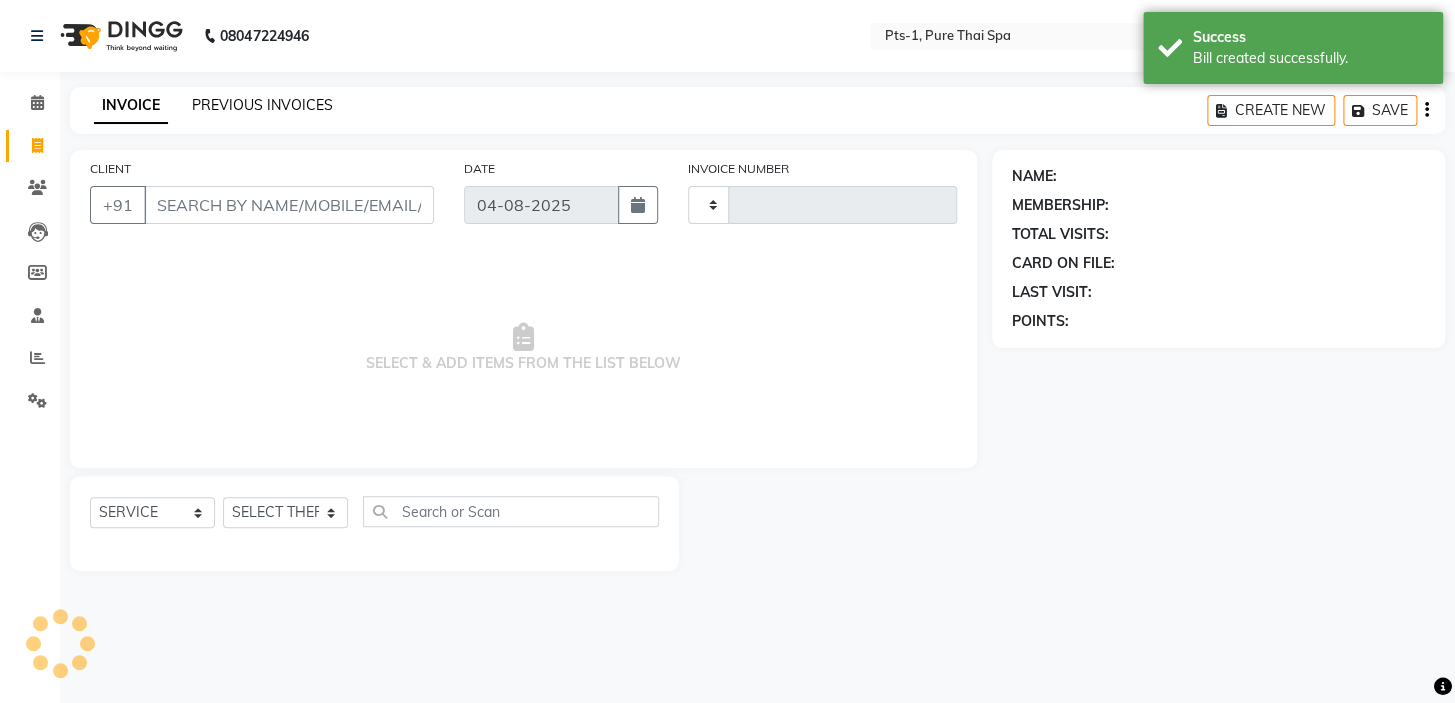 type on "2380" 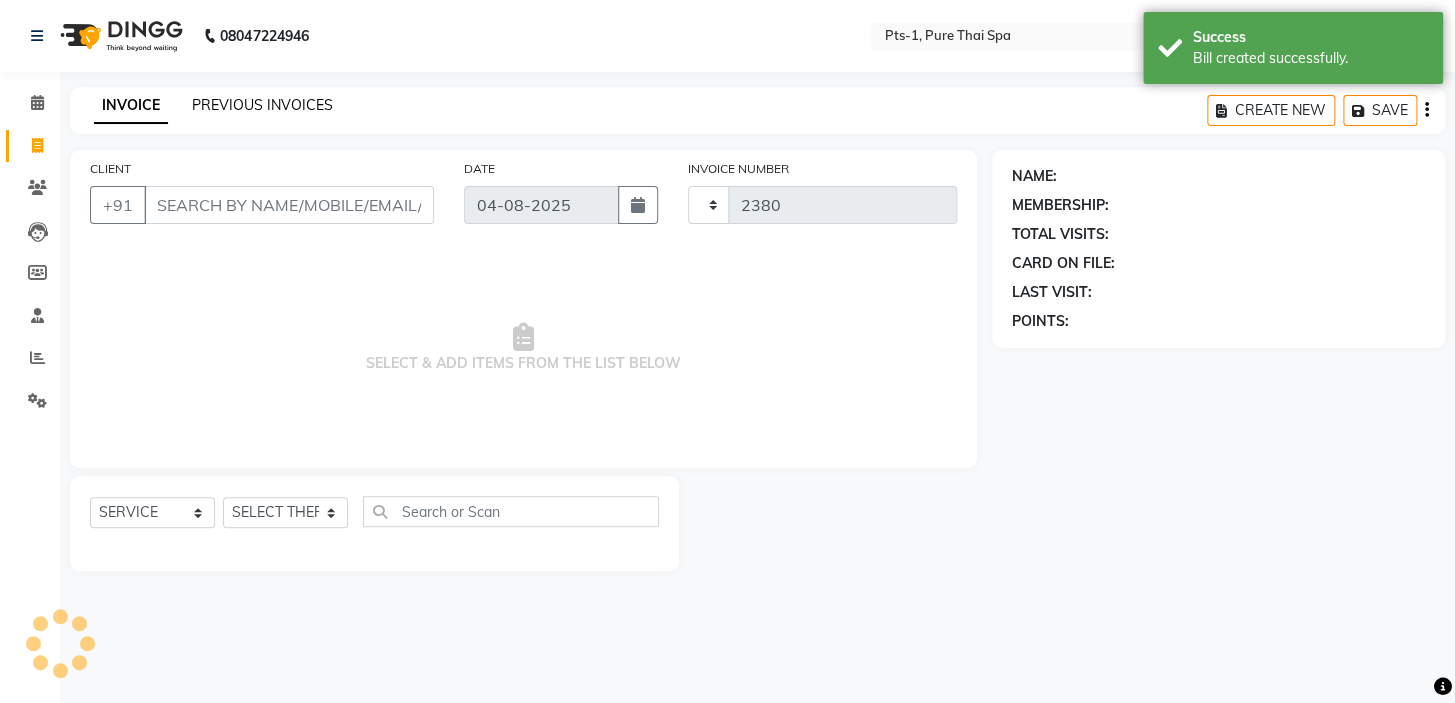 select on "5296" 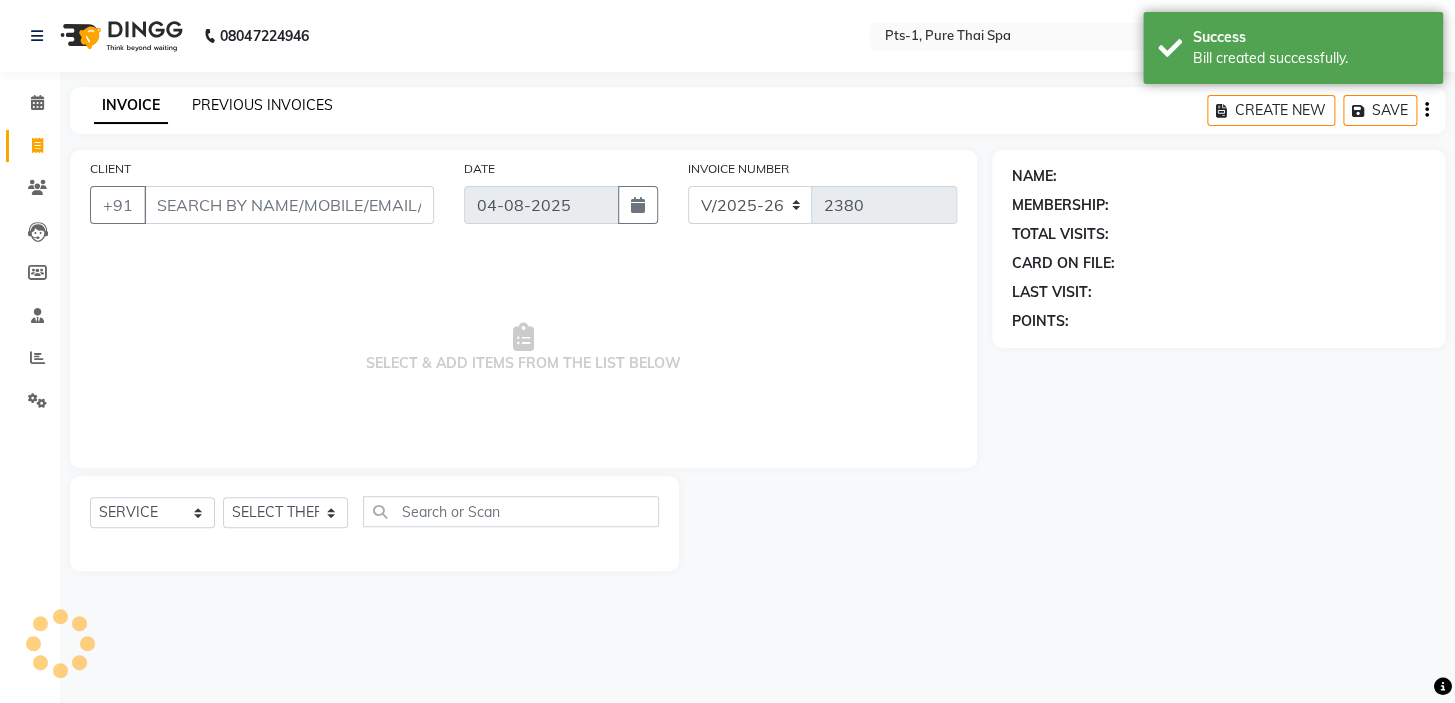 click on "PREVIOUS INVOICES" 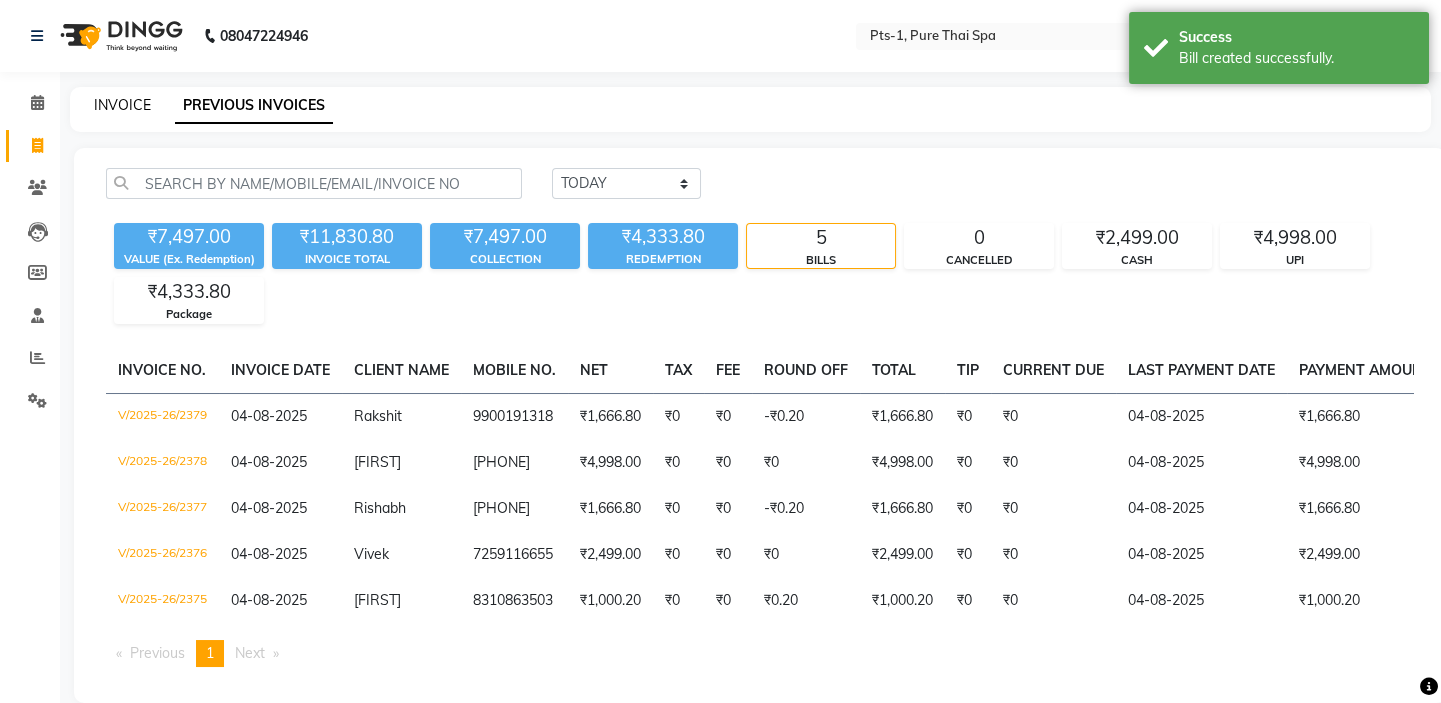click on "INVOICE" 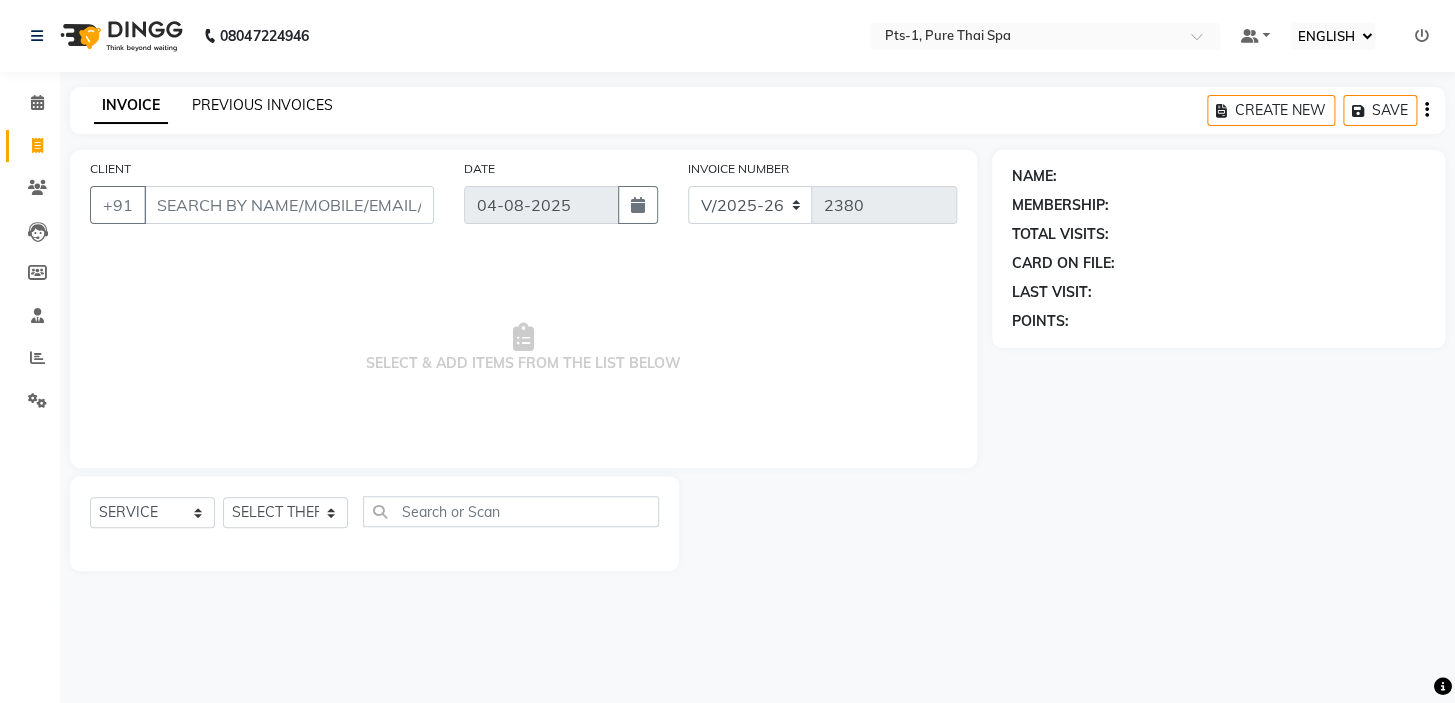 click on "PREVIOUS INVOICES" 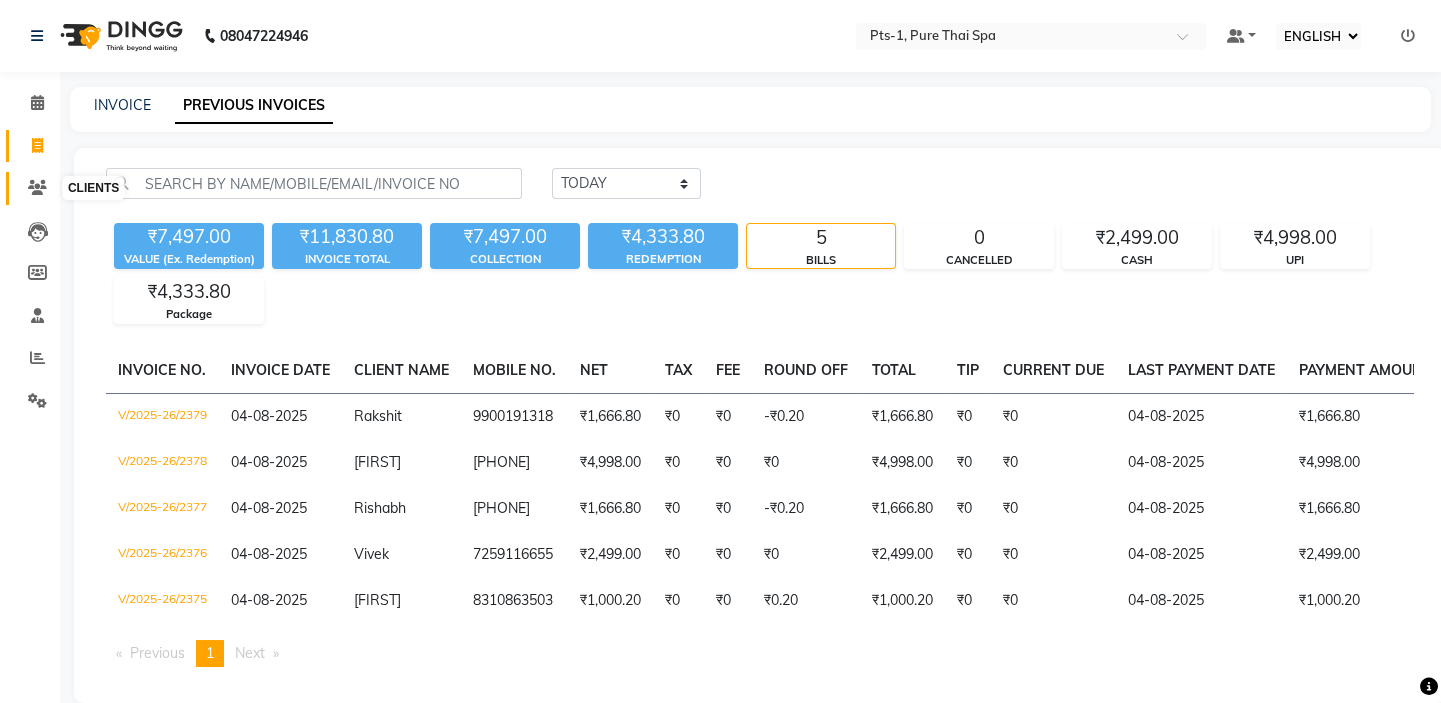 click 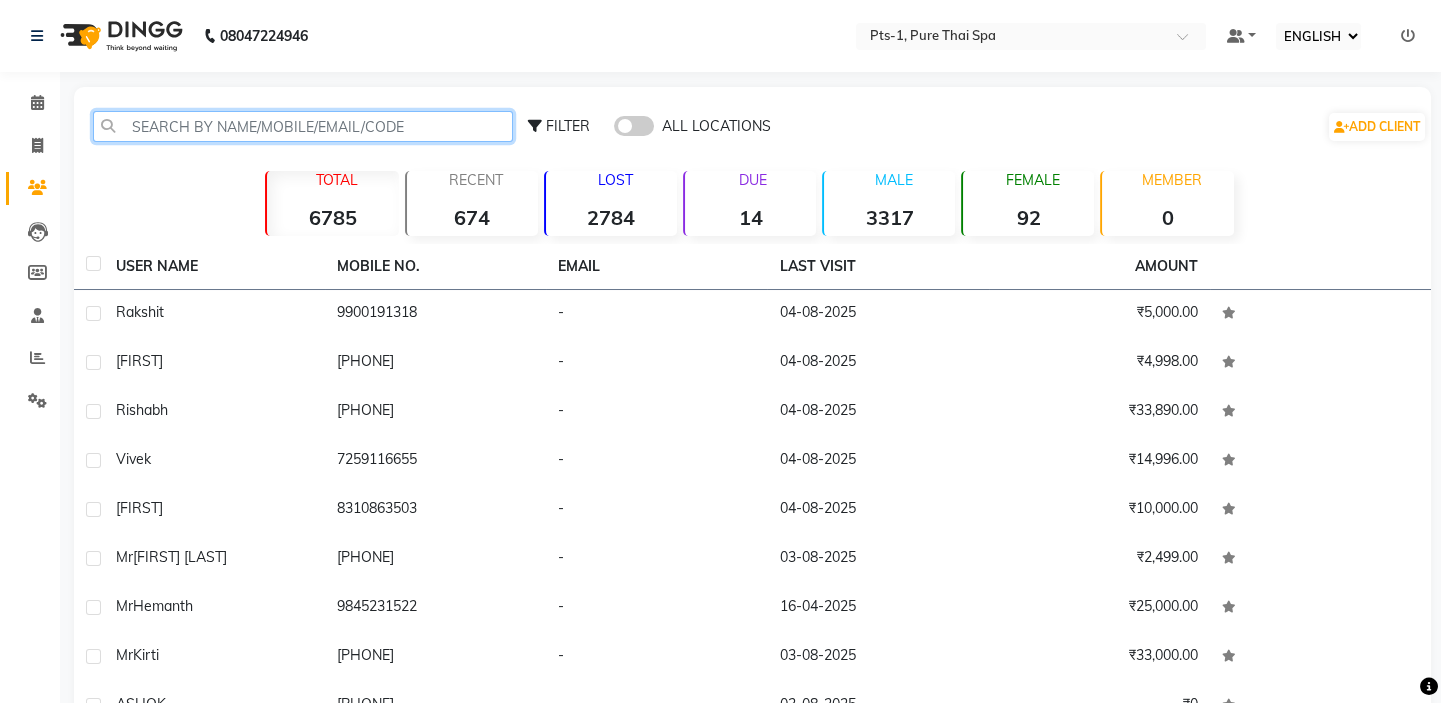 click 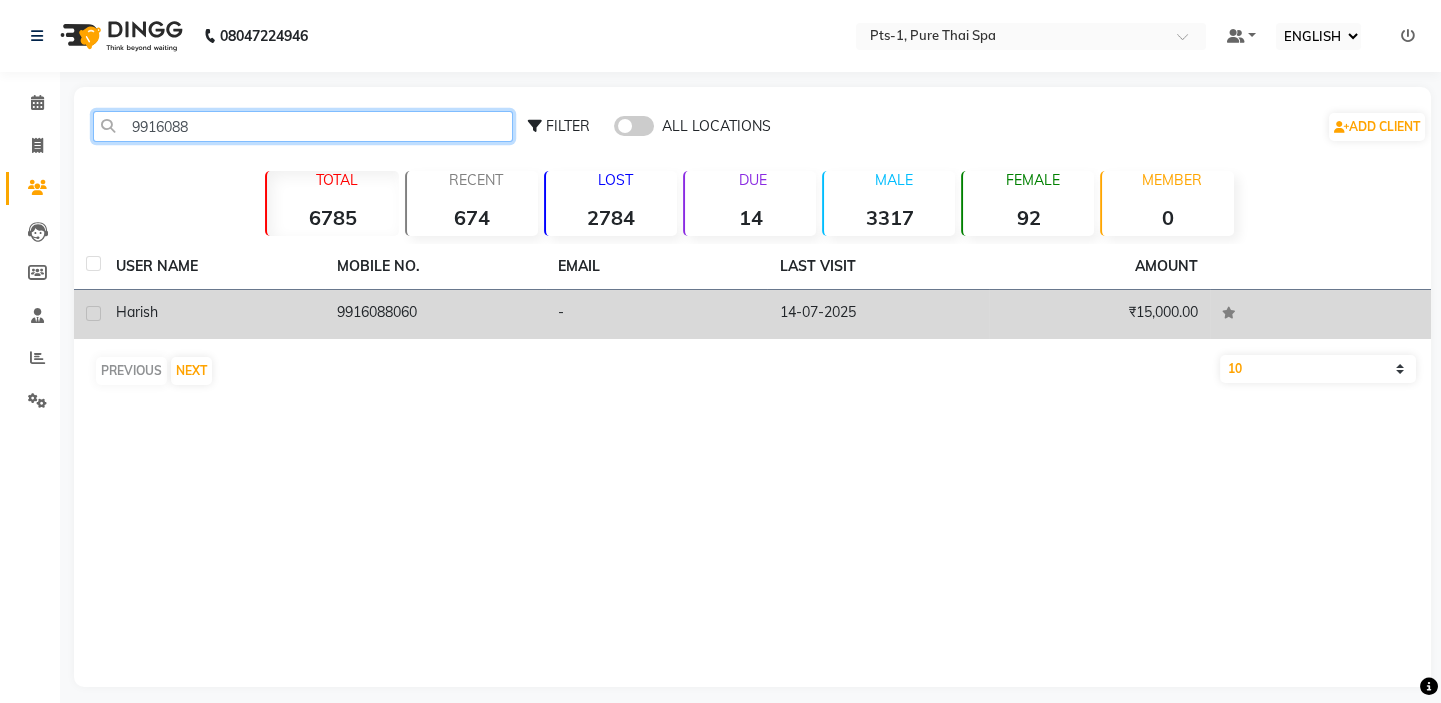 type on "9916088" 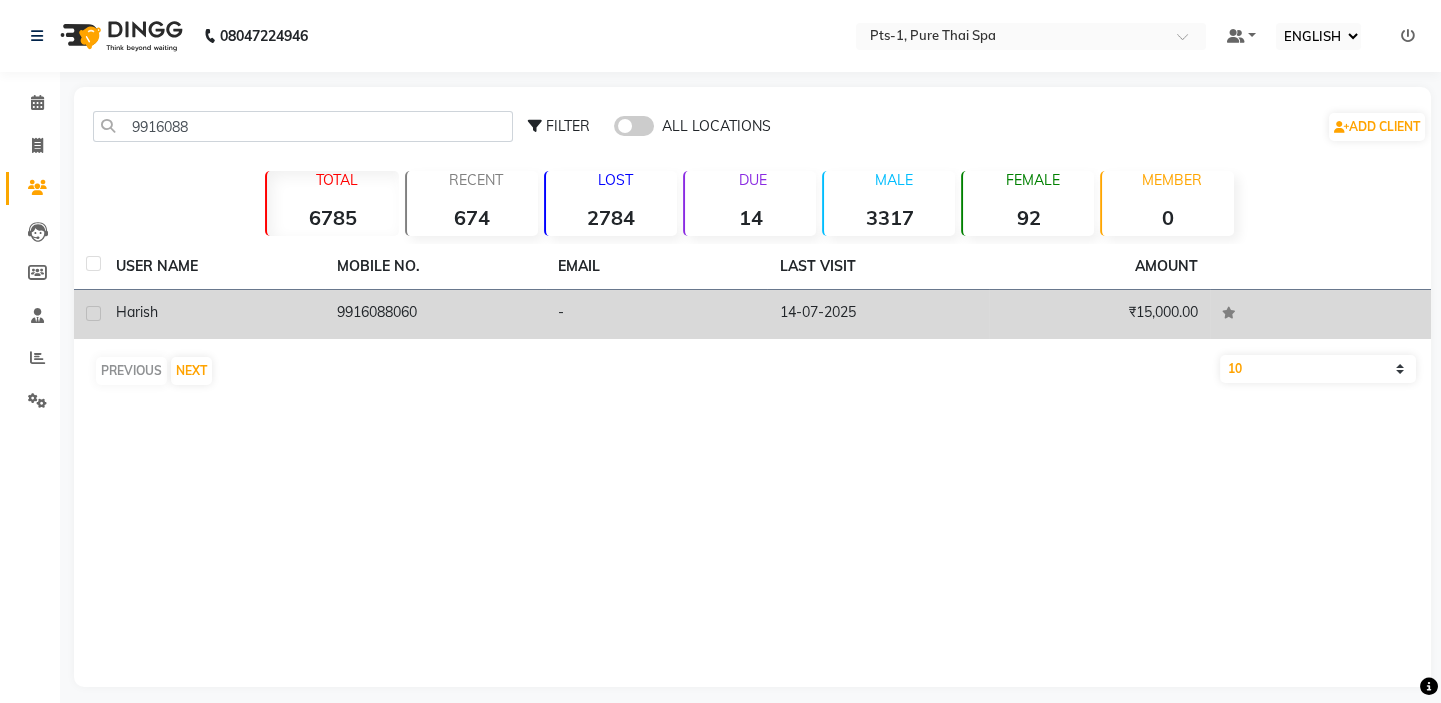 click on "9916088060" 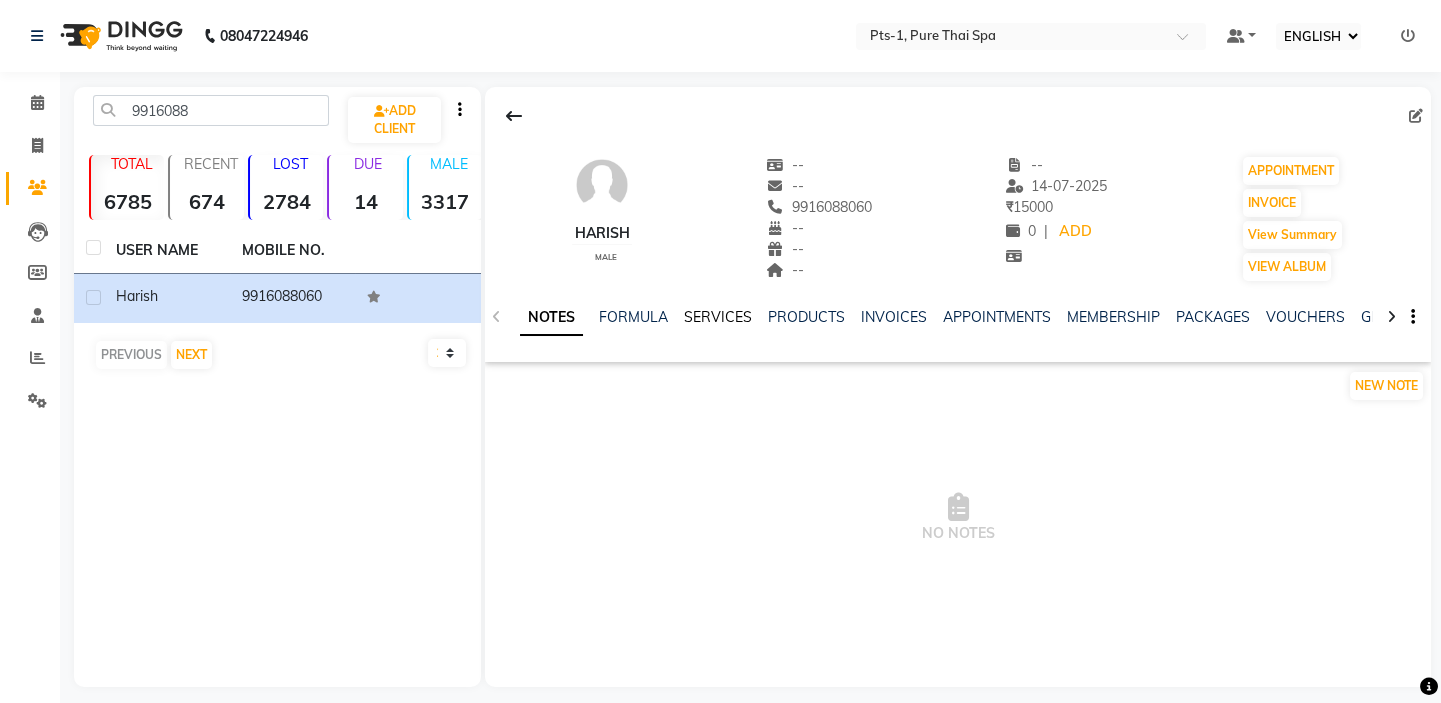 drag, startPoint x: 724, startPoint y: 312, endPoint x: 886, endPoint y: 326, distance: 162.6038 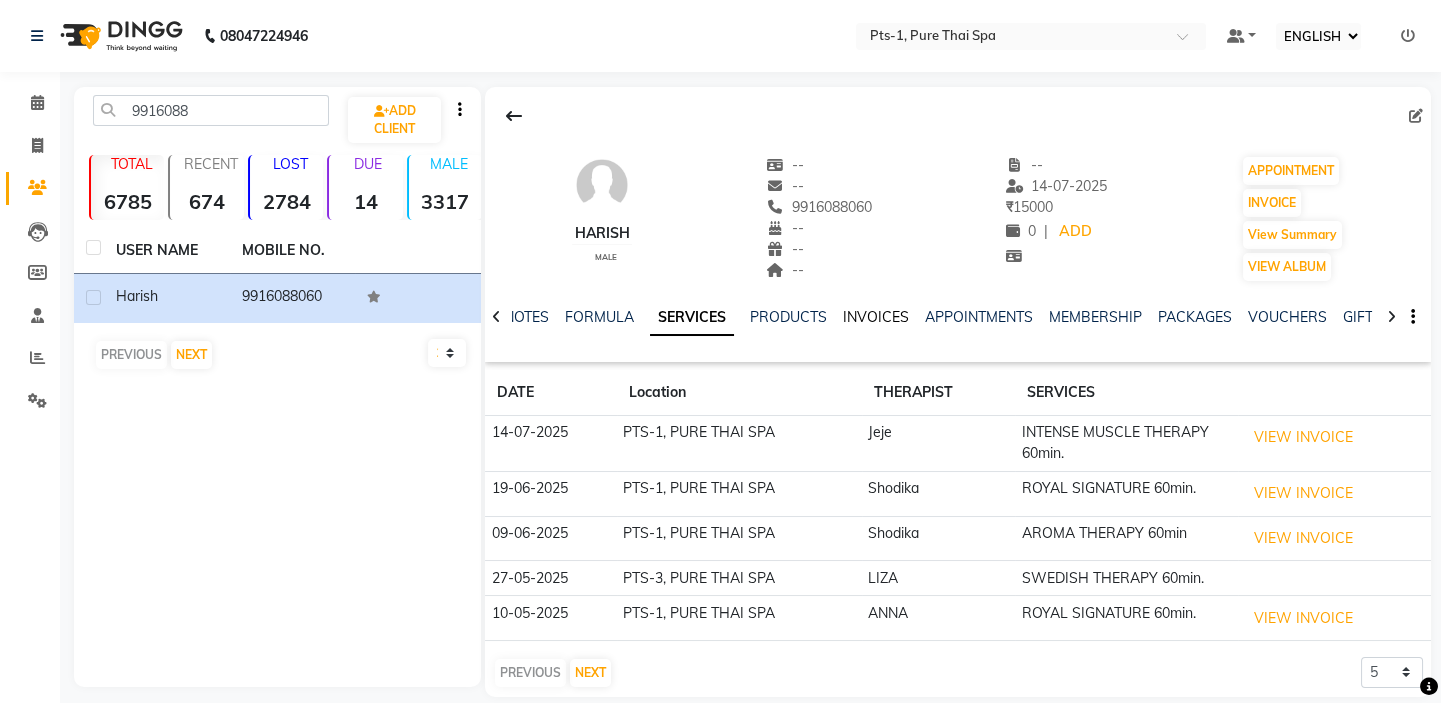 click on "INVOICES" 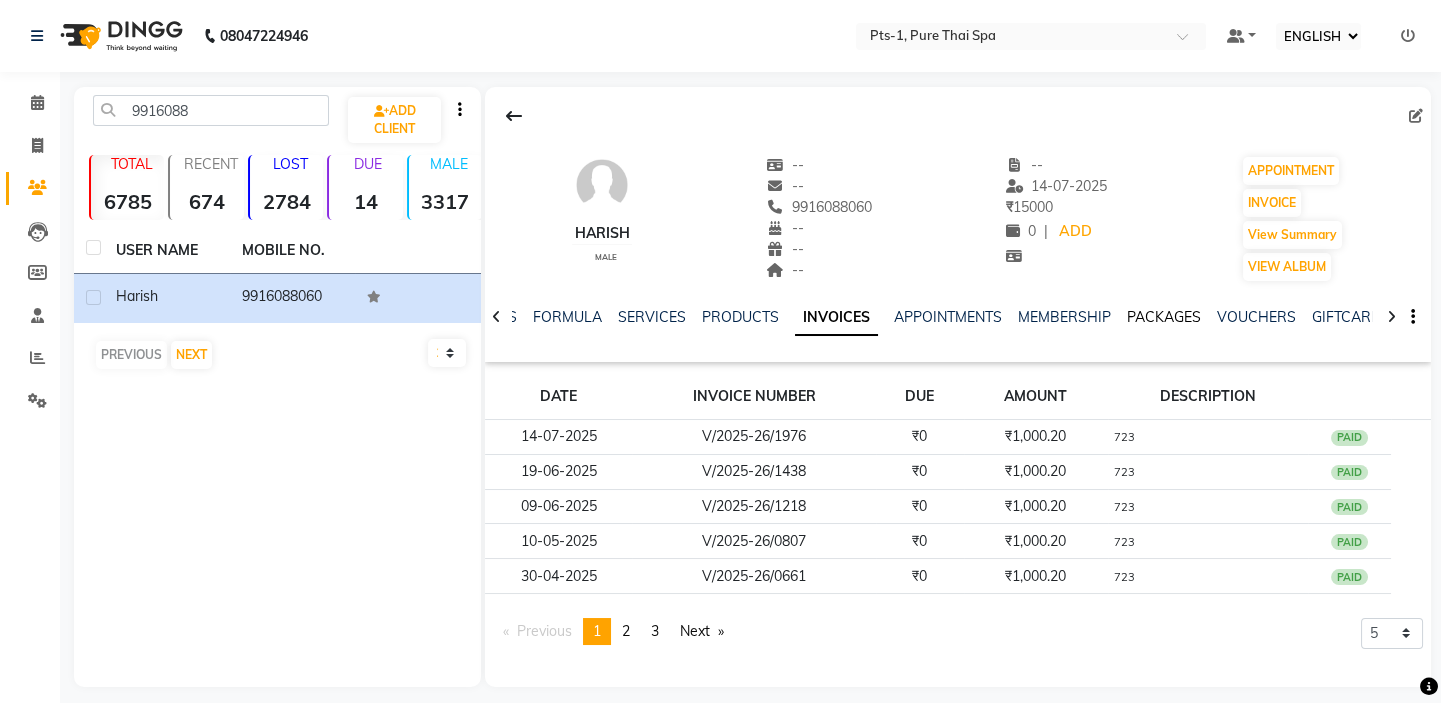 click on "PACKAGES" 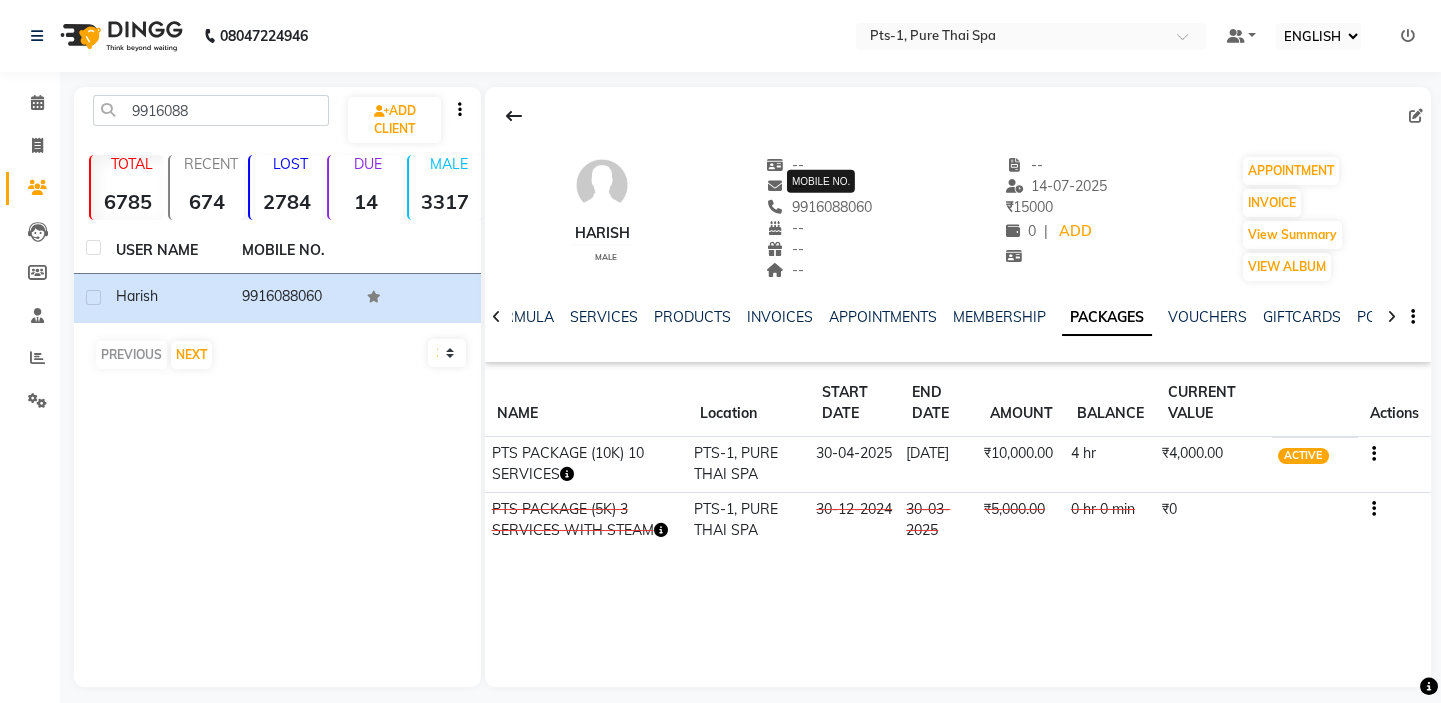 drag, startPoint x: 880, startPoint y: 206, endPoint x: 793, endPoint y: 210, distance: 87.0919 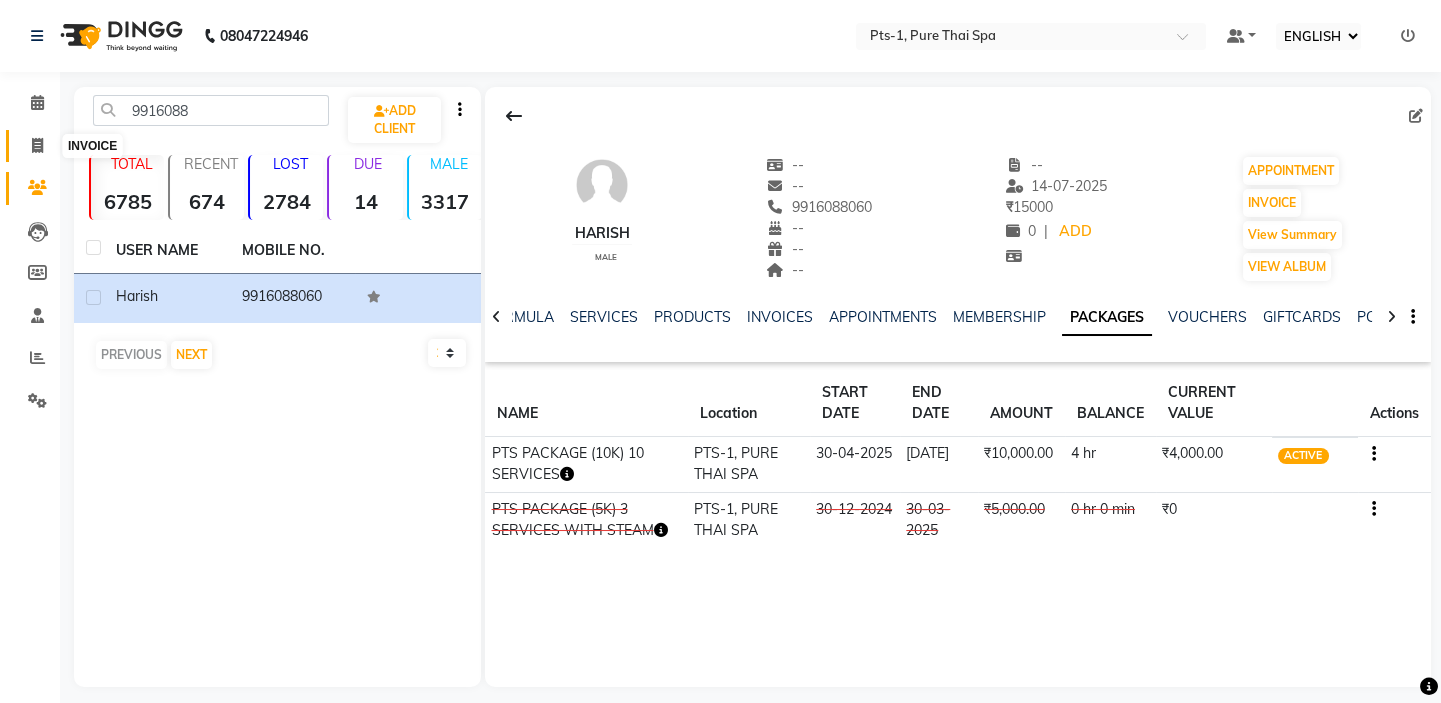 click 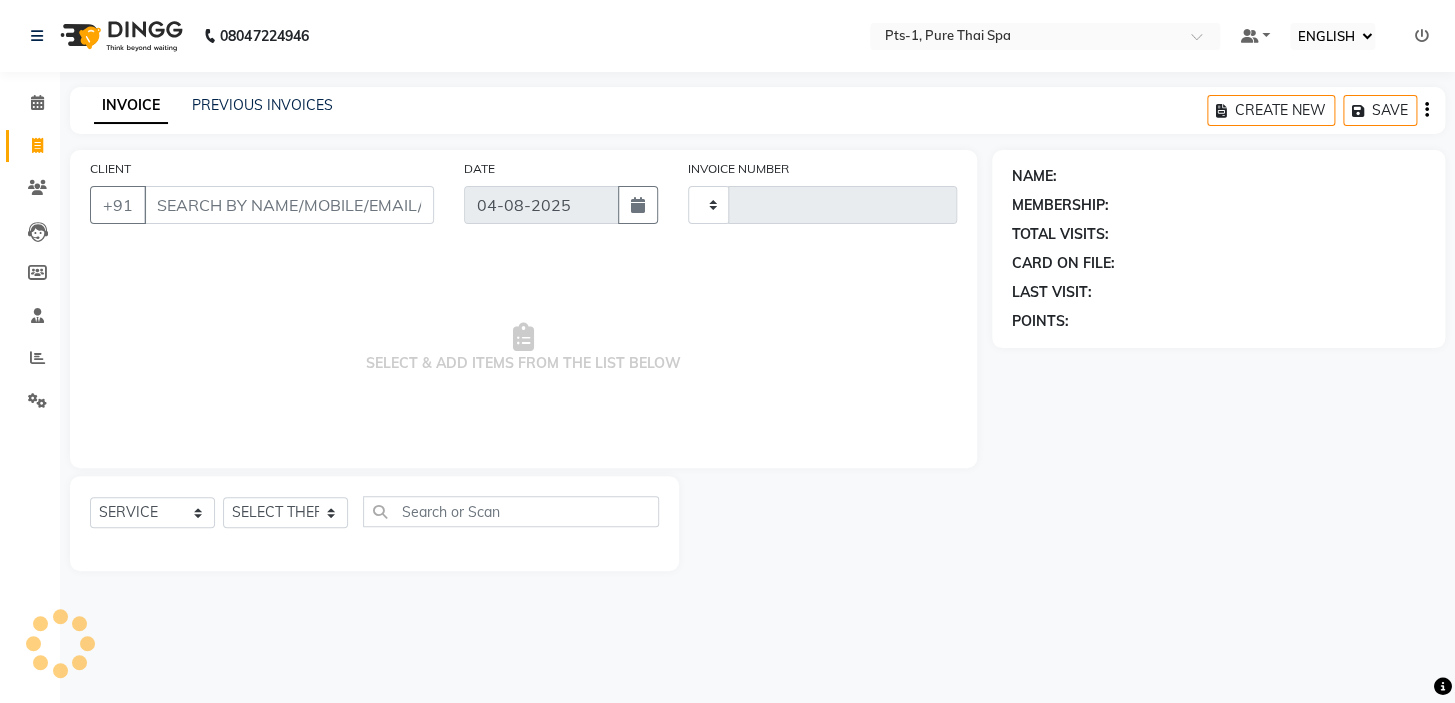 type on "2380" 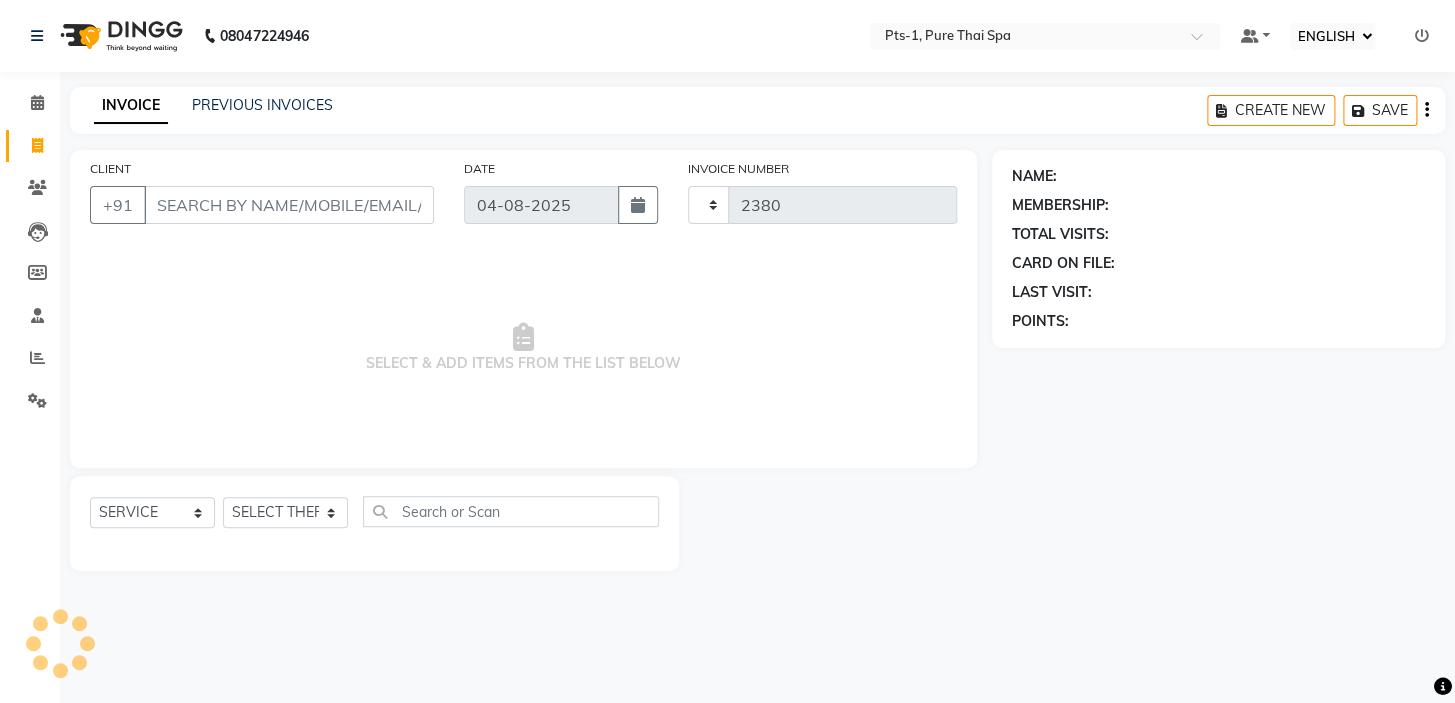select on "5296" 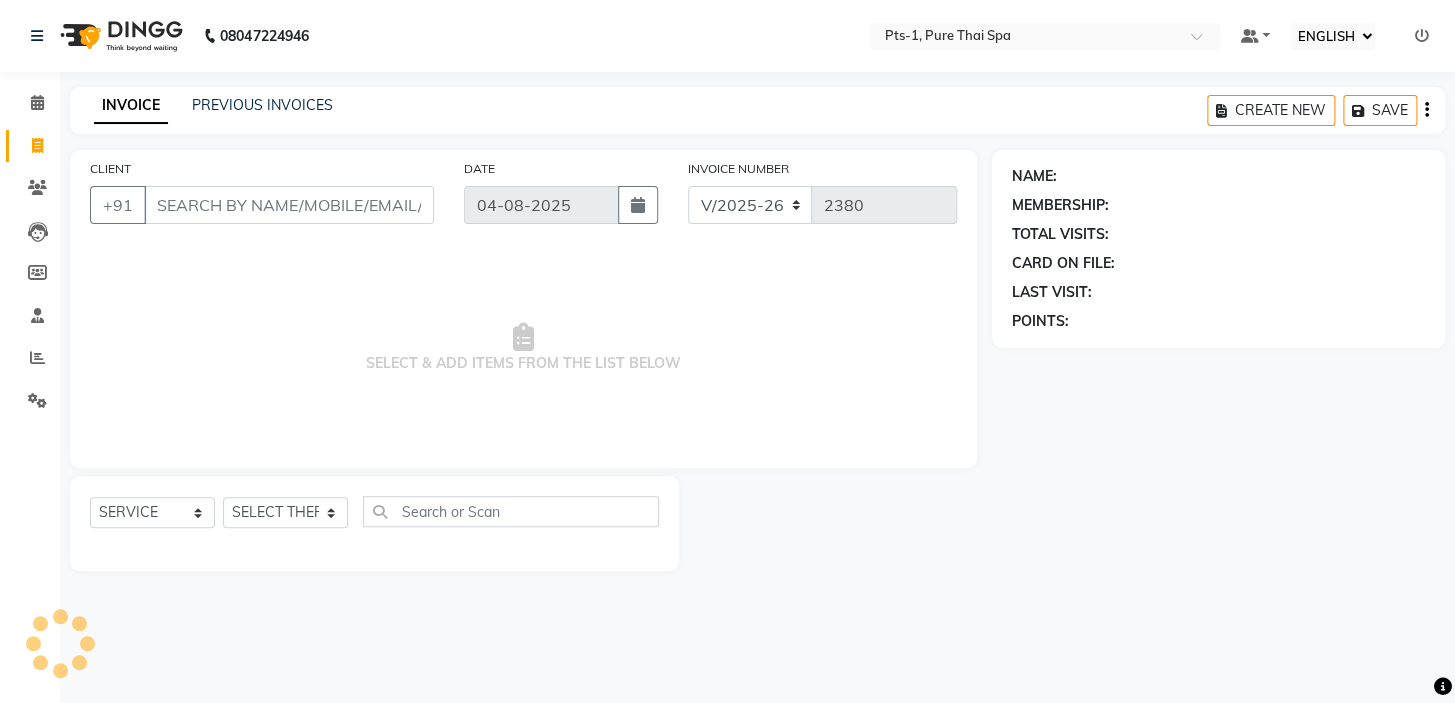 click on "CLIENT" at bounding box center [289, 205] 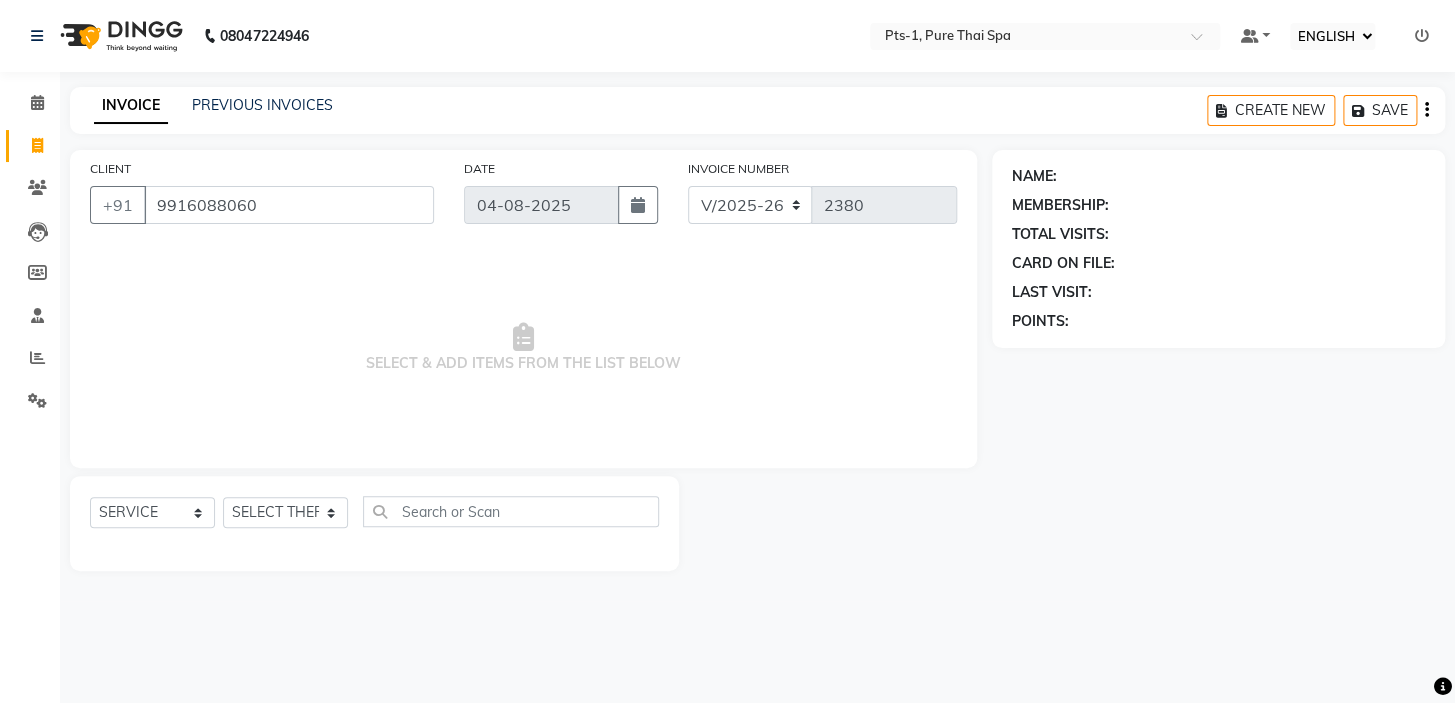 type on "9916088060" 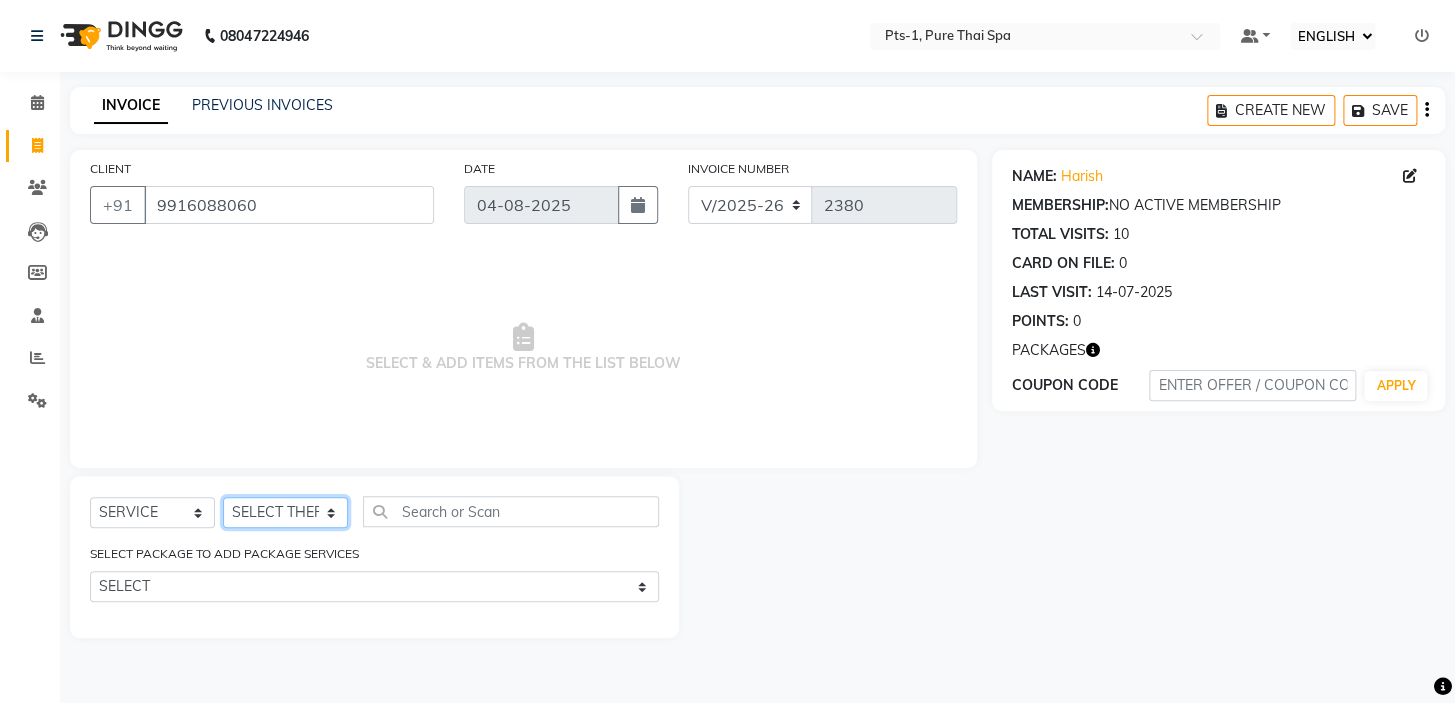 click on "SELECT THERAPIST [FIRST] [FIRST] [FIRST] [FIRST] [FIRST] [FIRST] [FIRST] [FIRST] [FIRST] [FIRST] [FIRST] [FIRST] [FIRST] [FIRST] [FIRST] [FIRST] [FIRST] [FIRST] [FIRST]" 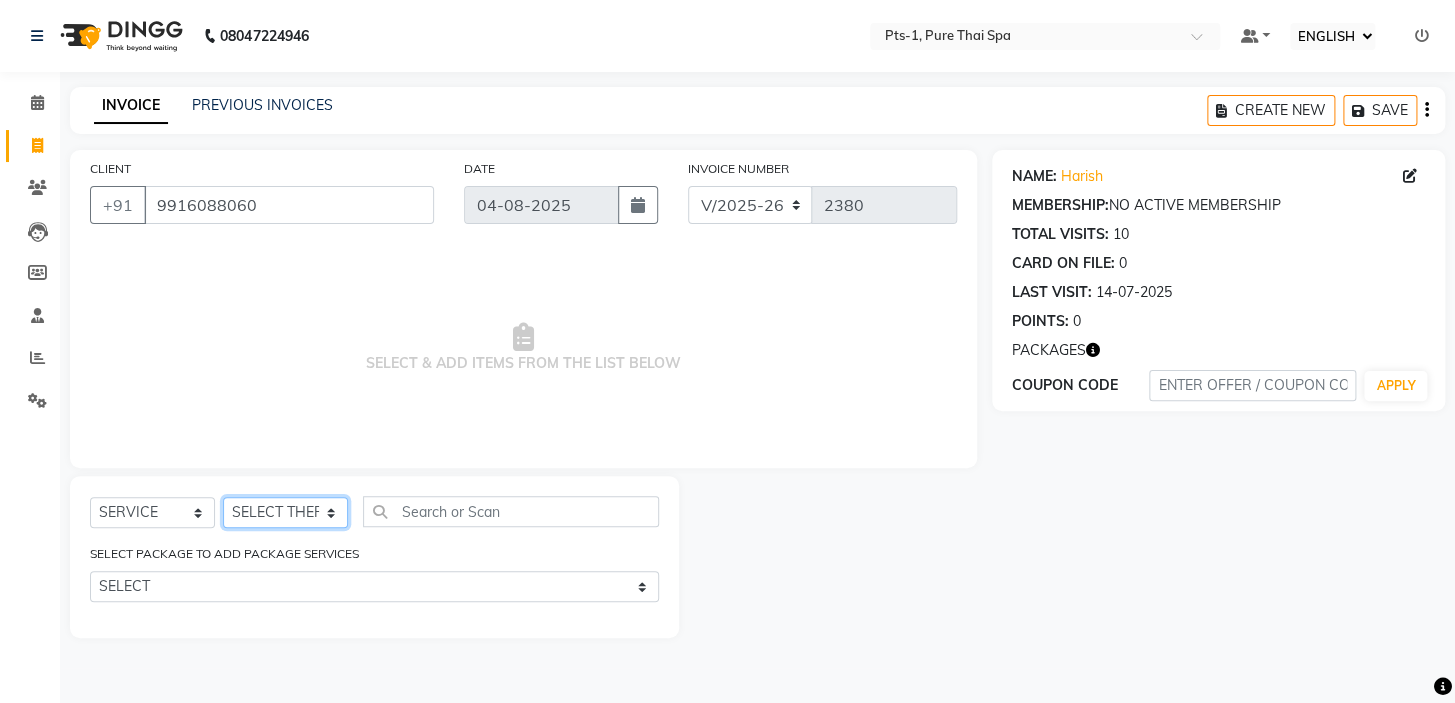 select on "61895" 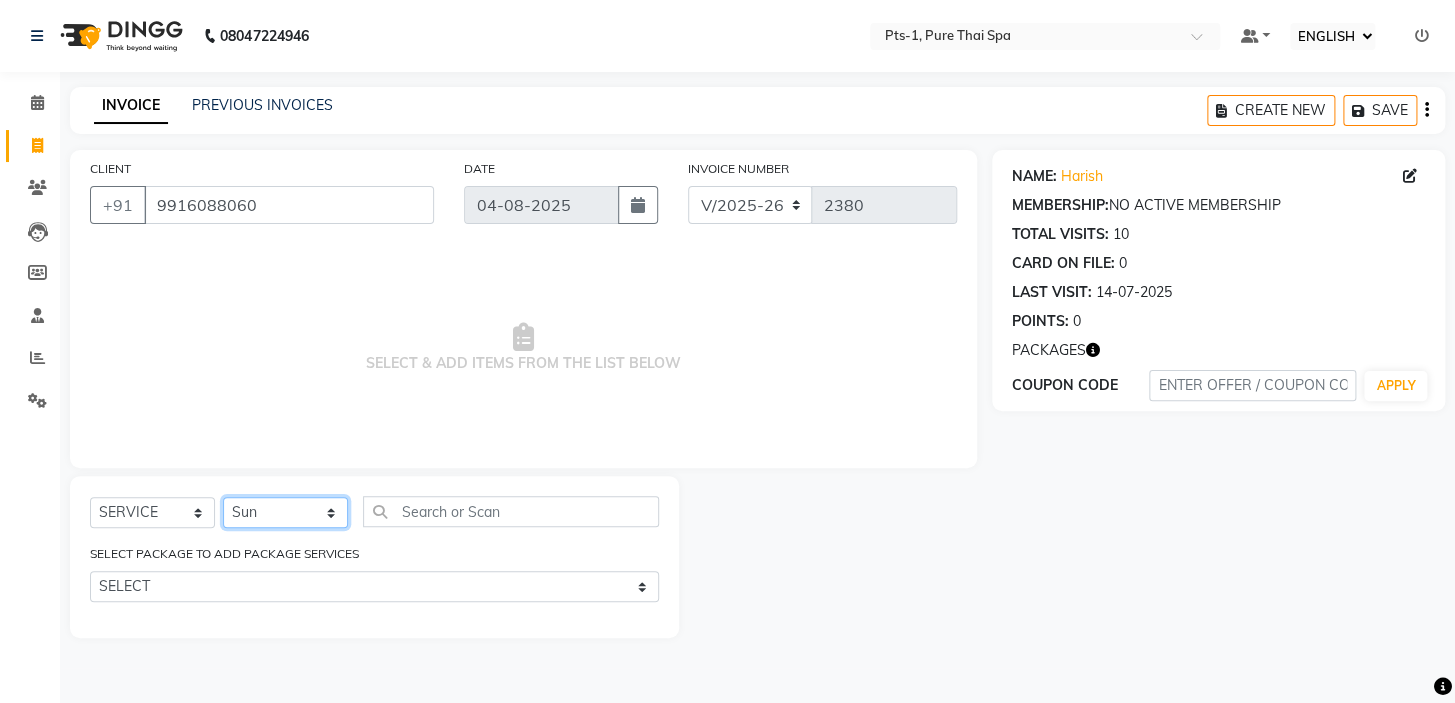 click on "SELECT THERAPIST [FIRST] [FIRST] [FIRST] [FIRST] [FIRST] [FIRST] [FIRST] [FIRST] [FIRST] [FIRST] [FIRST] [FIRST] [FIRST] [FIRST] [FIRST] [FIRST] [FIRST] [FIRST] [FIRST]" 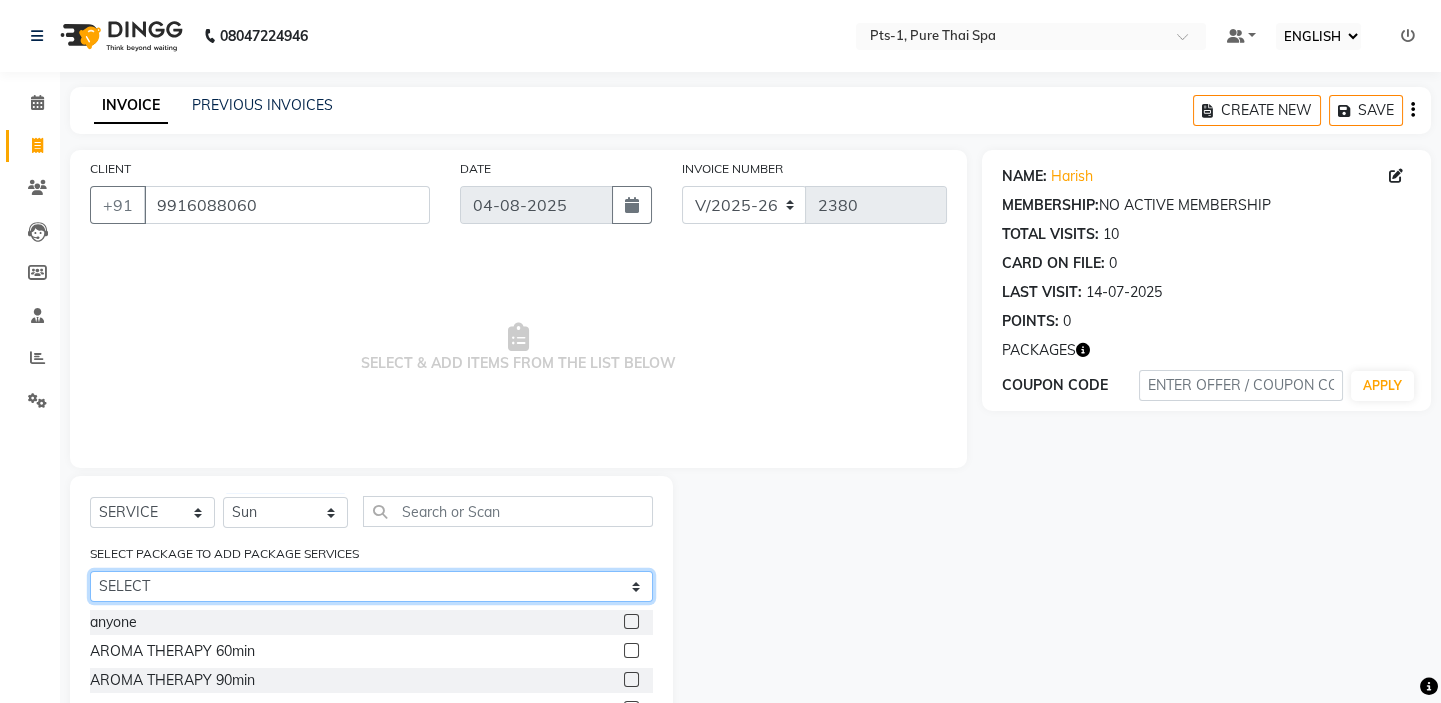 click on "SELECT PTS PACKAGE (10K) 10 SERVICES" 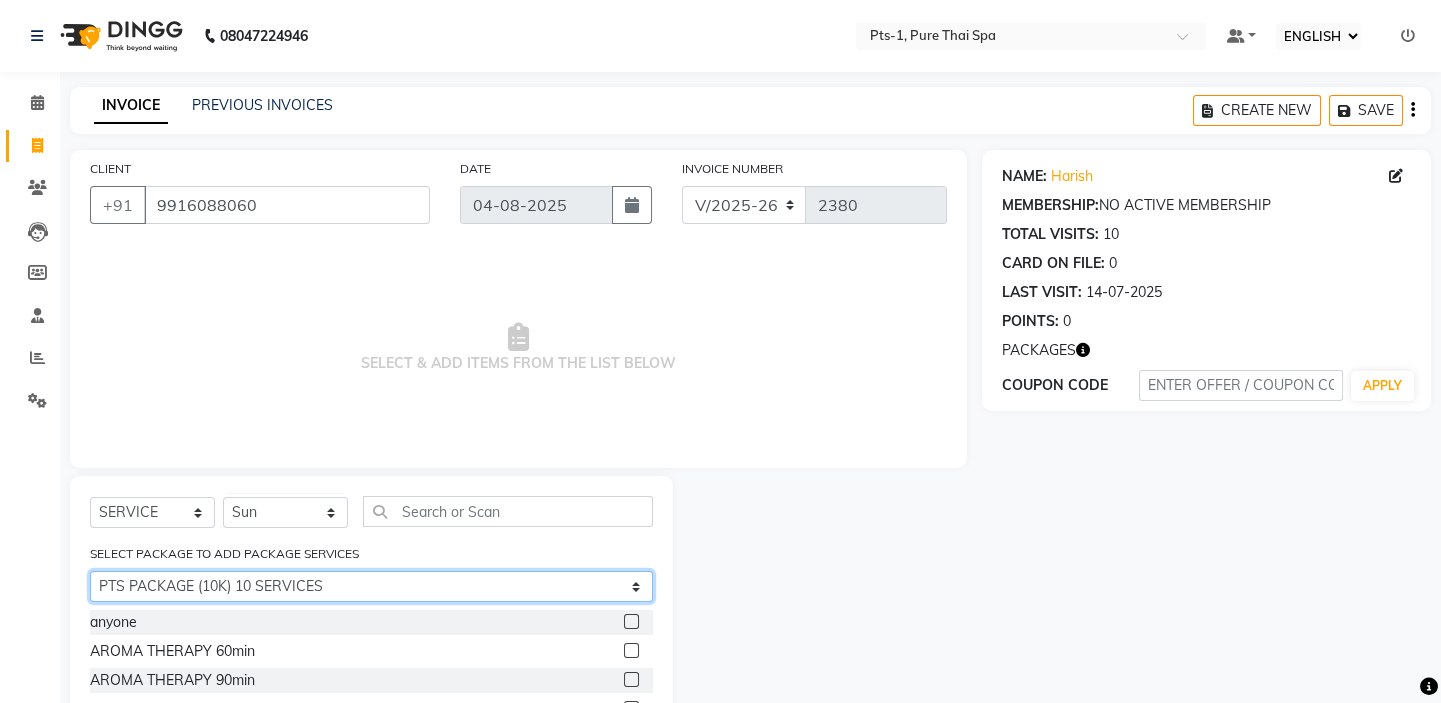 click on "SELECT PTS PACKAGE (10K) 10 SERVICES" 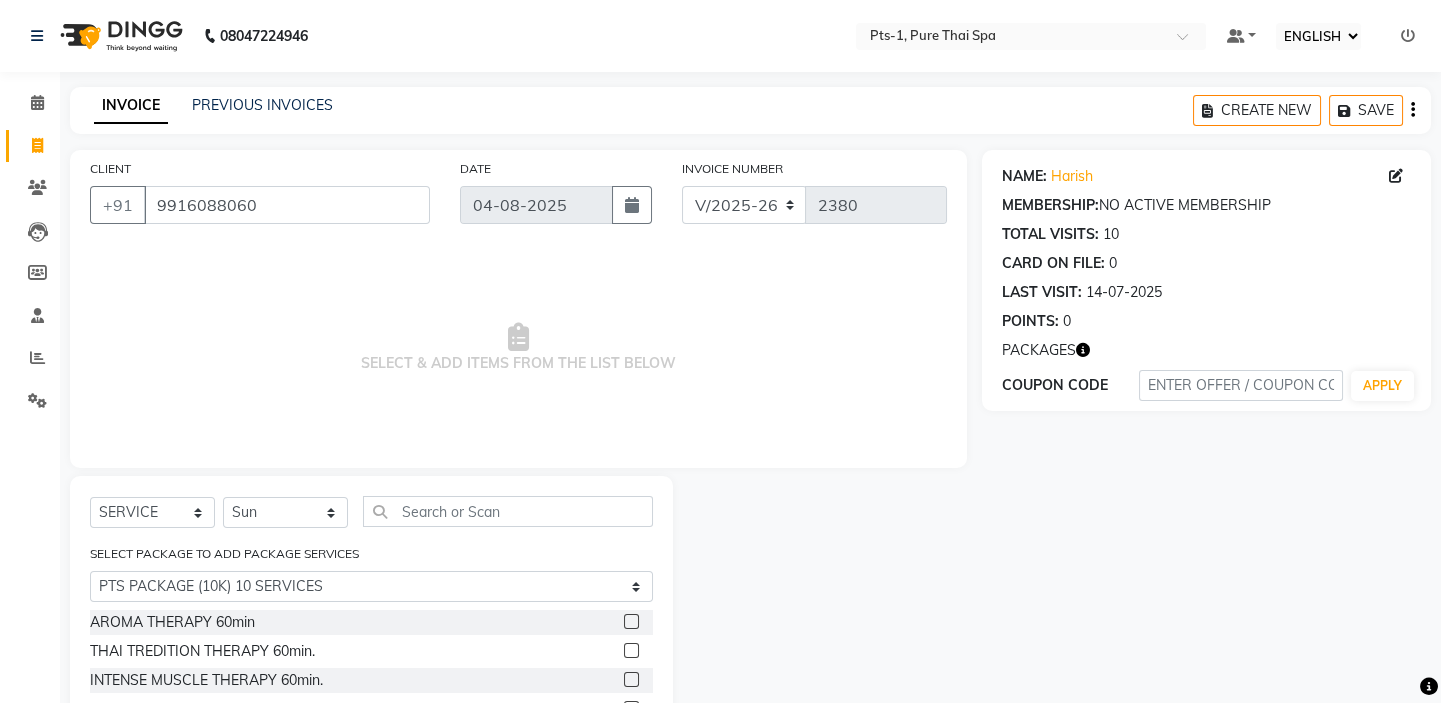 click 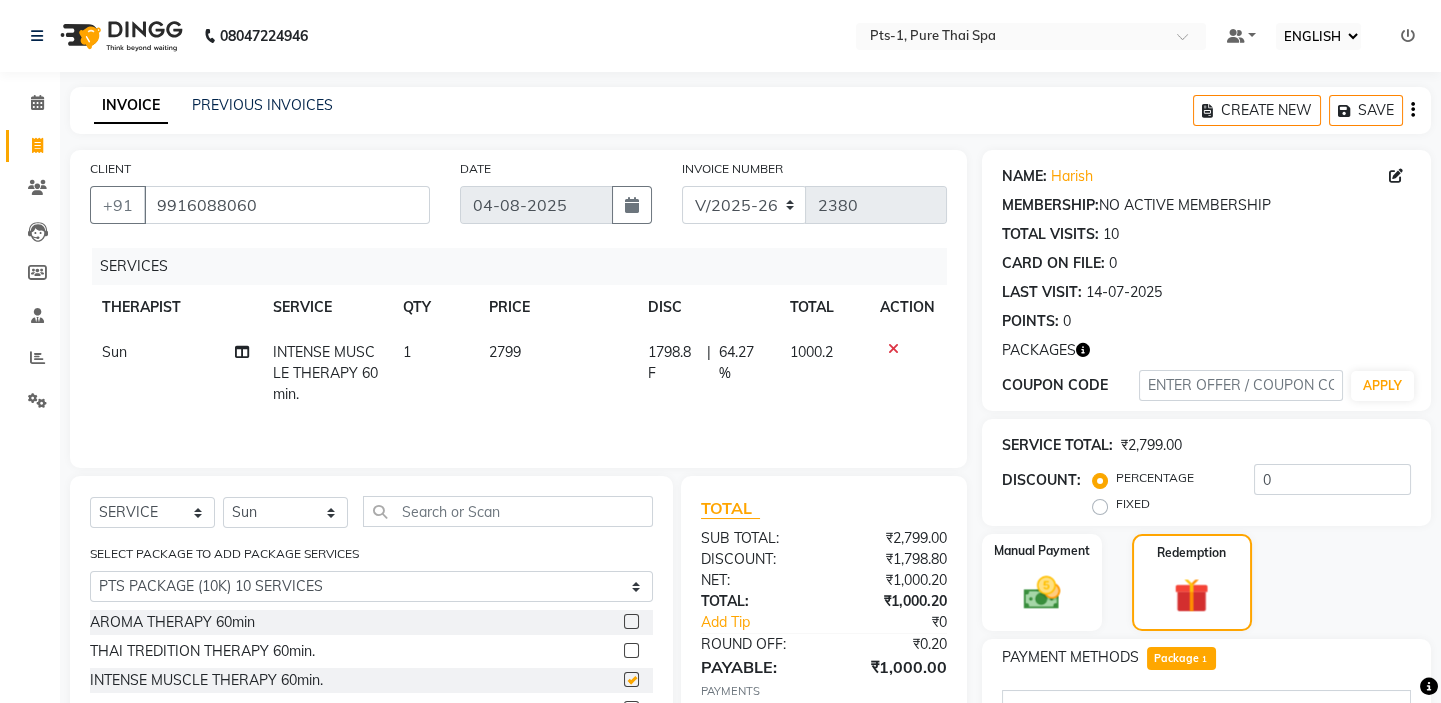 checkbox on "false" 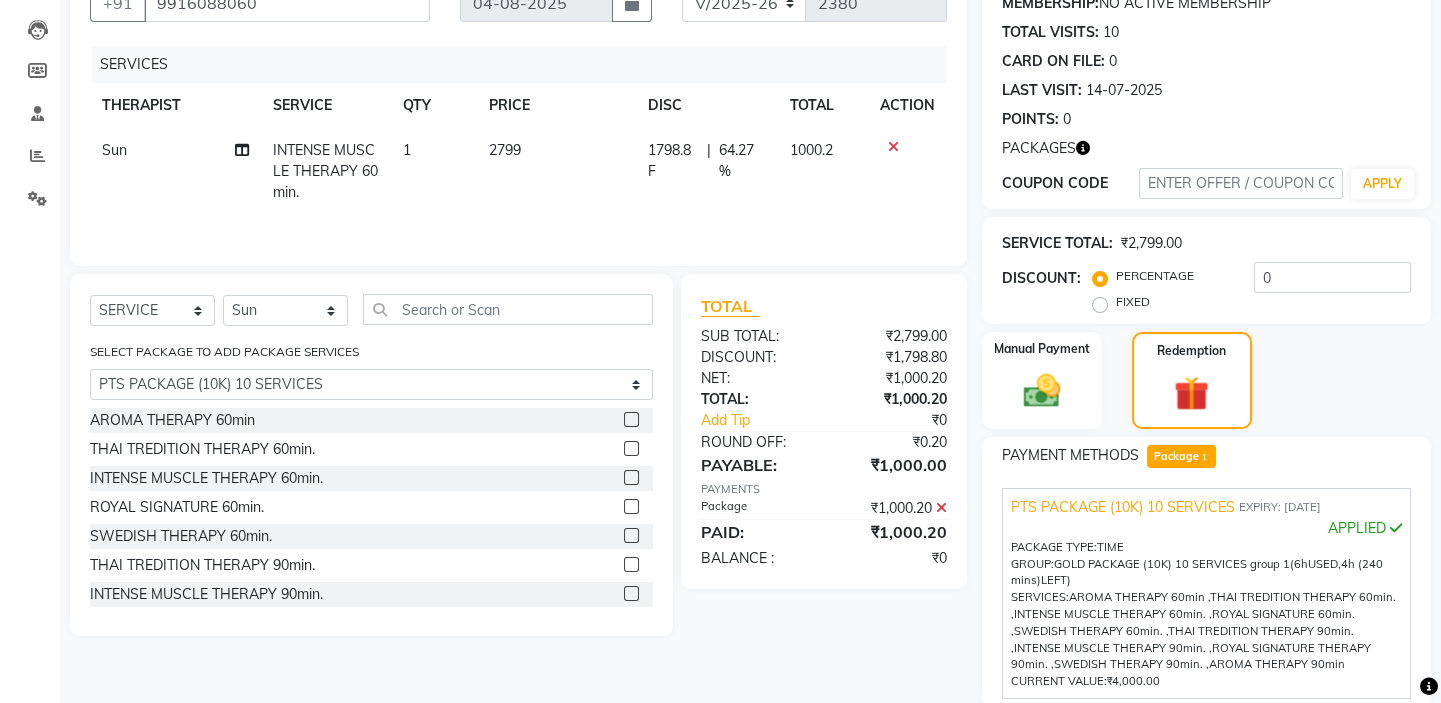 scroll, scrollTop: 363, scrollLeft: 0, axis: vertical 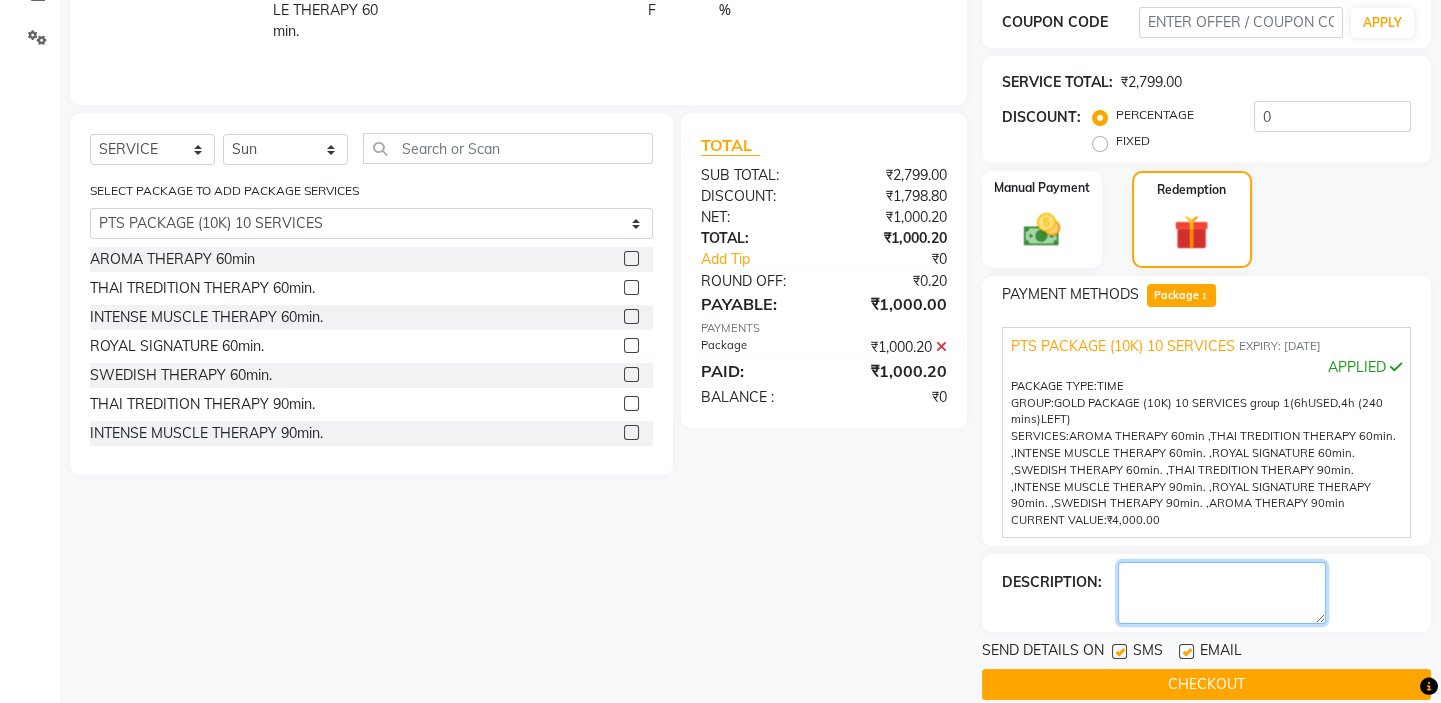 click 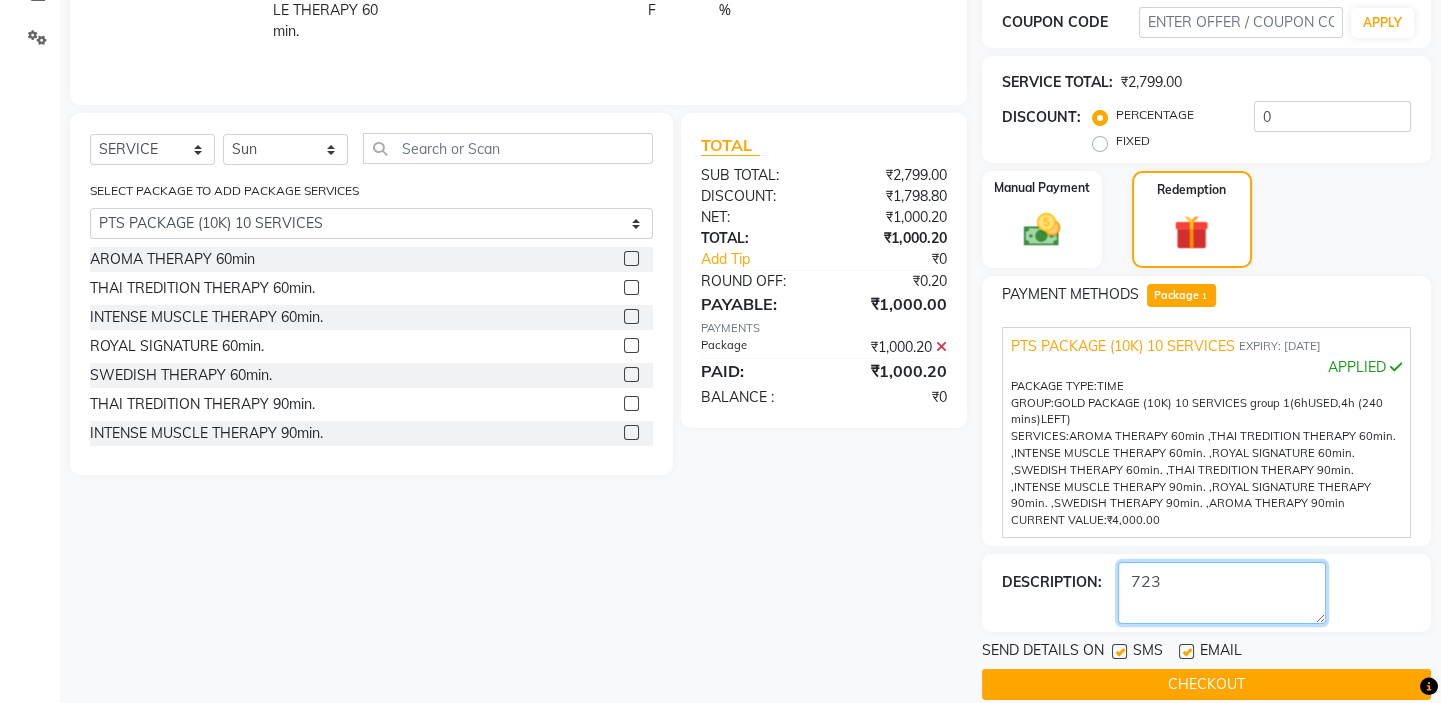 type on "723" 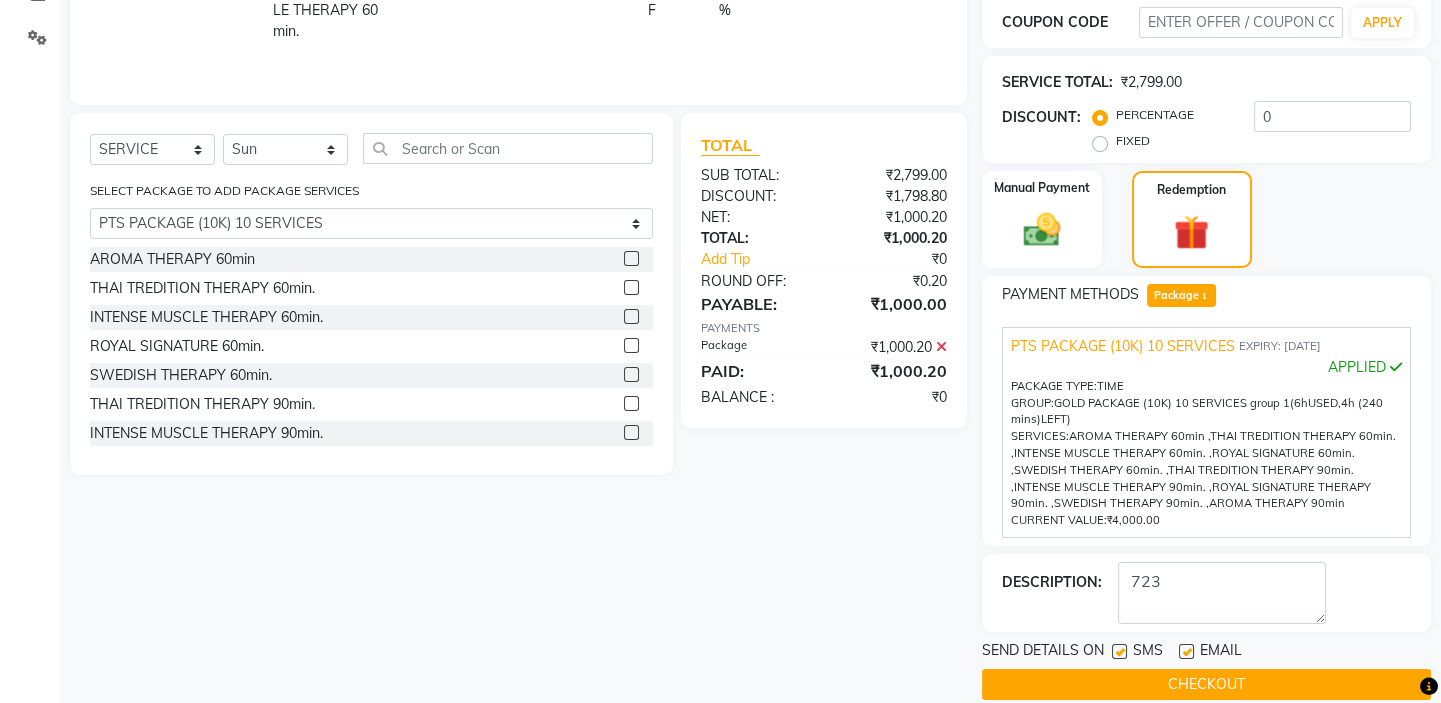 click 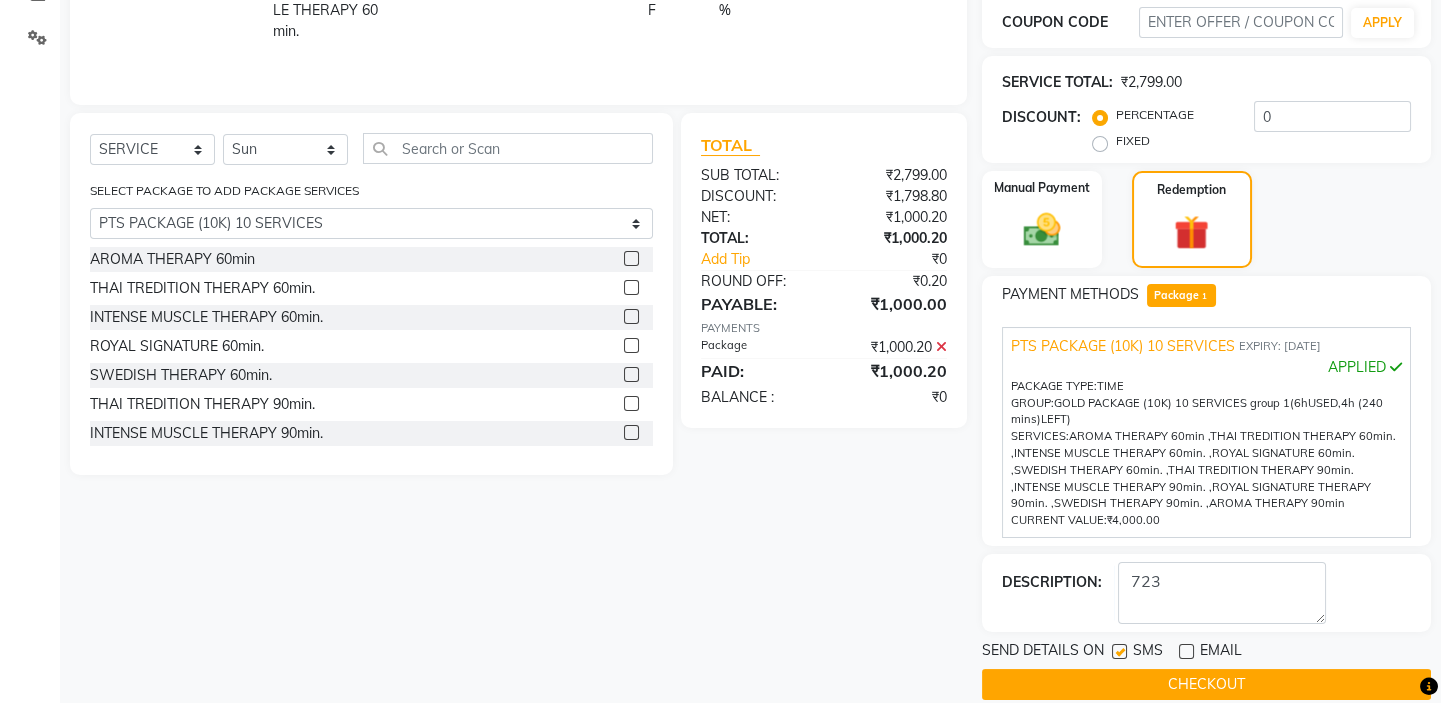 click 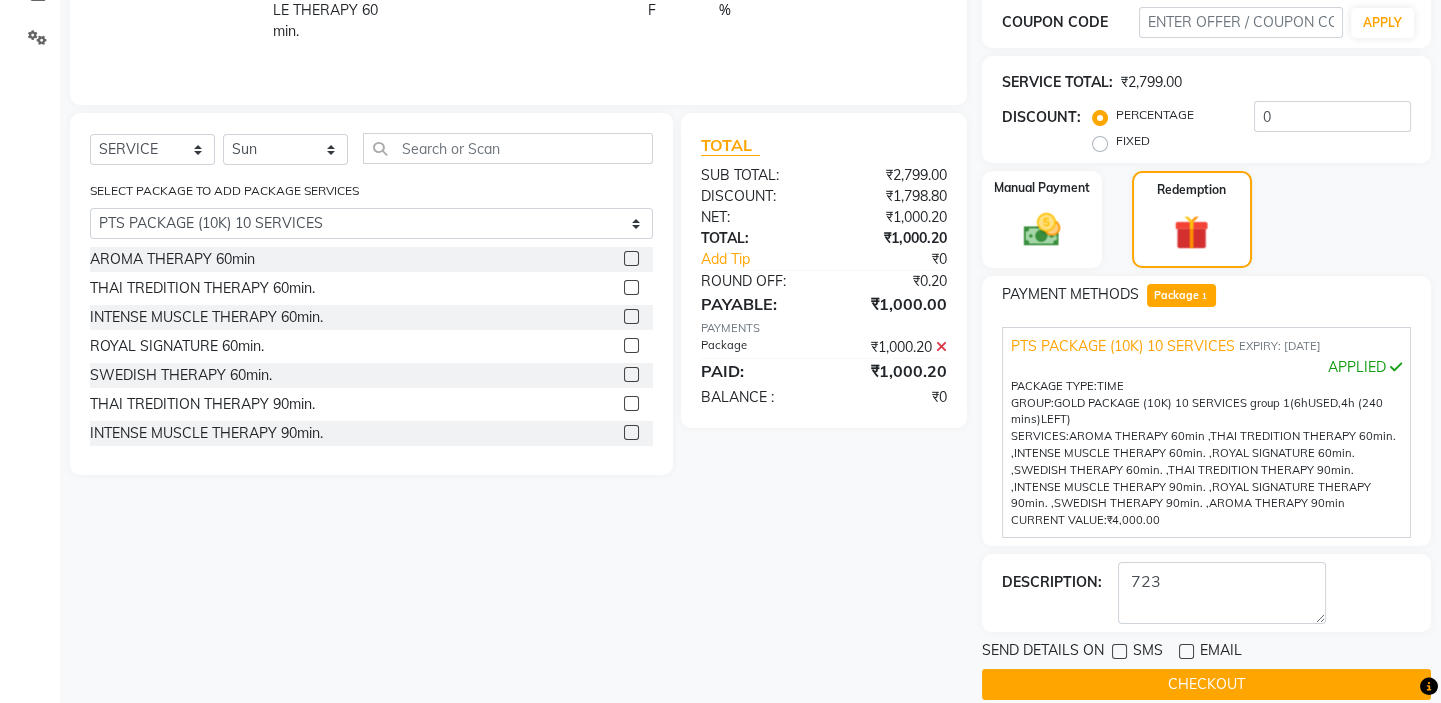 click on "CHECKOUT" 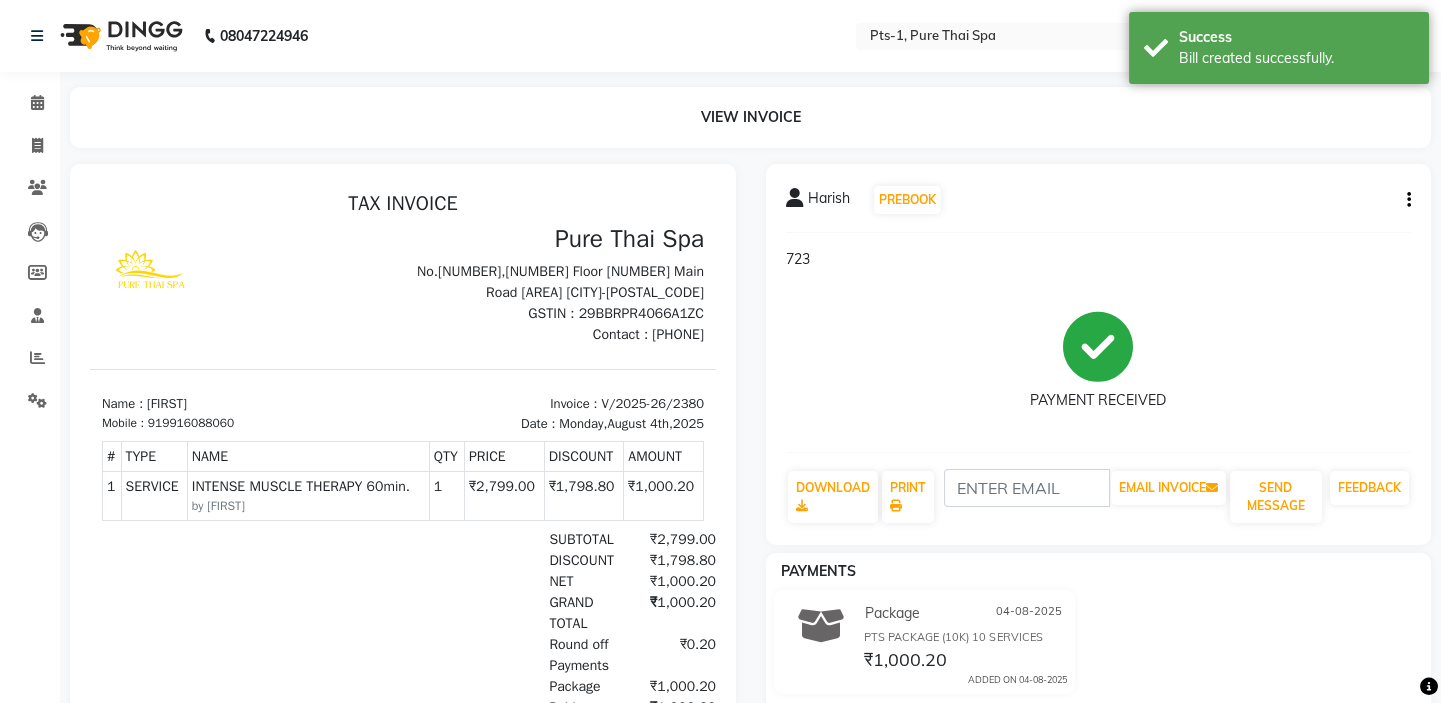 scroll, scrollTop: 0, scrollLeft: 0, axis: both 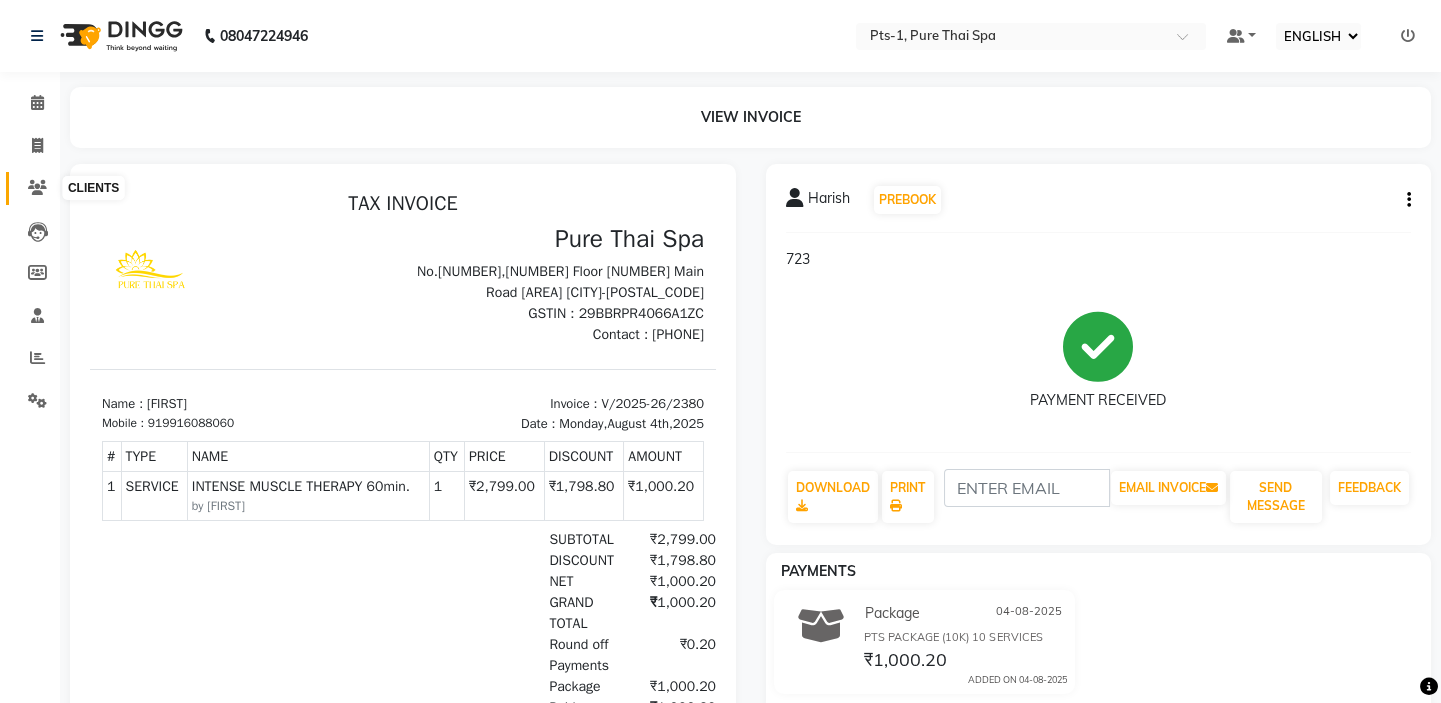 click 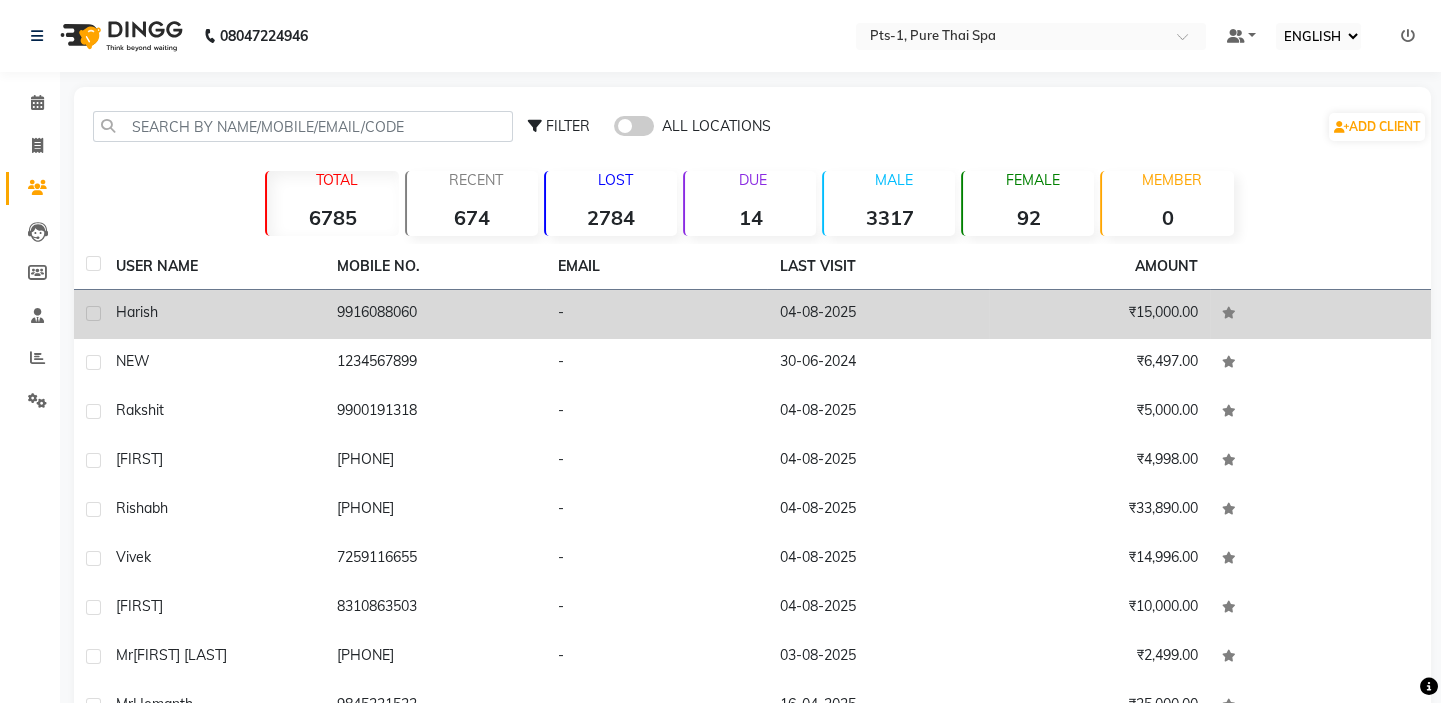 click on "Harish" 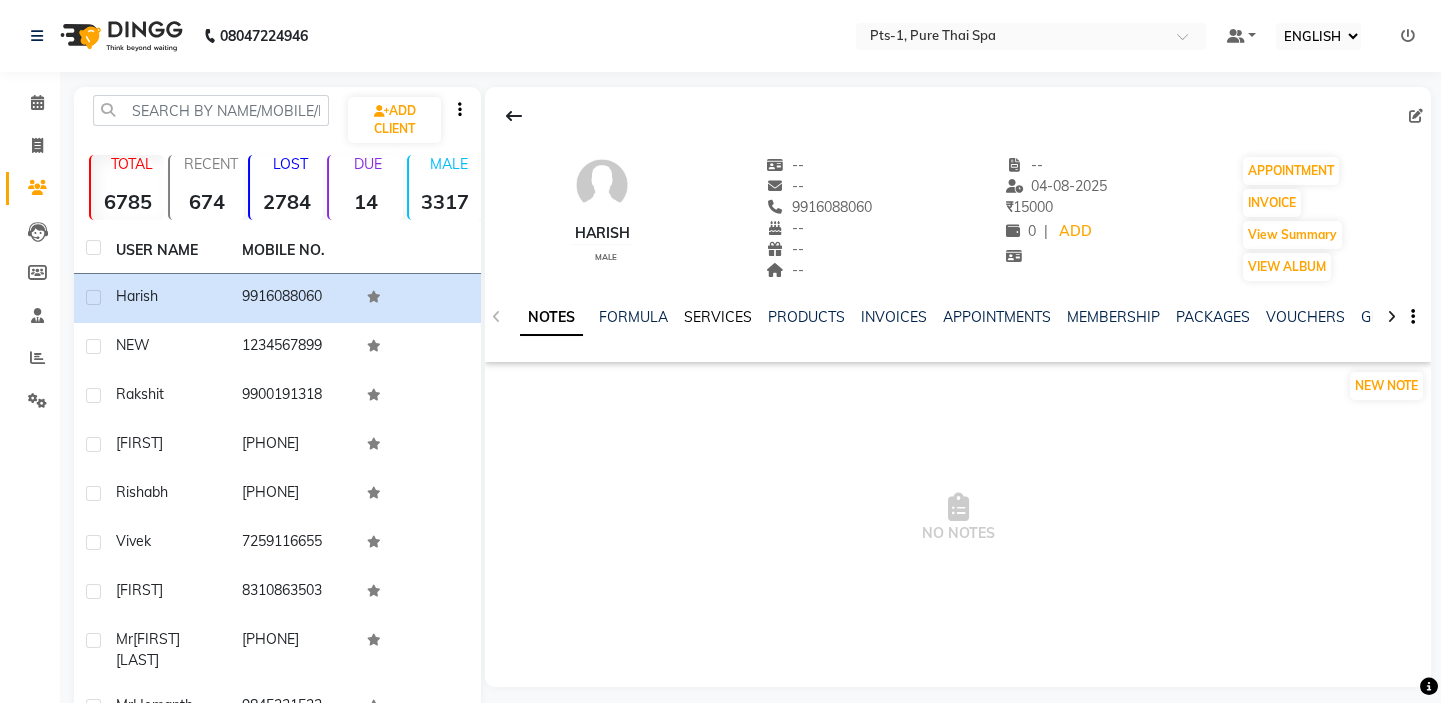 click on "SERVICES" 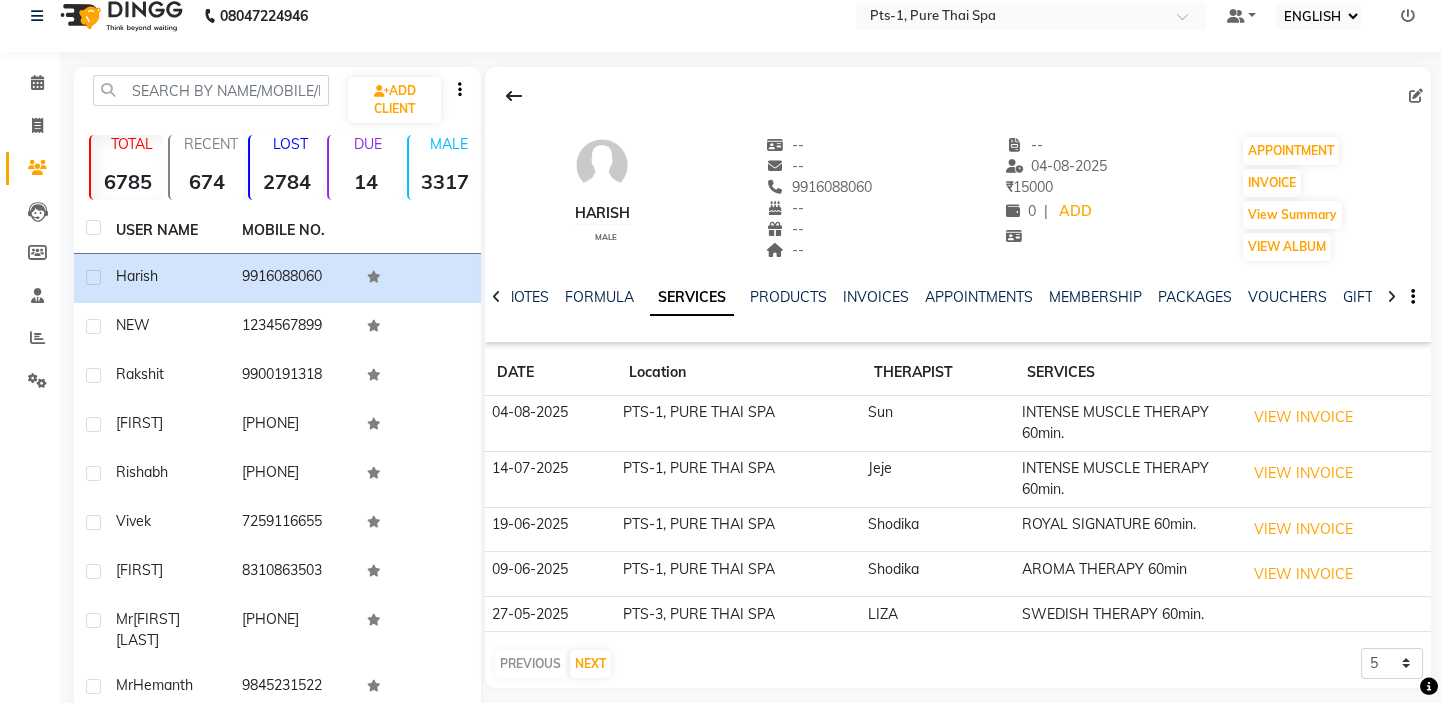 scroll, scrollTop: 0, scrollLeft: 0, axis: both 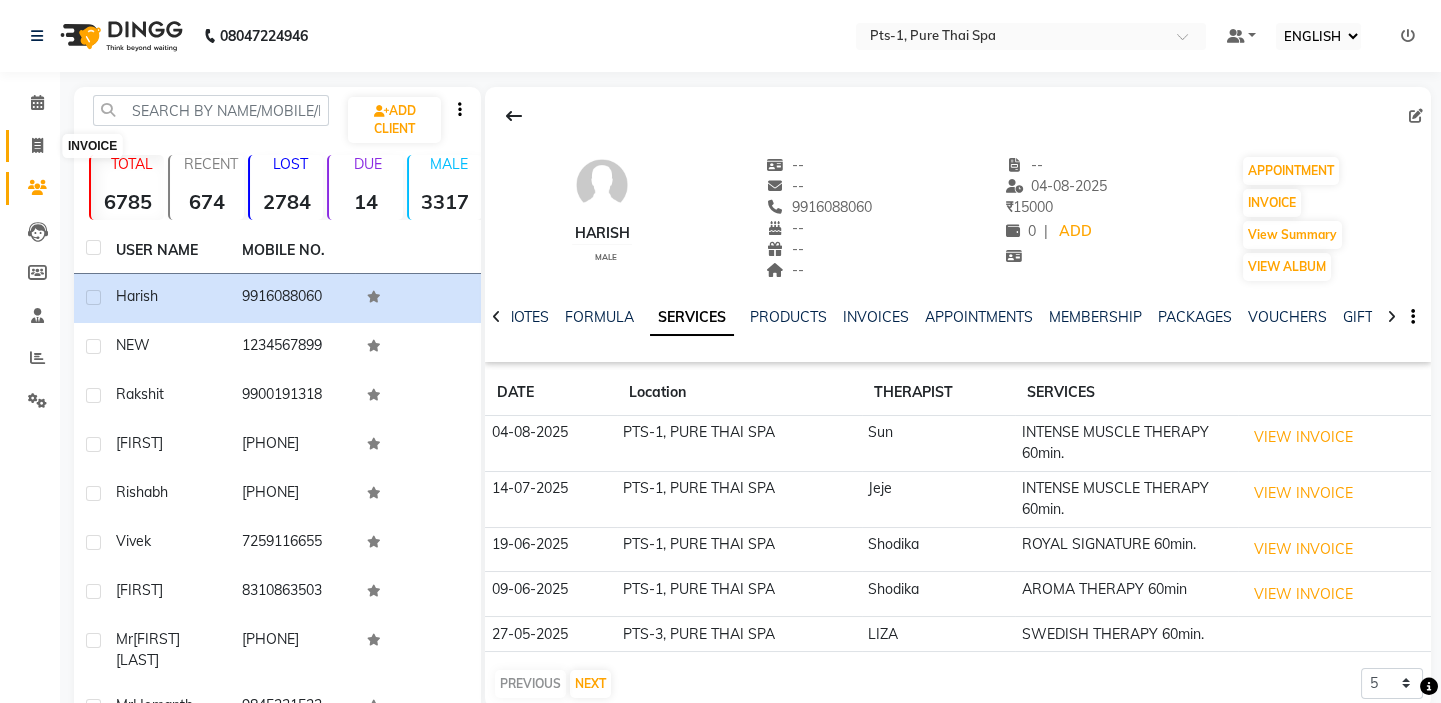 click 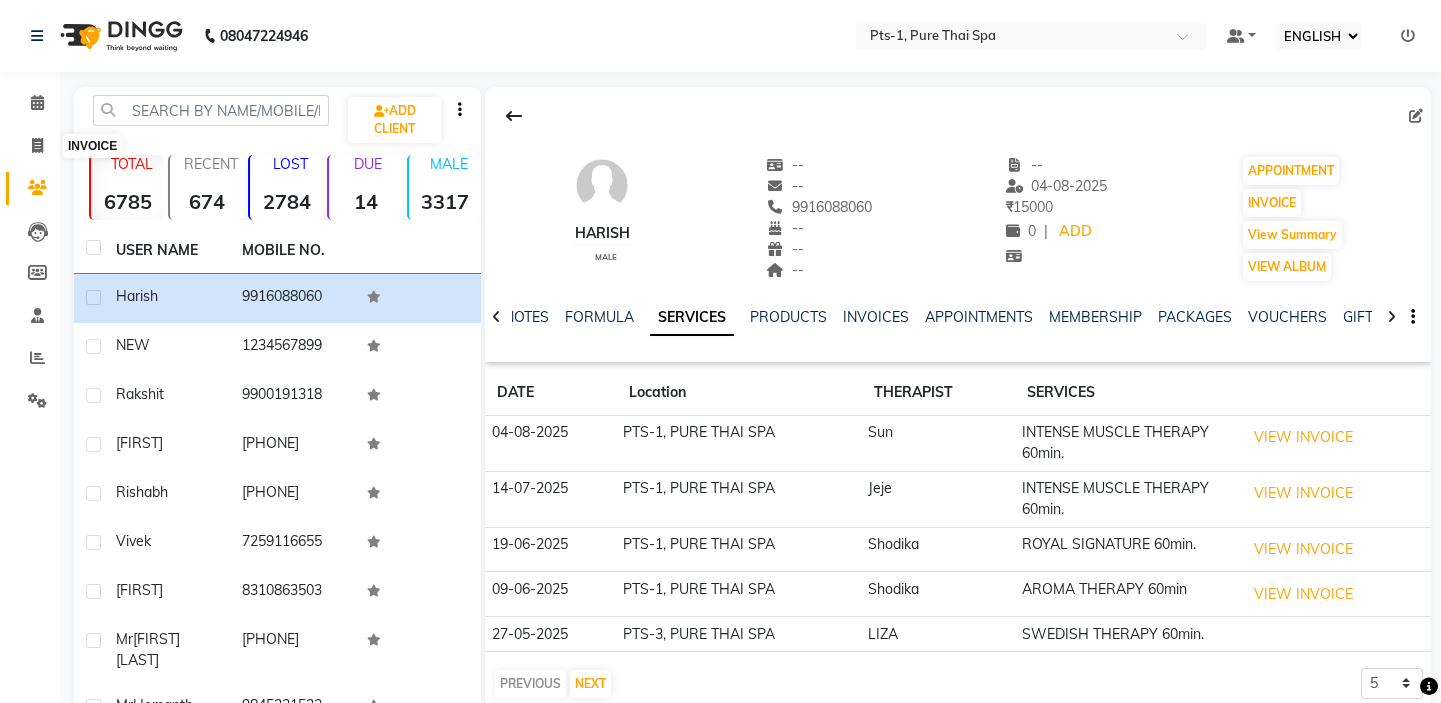 select on "5296" 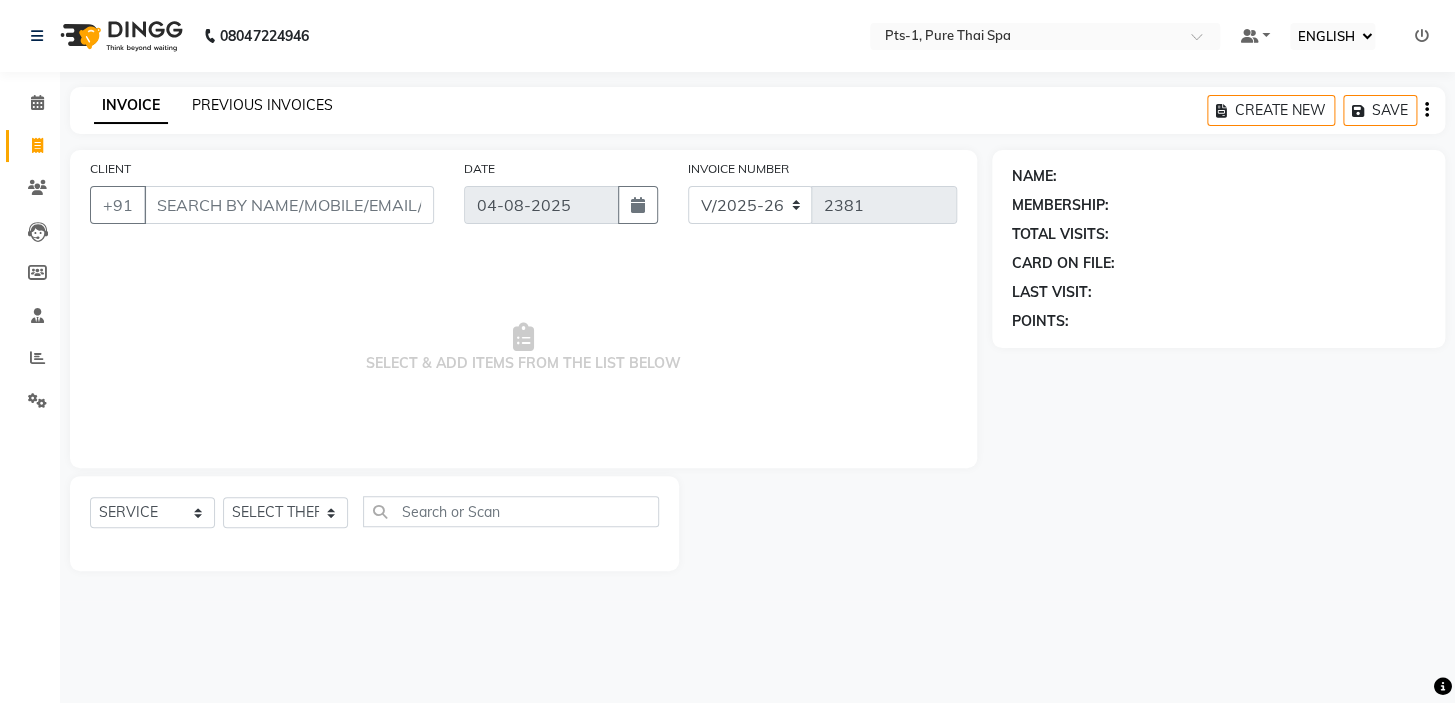 click on "PREVIOUS INVOICES" 